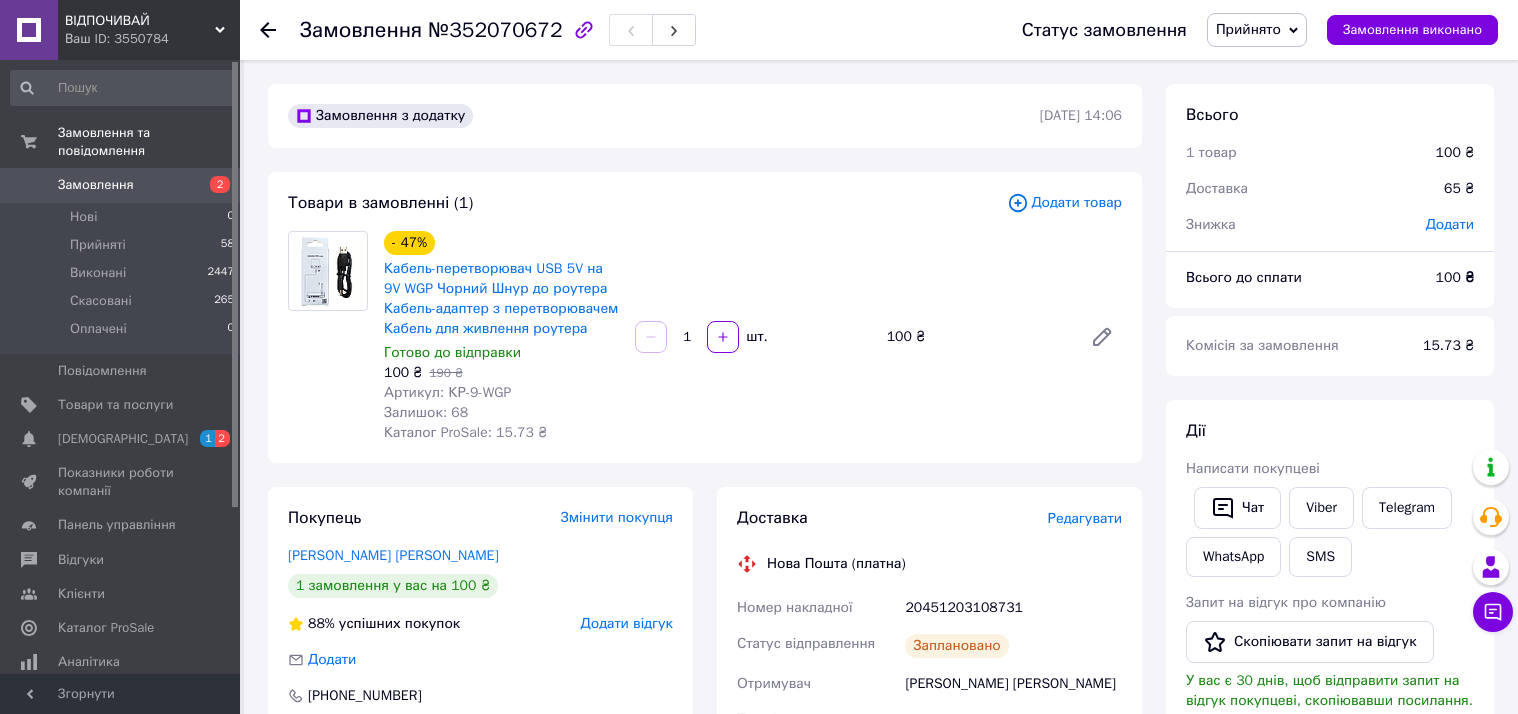 scroll, scrollTop: 0, scrollLeft: 0, axis: both 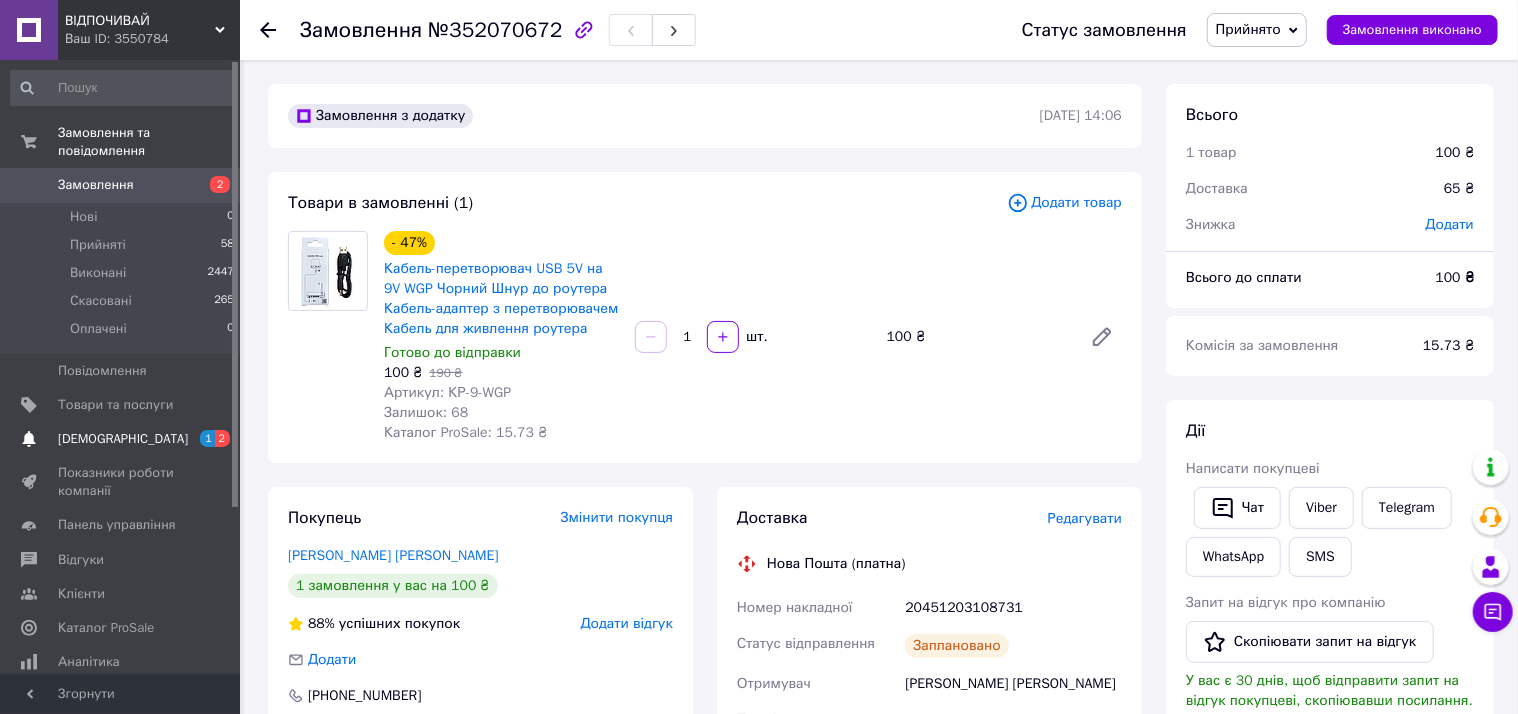 click on "[DEMOGRAPHIC_DATA]" at bounding box center [123, 439] 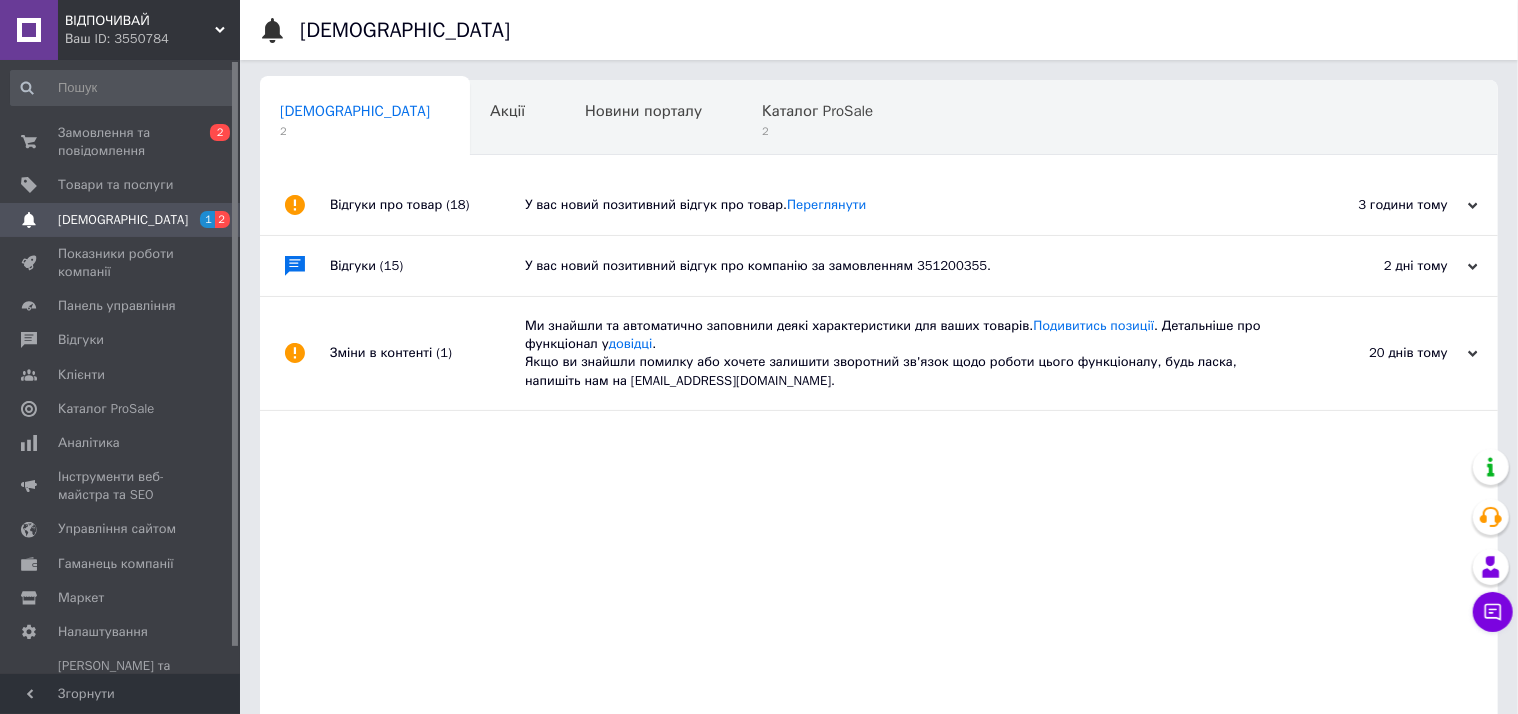 click on "У вас новий позитивний відгук про товар.  Переглянути" at bounding box center (901, 205) 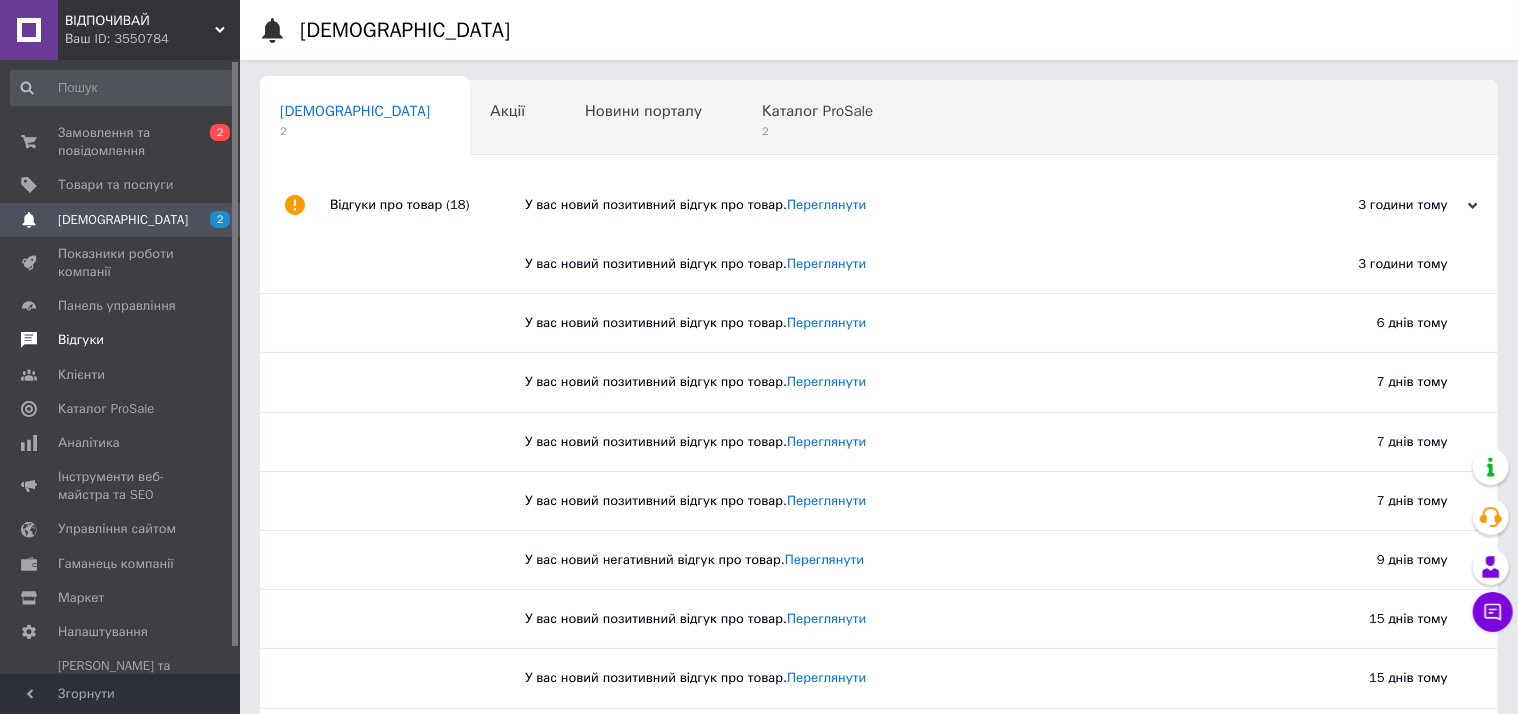 click on "Відгуки" at bounding box center (81, 340) 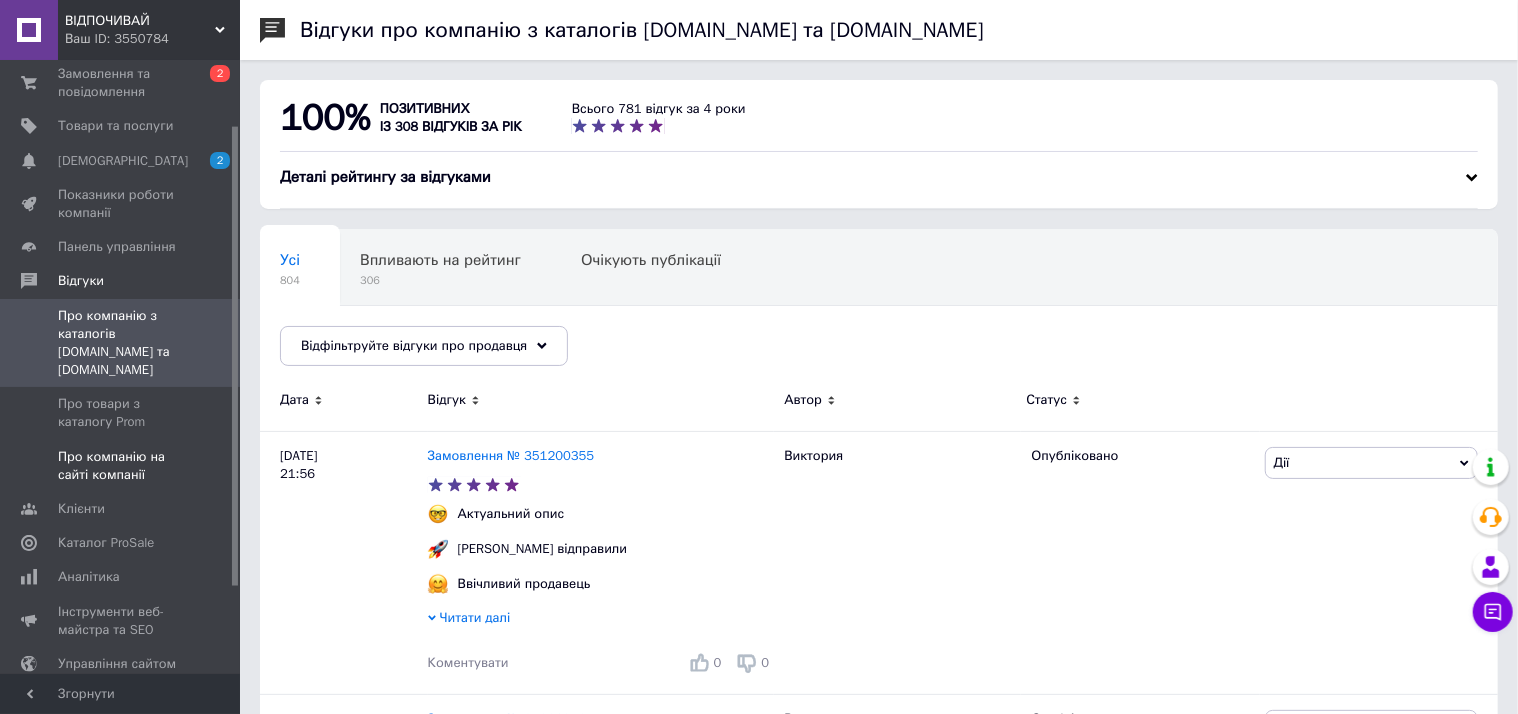 scroll, scrollTop: 90, scrollLeft: 0, axis: vertical 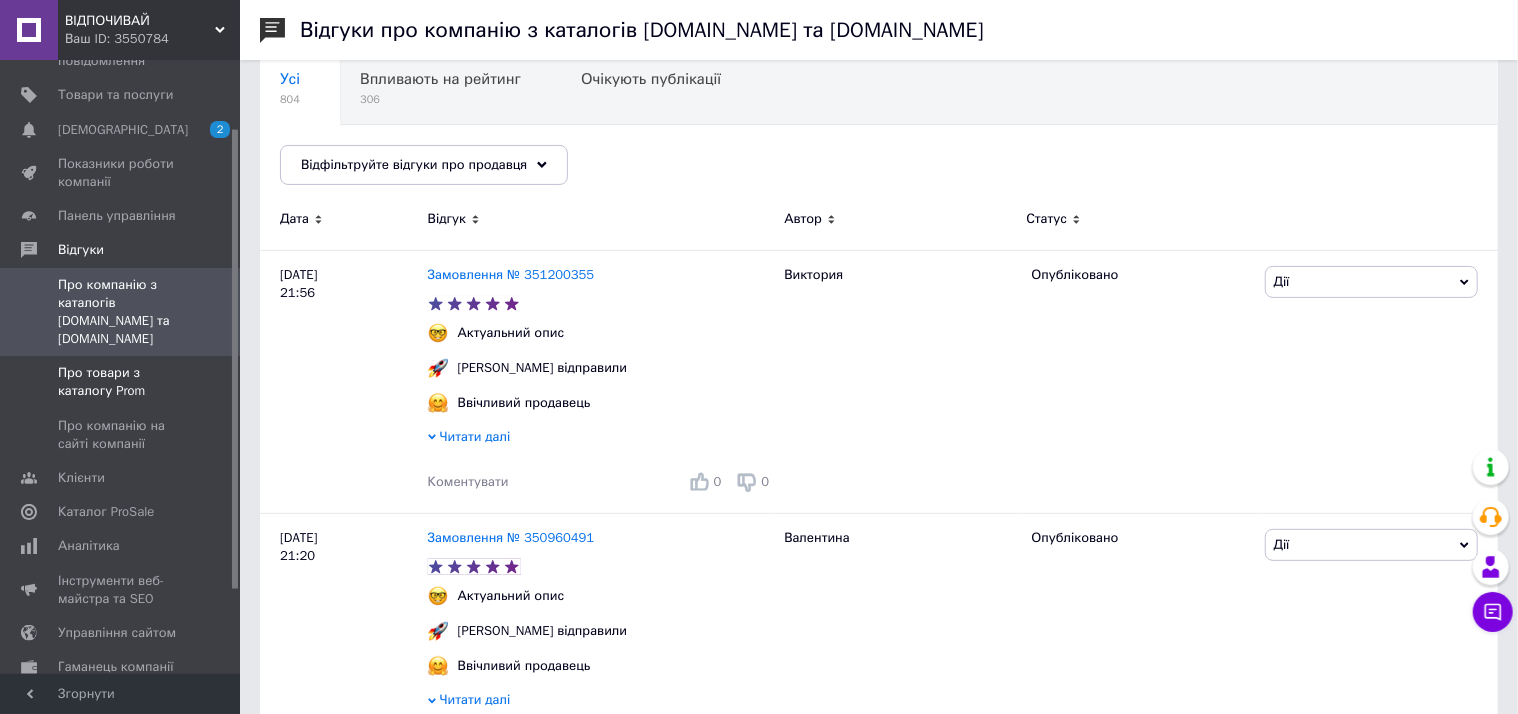 click on "Про товари з каталогу Prom" at bounding box center (121, 382) 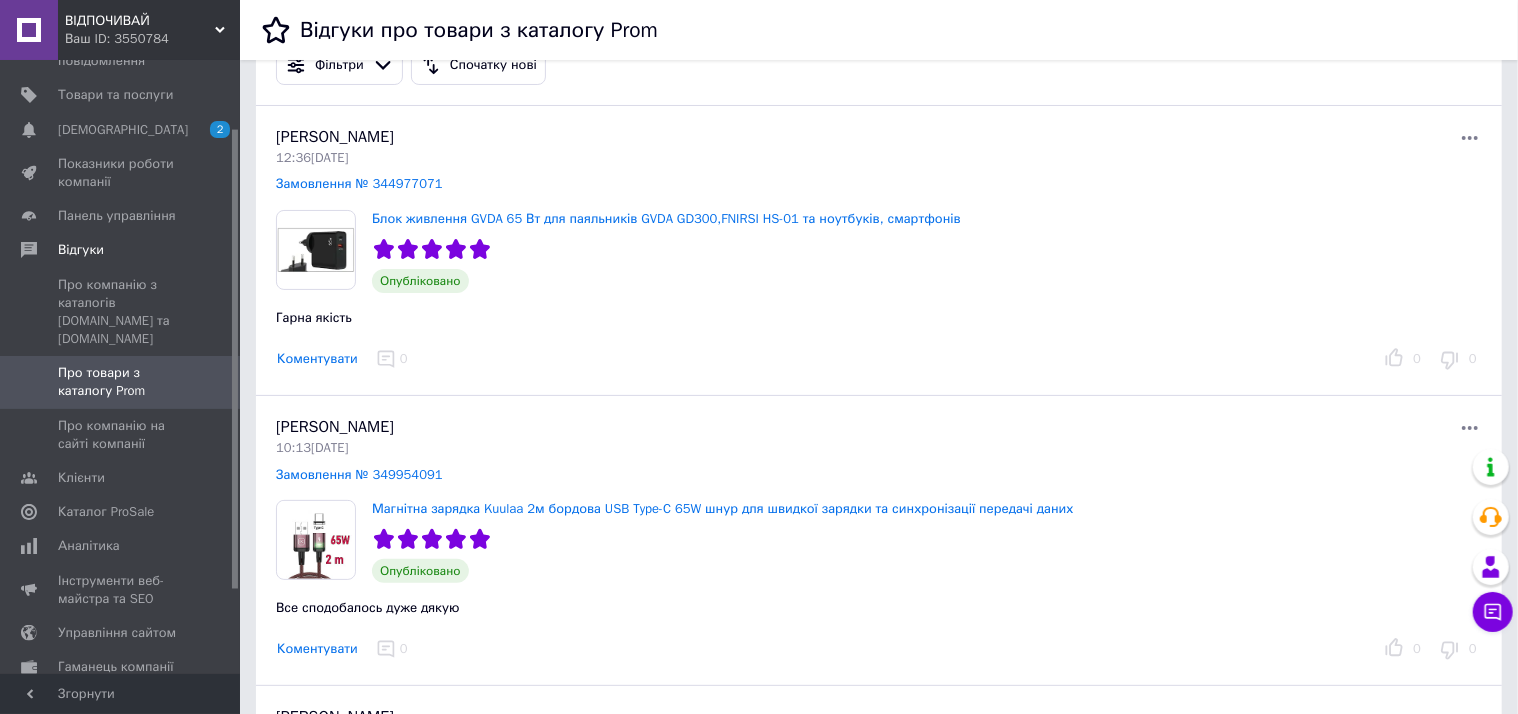 scroll, scrollTop: 90, scrollLeft: 0, axis: vertical 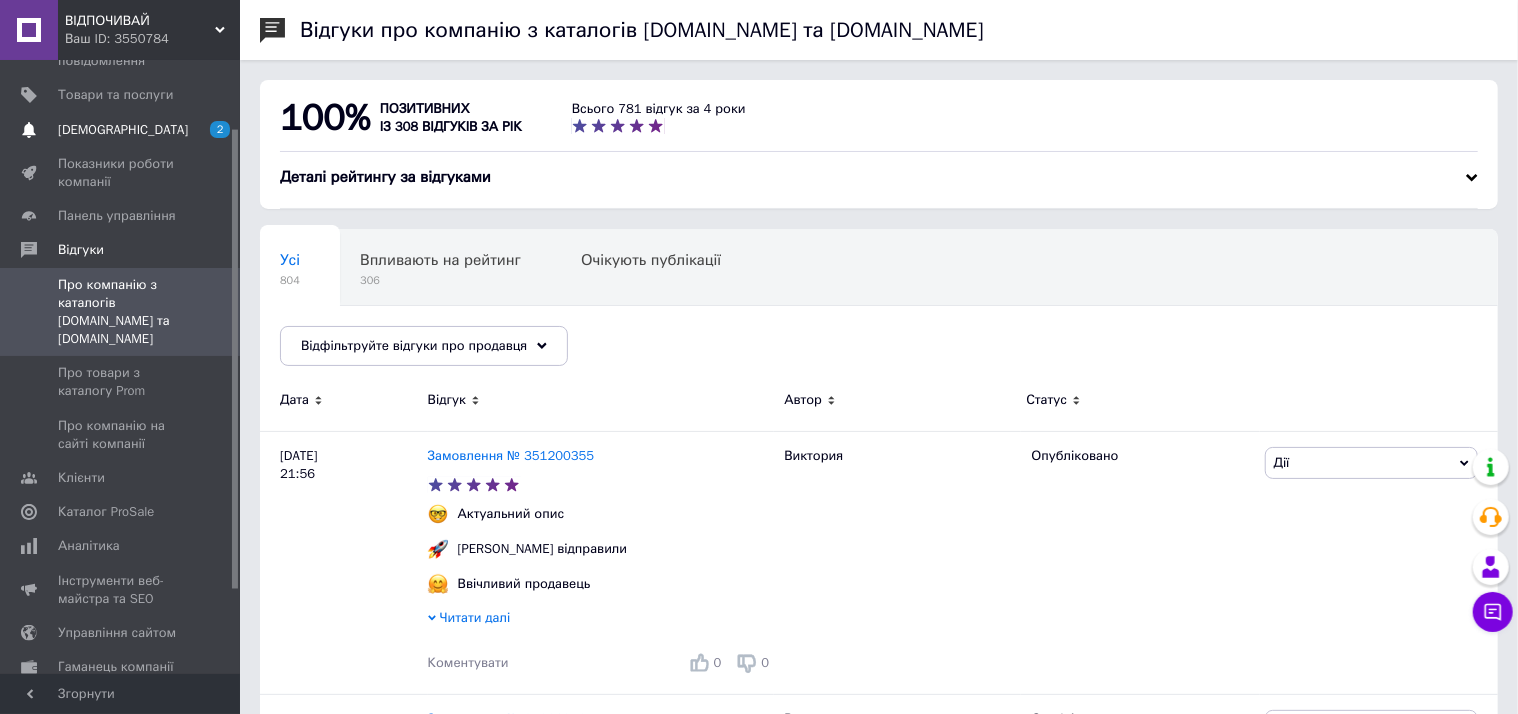 click on "[DEMOGRAPHIC_DATA]" at bounding box center [123, 130] 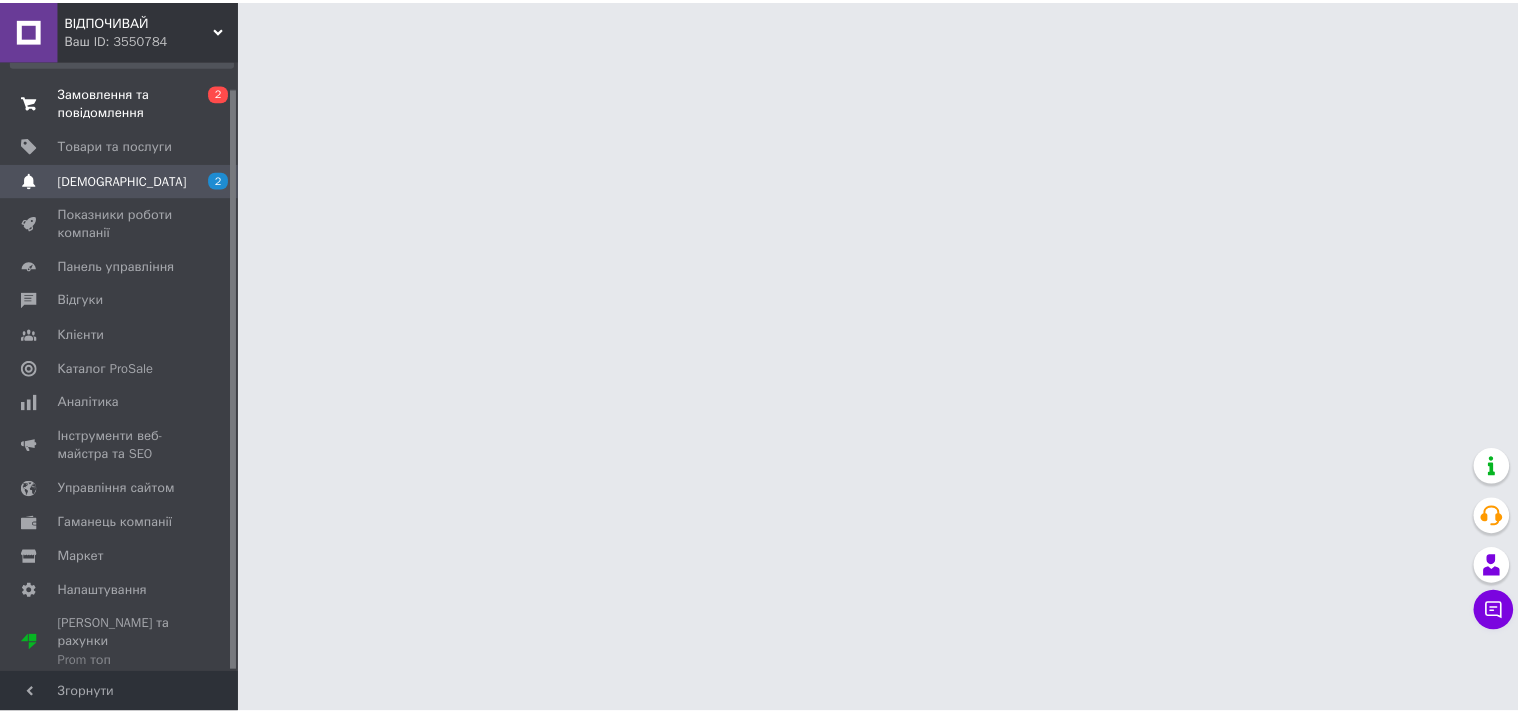 scroll, scrollTop: 27, scrollLeft: 0, axis: vertical 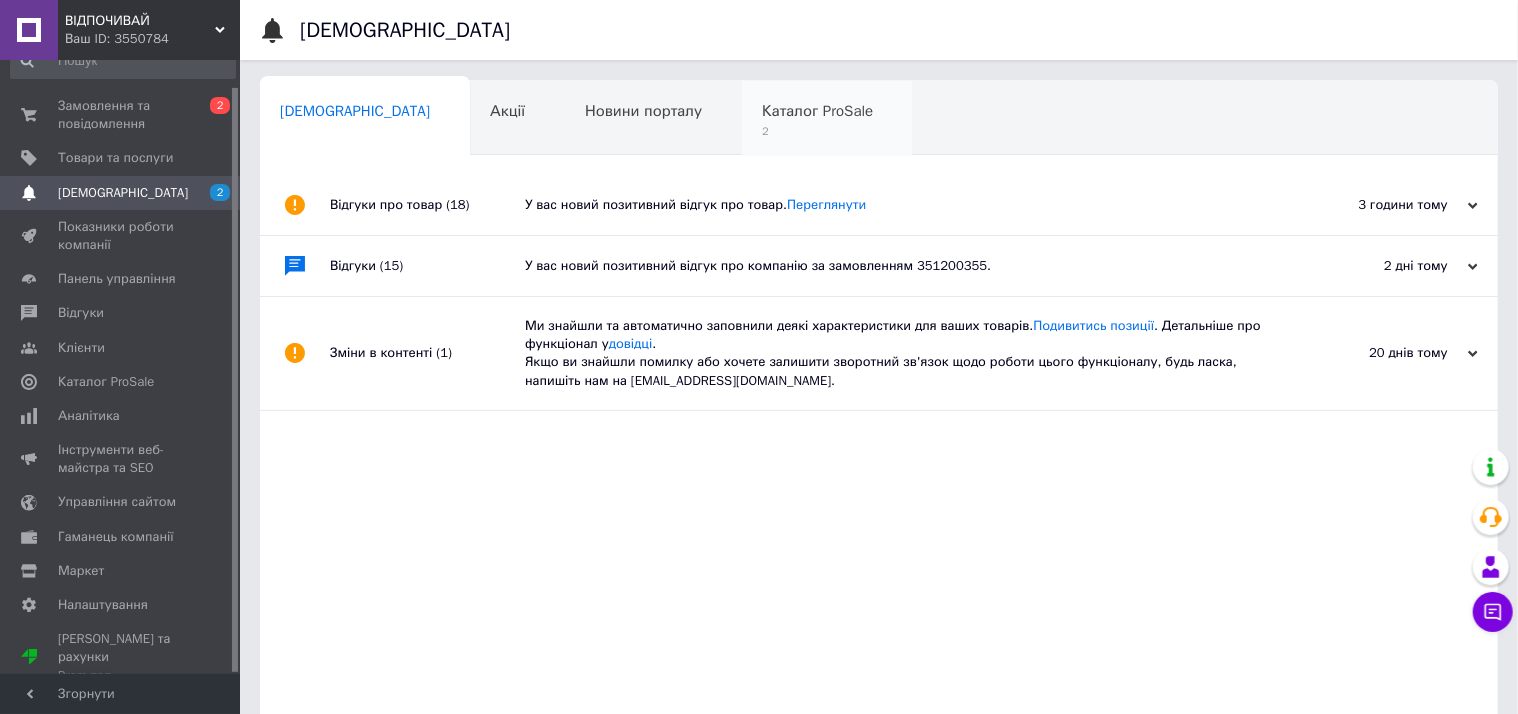 click on "2" at bounding box center [817, 131] 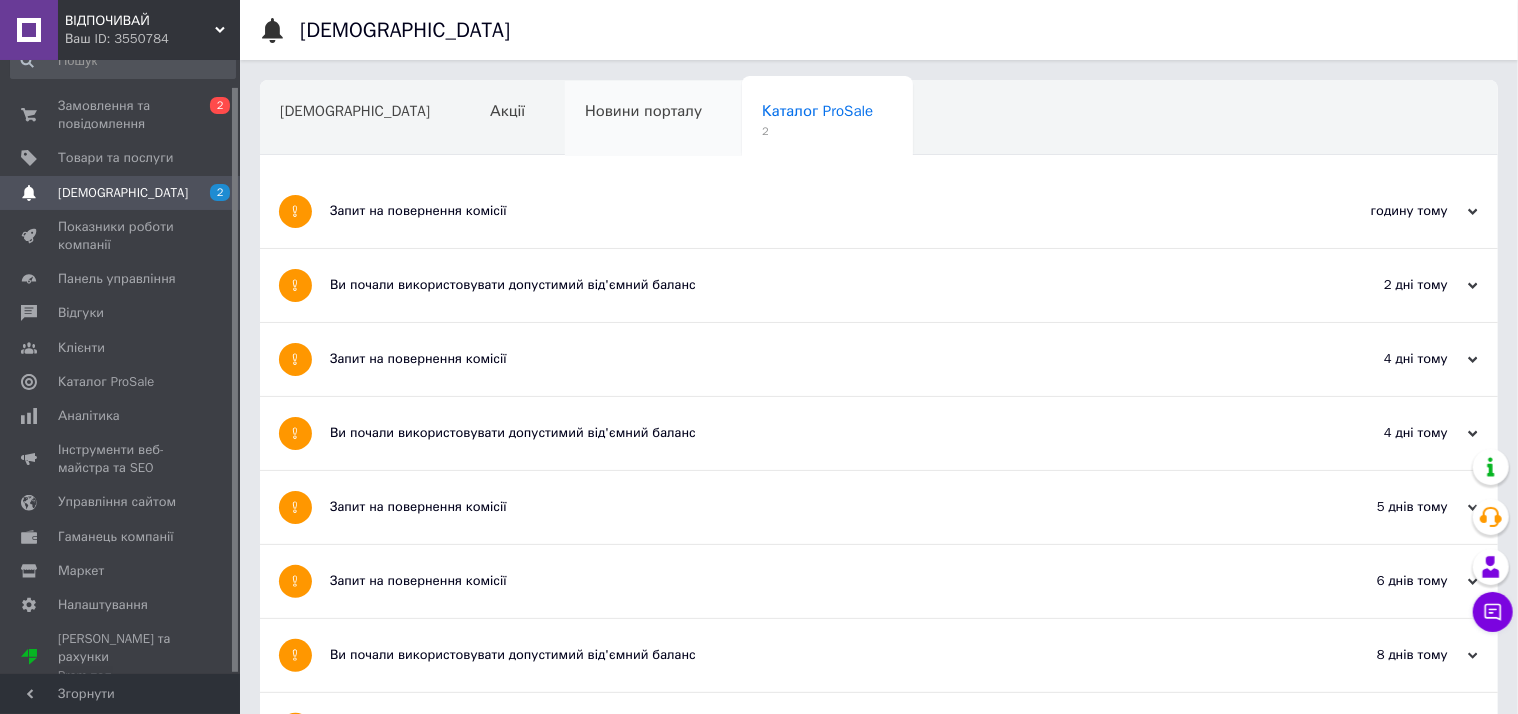 click on "Новини порталу" at bounding box center [643, 111] 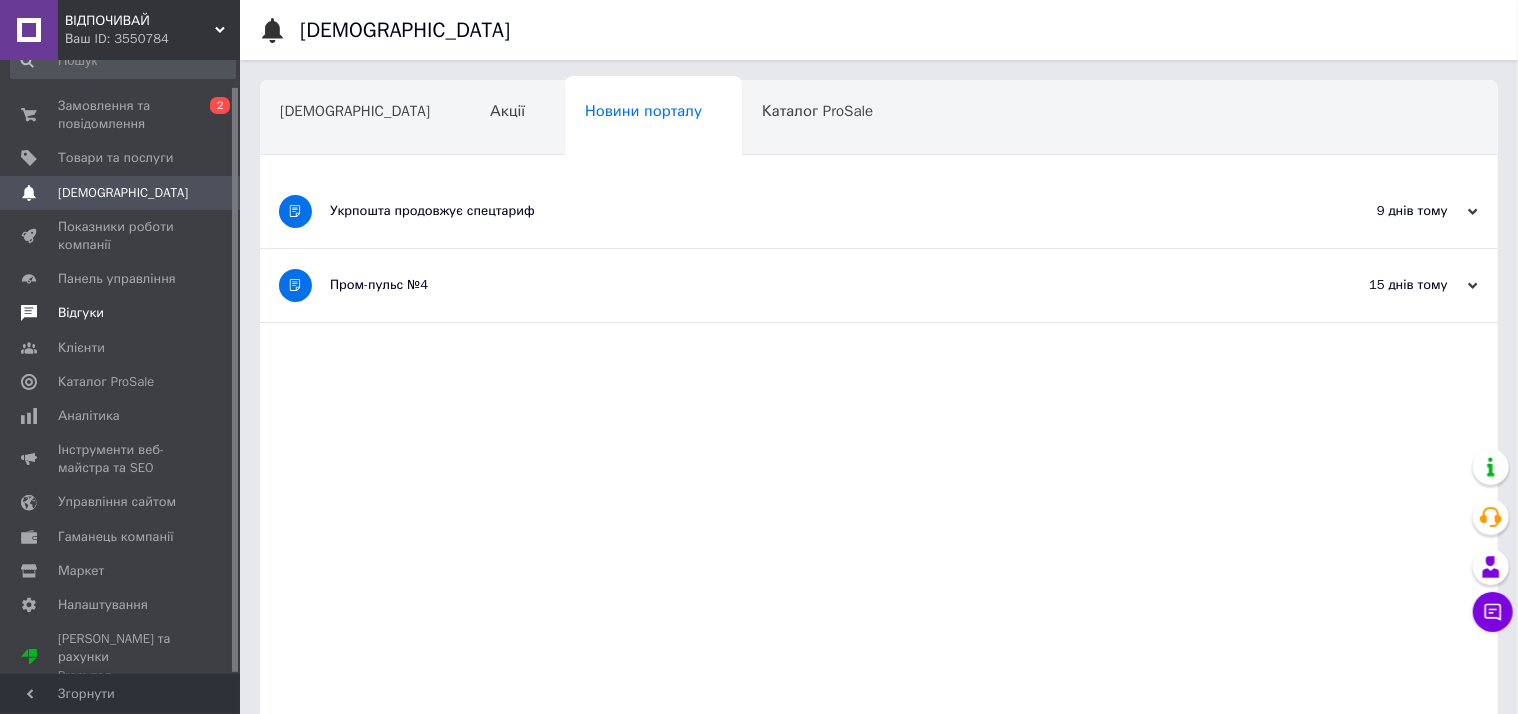 click on "Відгуки" at bounding box center (81, 313) 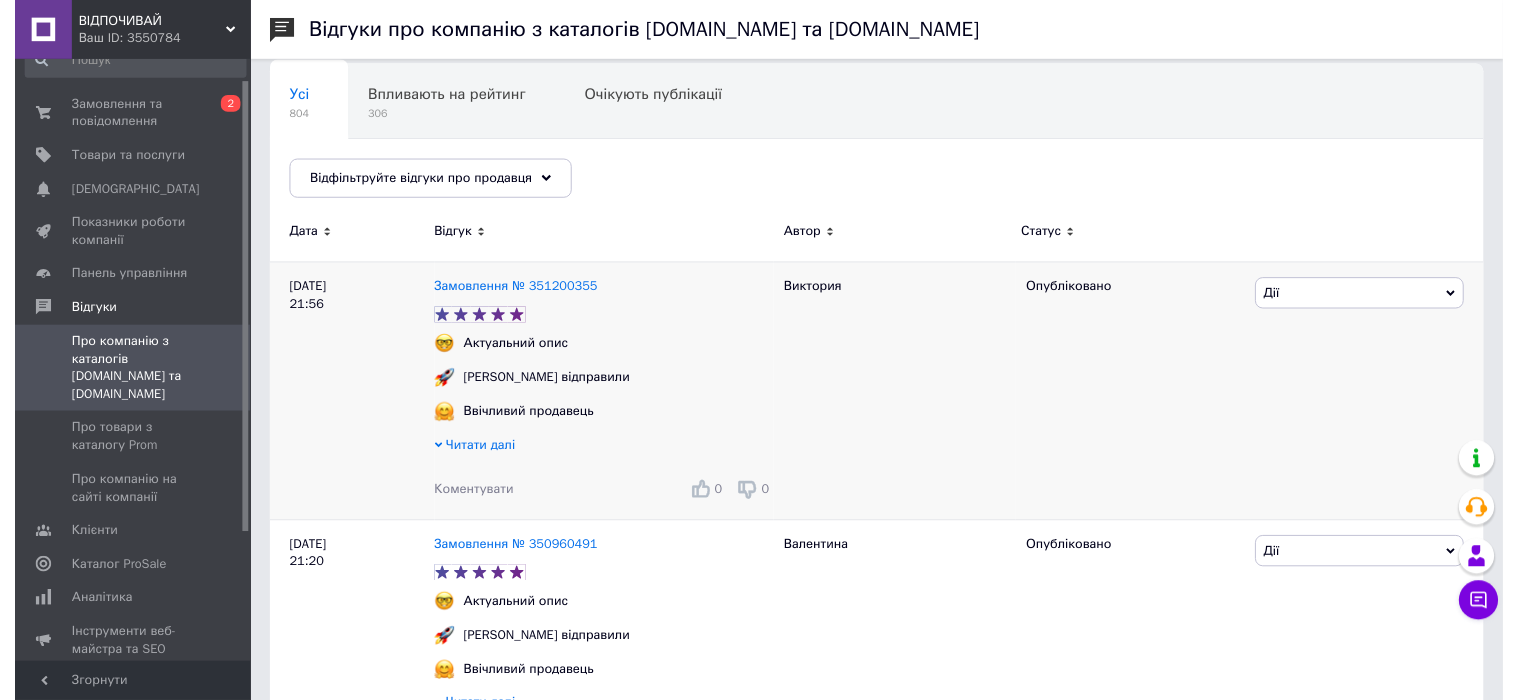 scroll, scrollTop: 181, scrollLeft: 0, axis: vertical 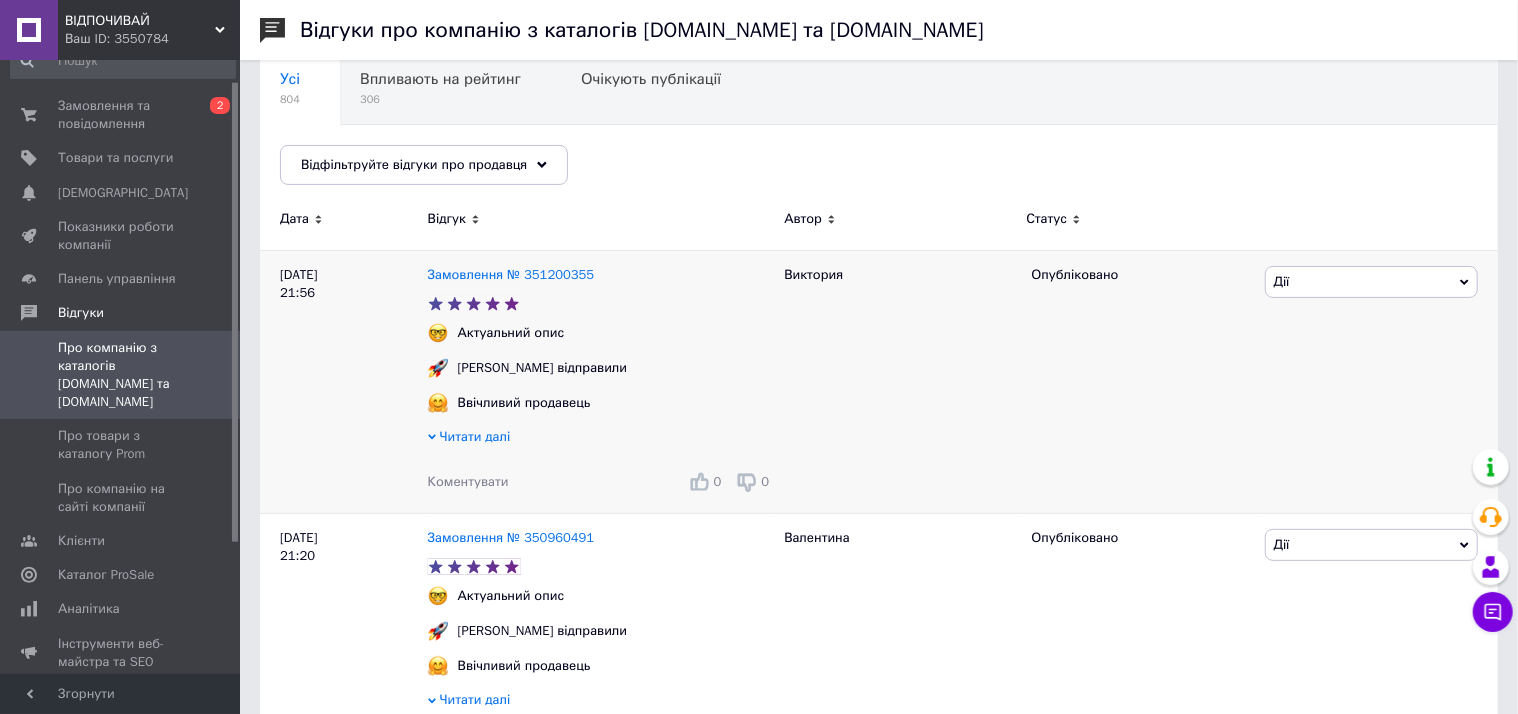 click on "Коментувати" at bounding box center [468, 481] 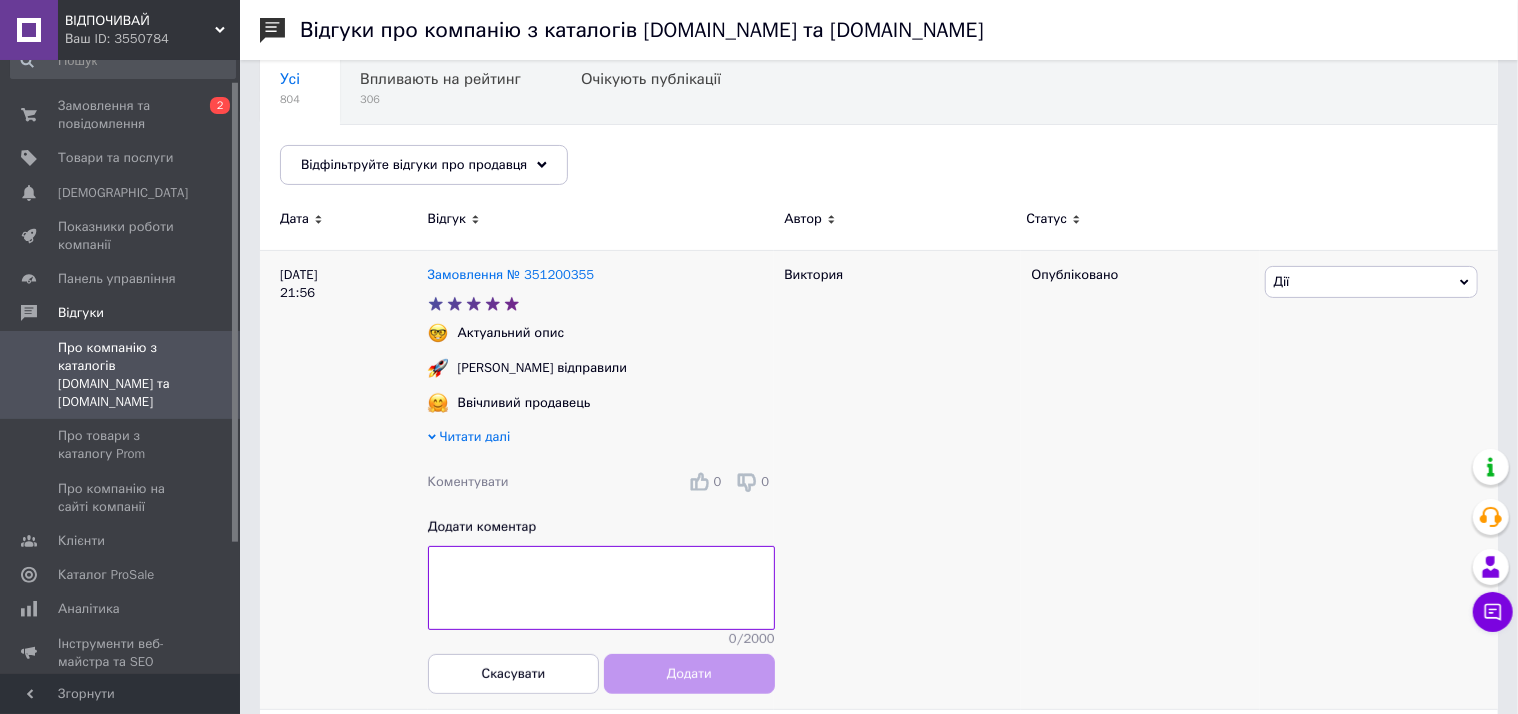 click at bounding box center (601, 588) 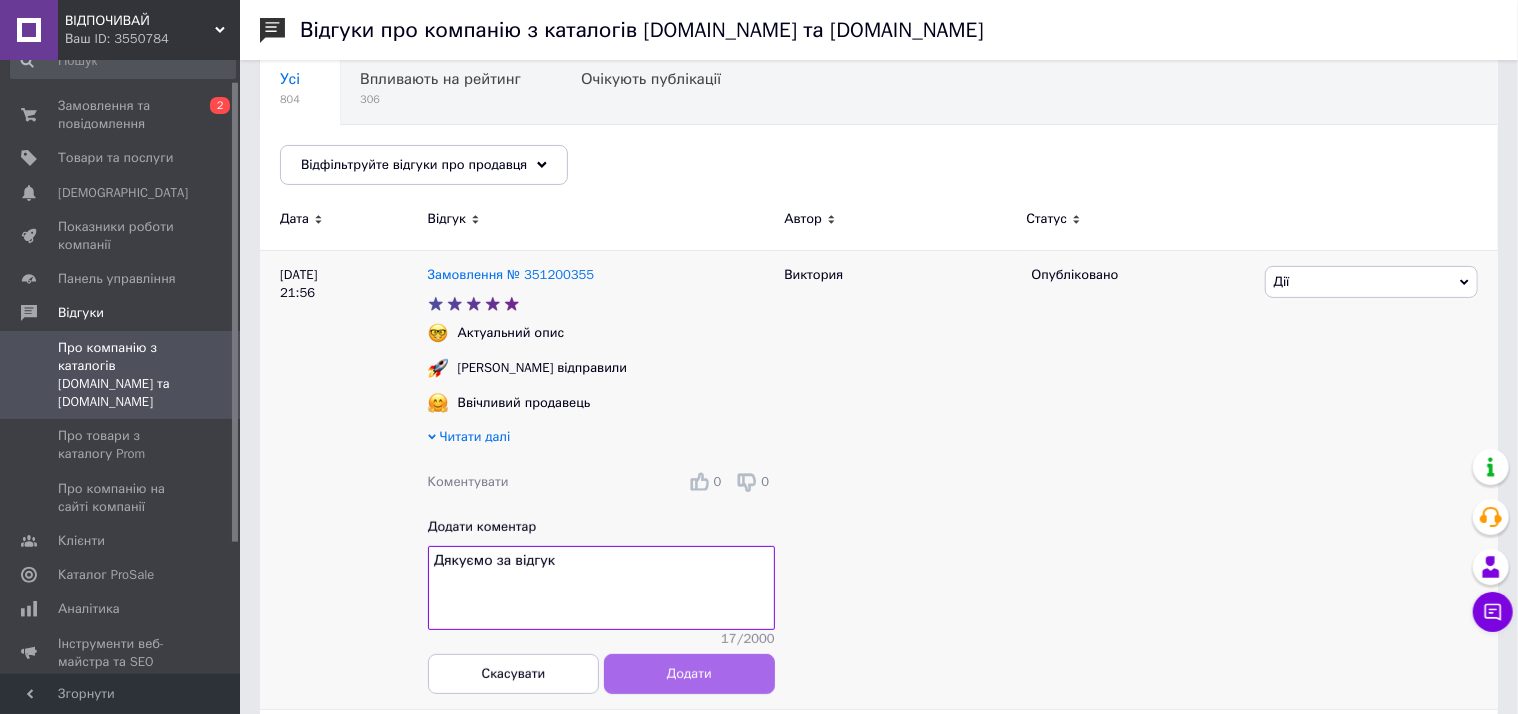 type on "Дякуємо за відгук" 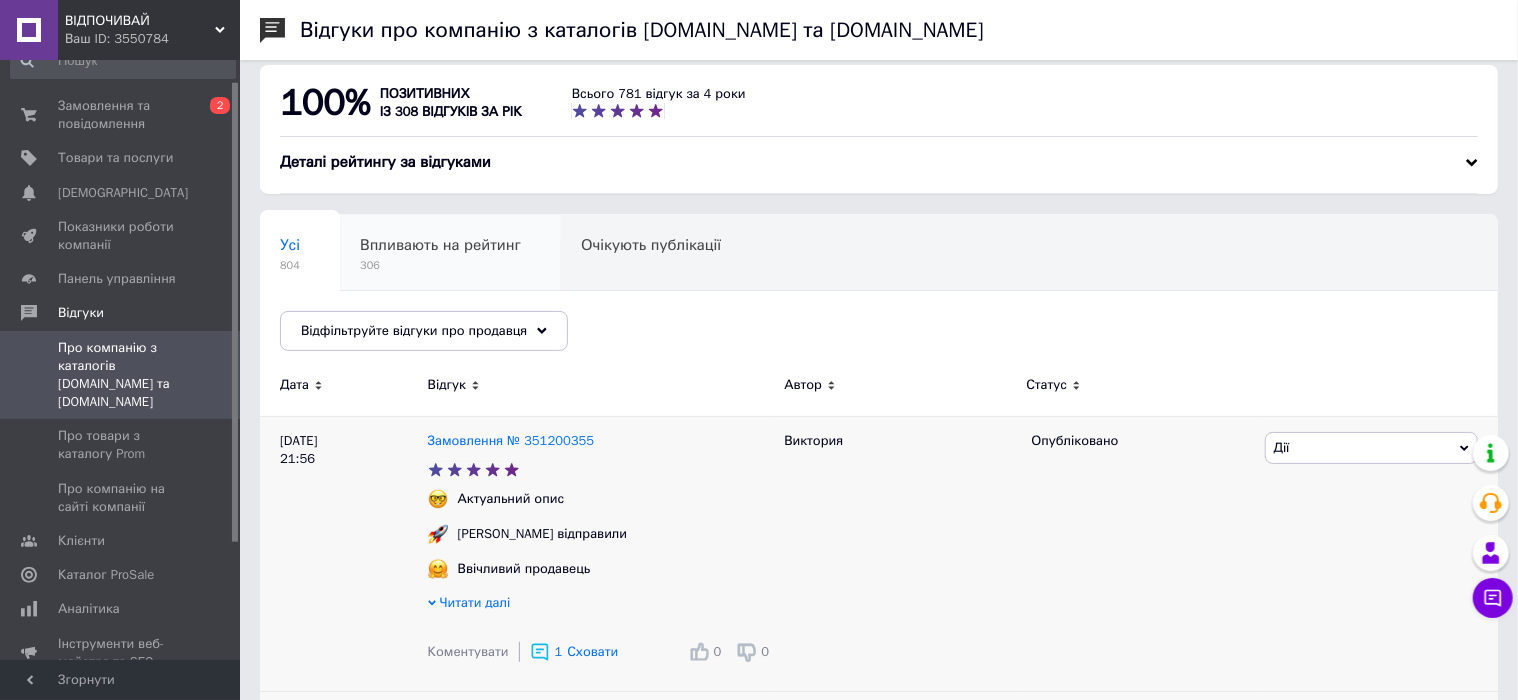 scroll, scrollTop: 0, scrollLeft: 0, axis: both 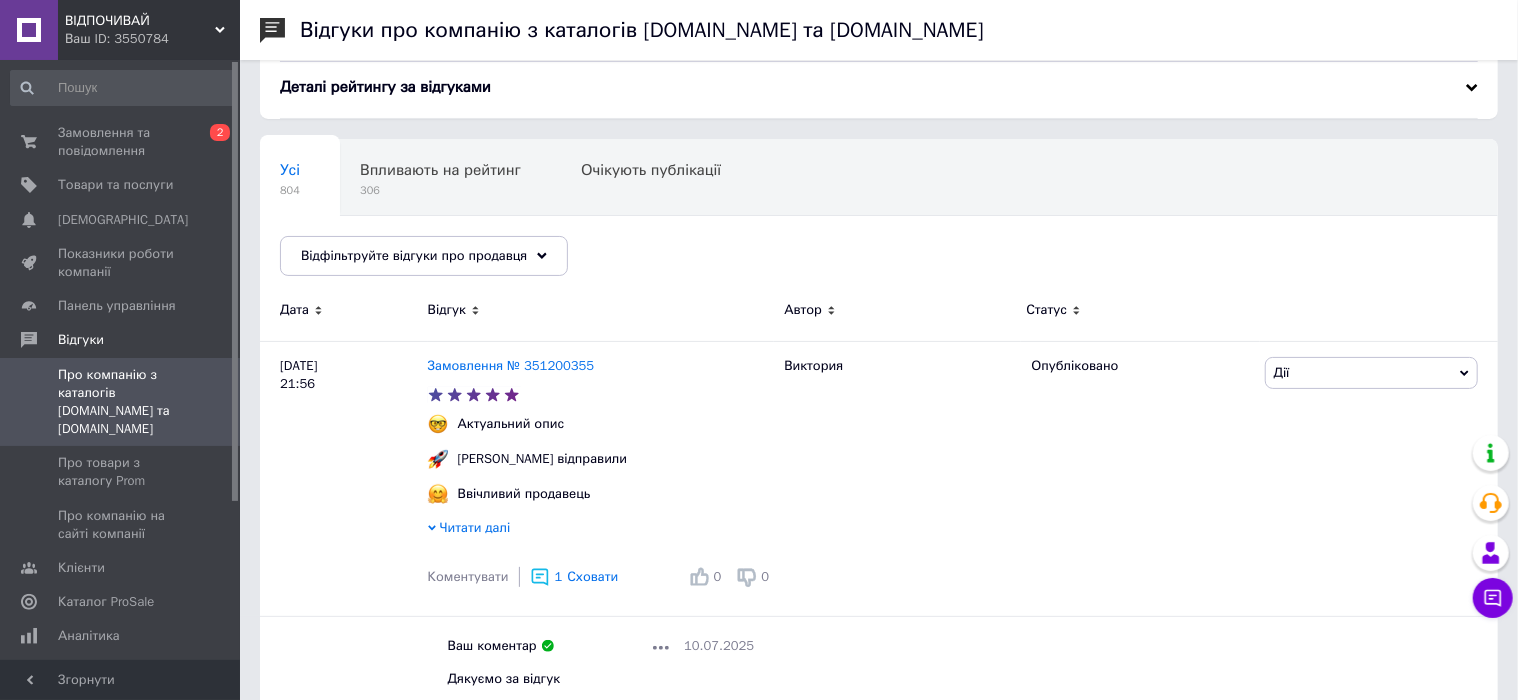 click 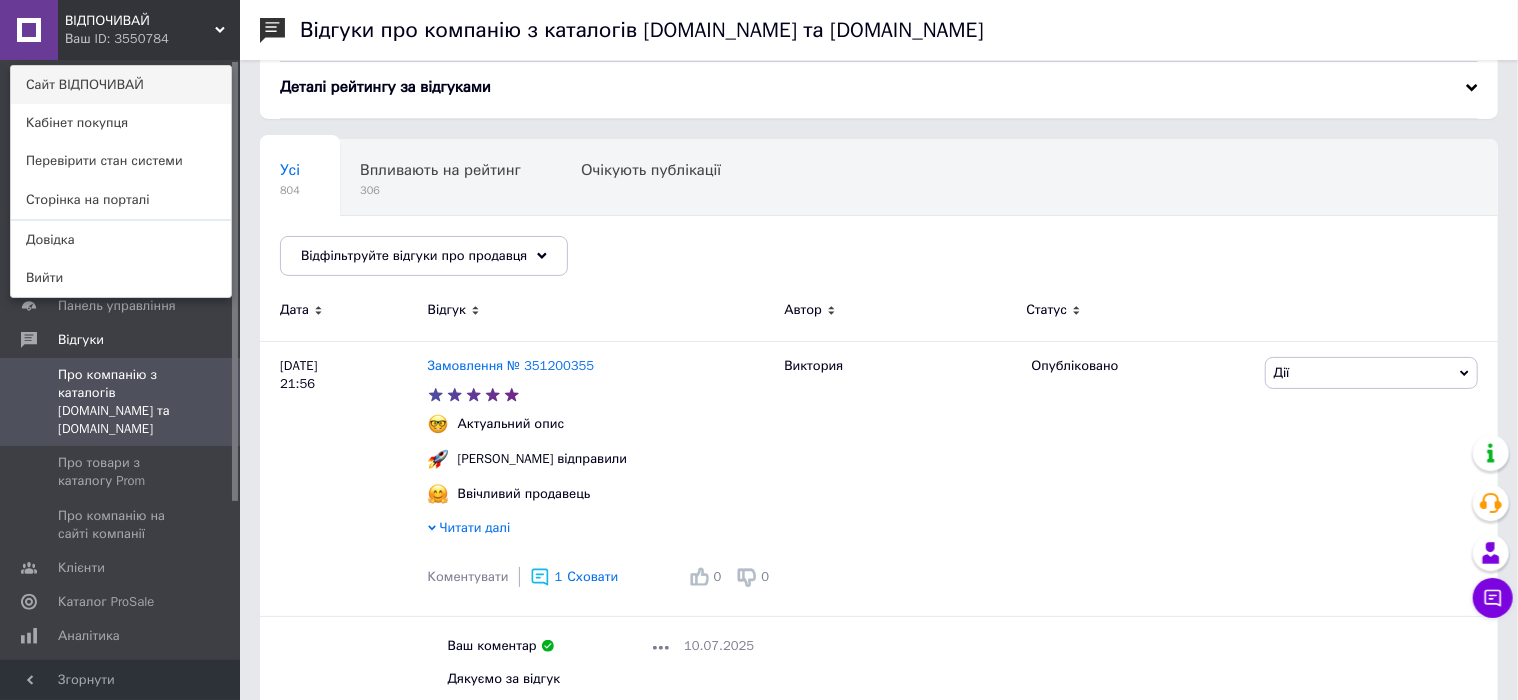 click on "Сайт ВІДПОЧИВАЙ" at bounding box center (121, 85) 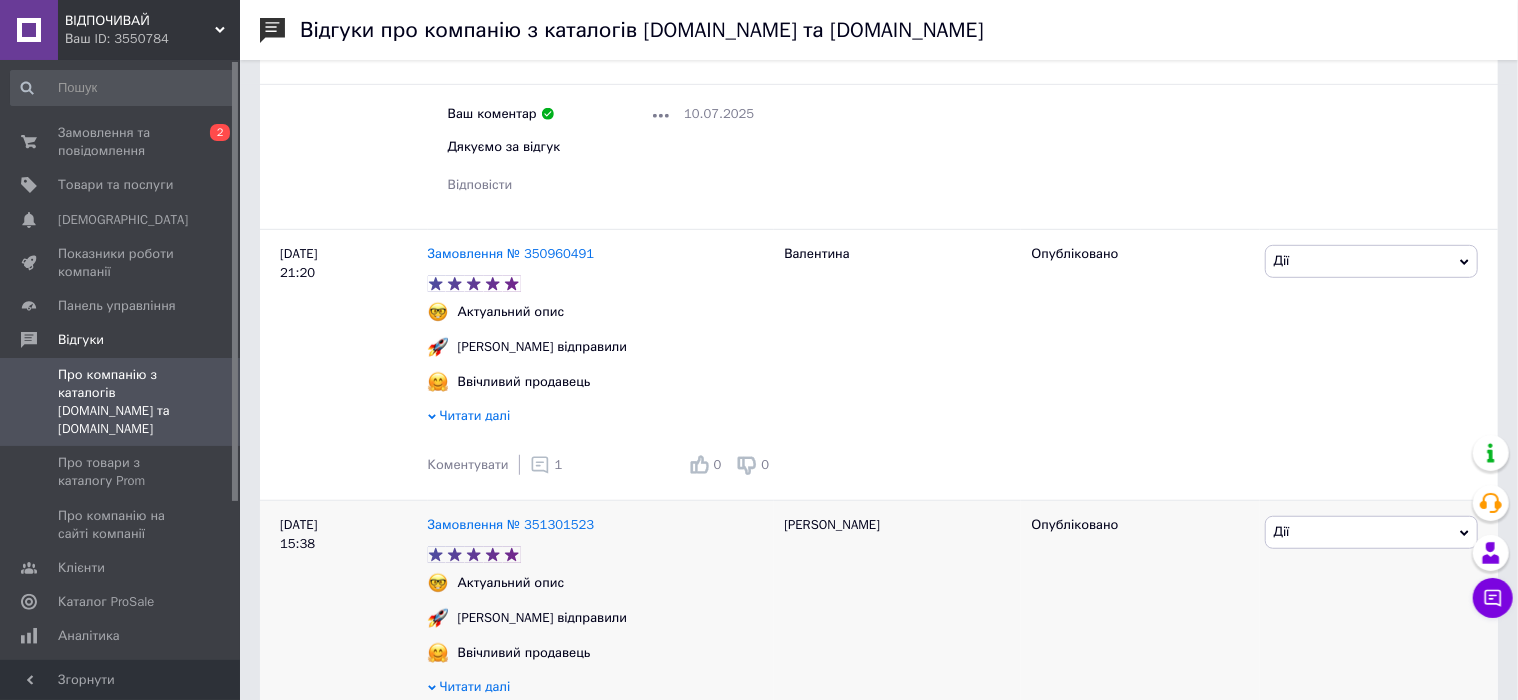 scroll, scrollTop: 727, scrollLeft: 0, axis: vertical 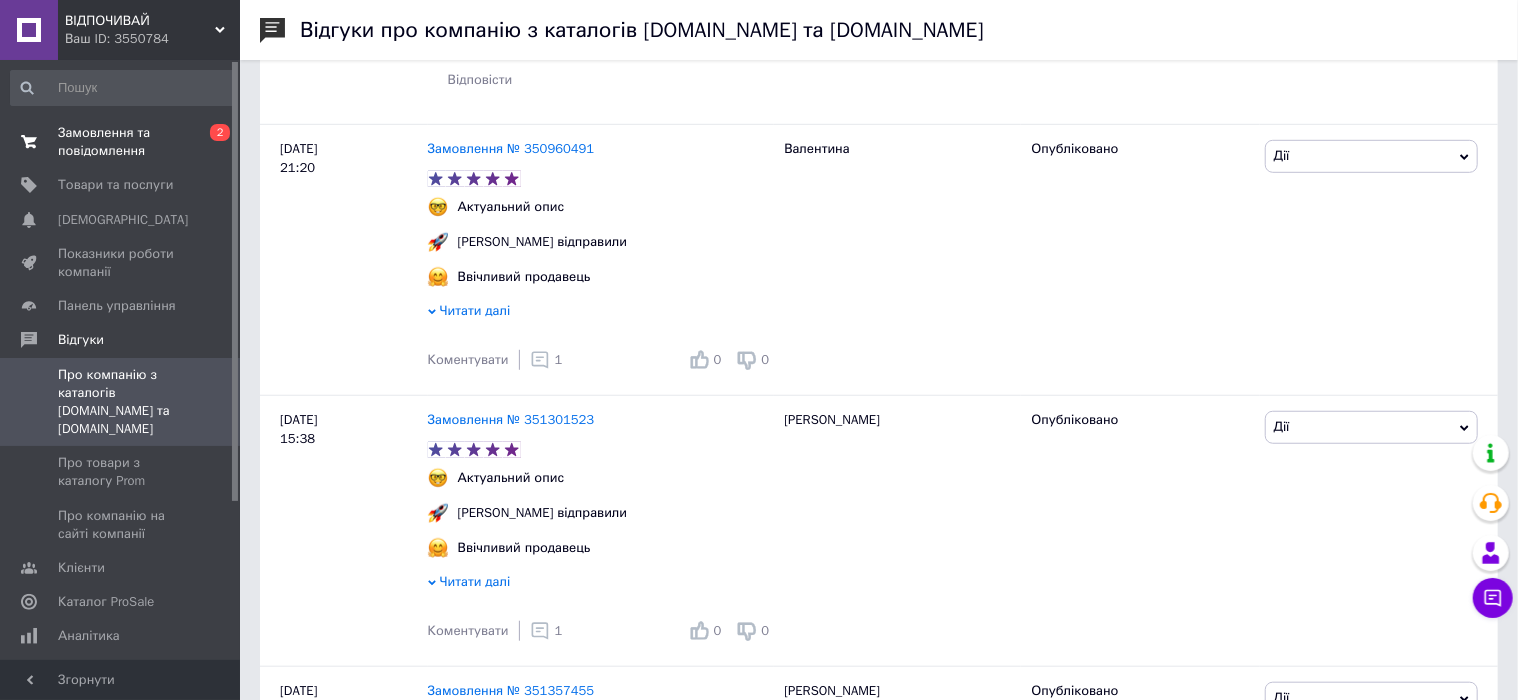 click on "Замовлення та повідомлення" at bounding box center (121, 142) 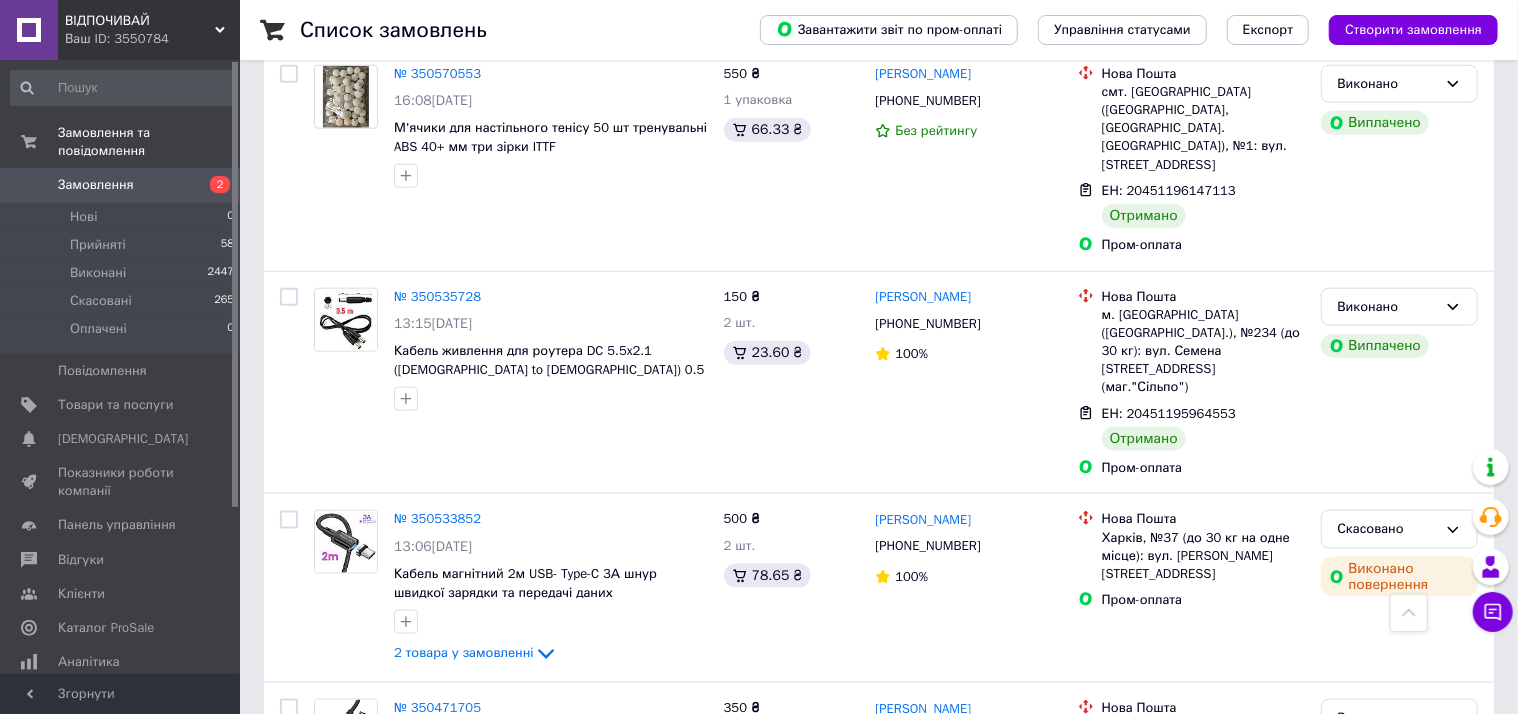 scroll, scrollTop: 5727, scrollLeft: 0, axis: vertical 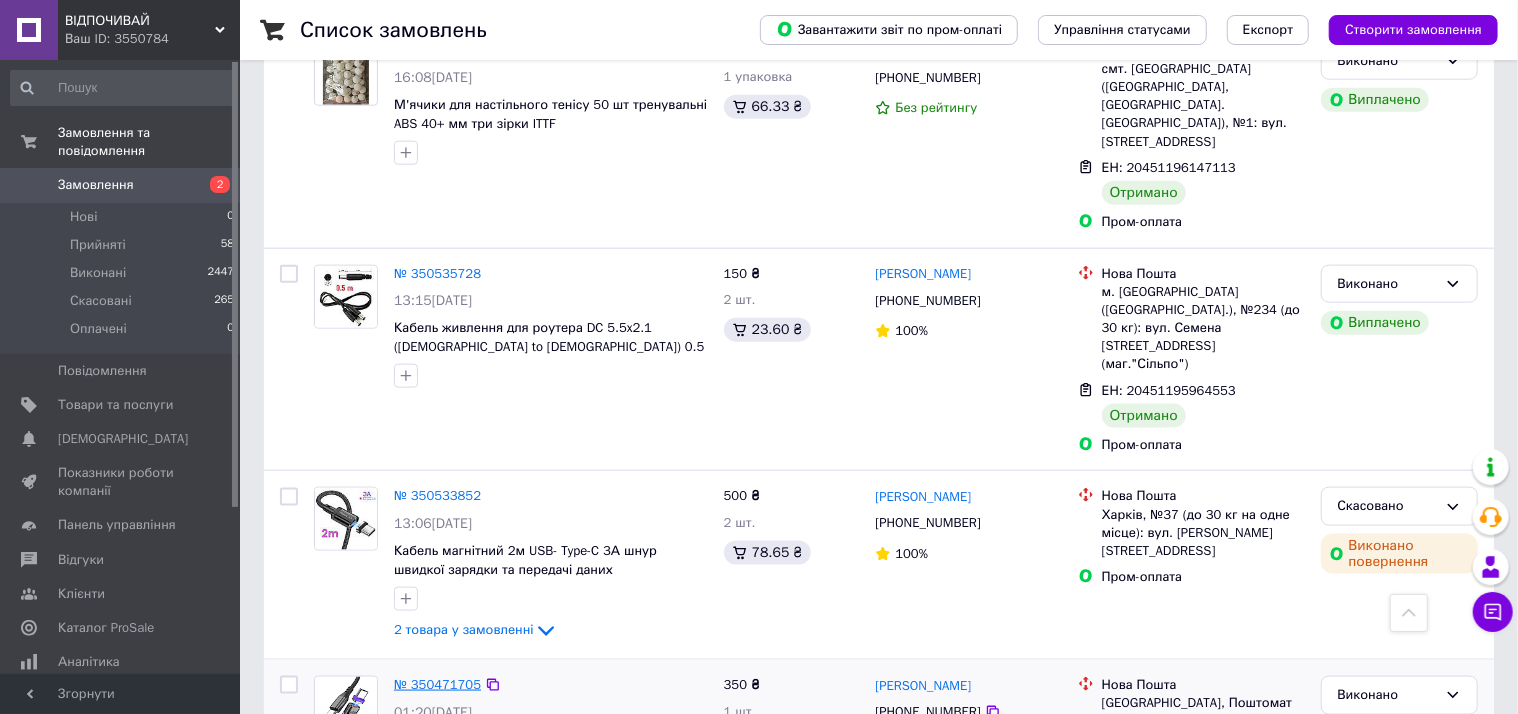 click on "№ 350471705" at bounding box center (437, 684) 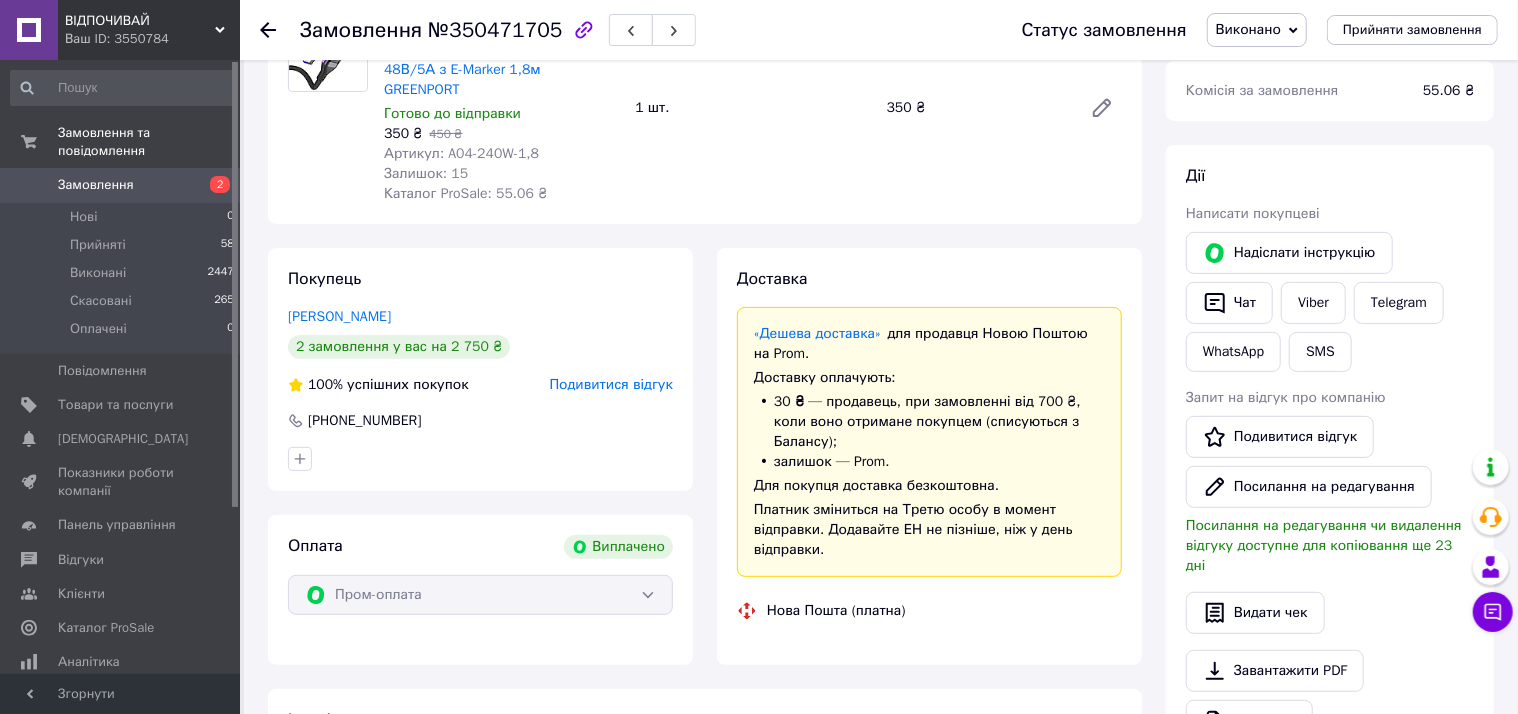 scroll, scrollTop: 858, scrollLeft: 0, axis: vertical 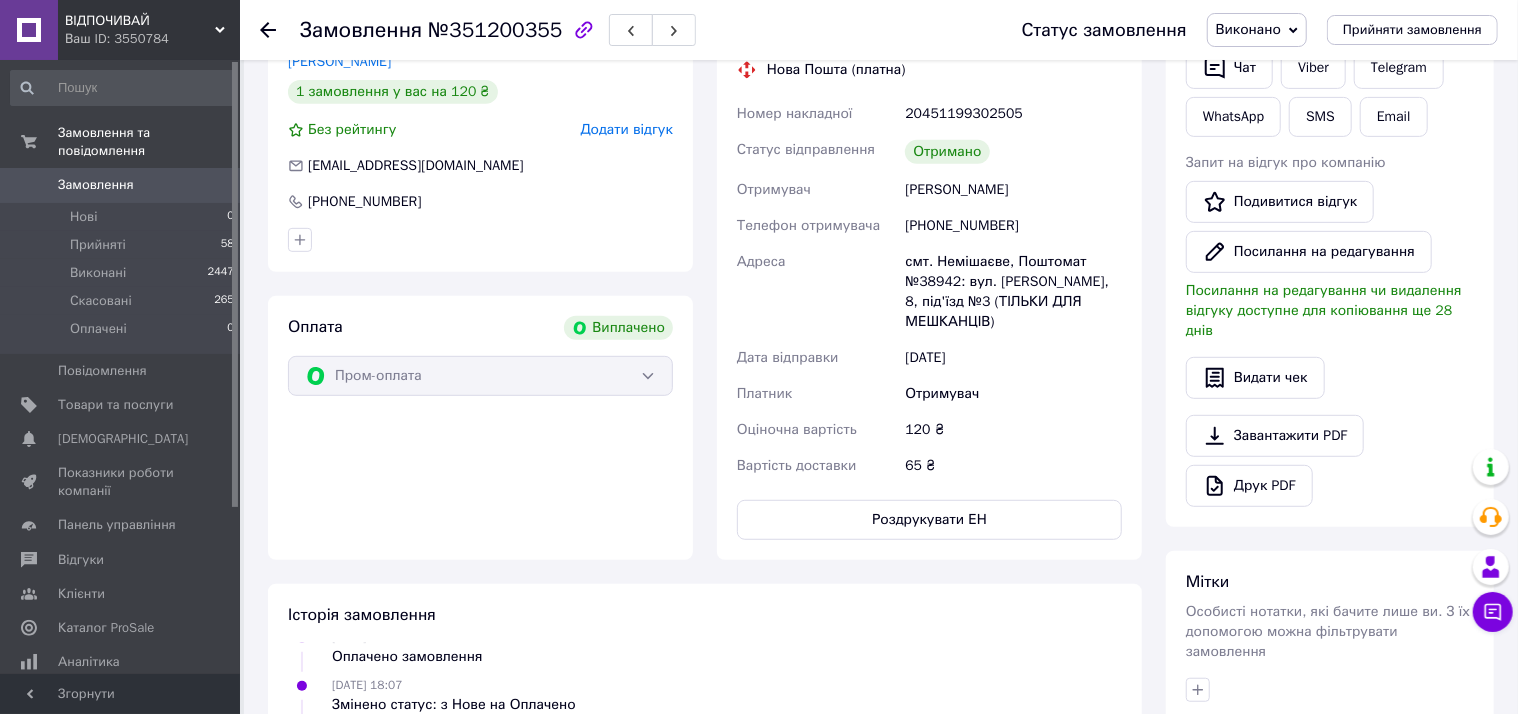 click on "Додати відгук" at bounding box center (627, 129) 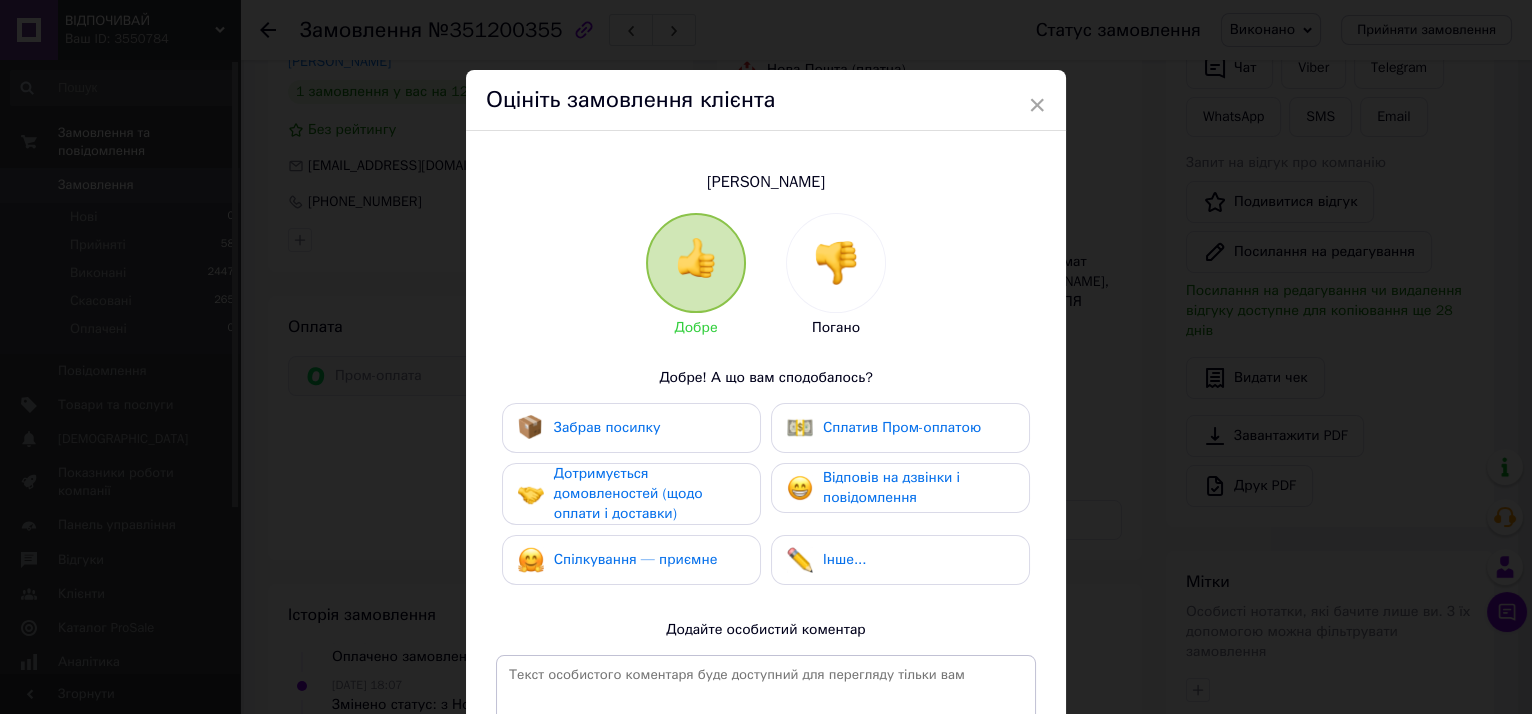 click on "Сплатив Пром-оплатою" at bounding box center [902, 427] 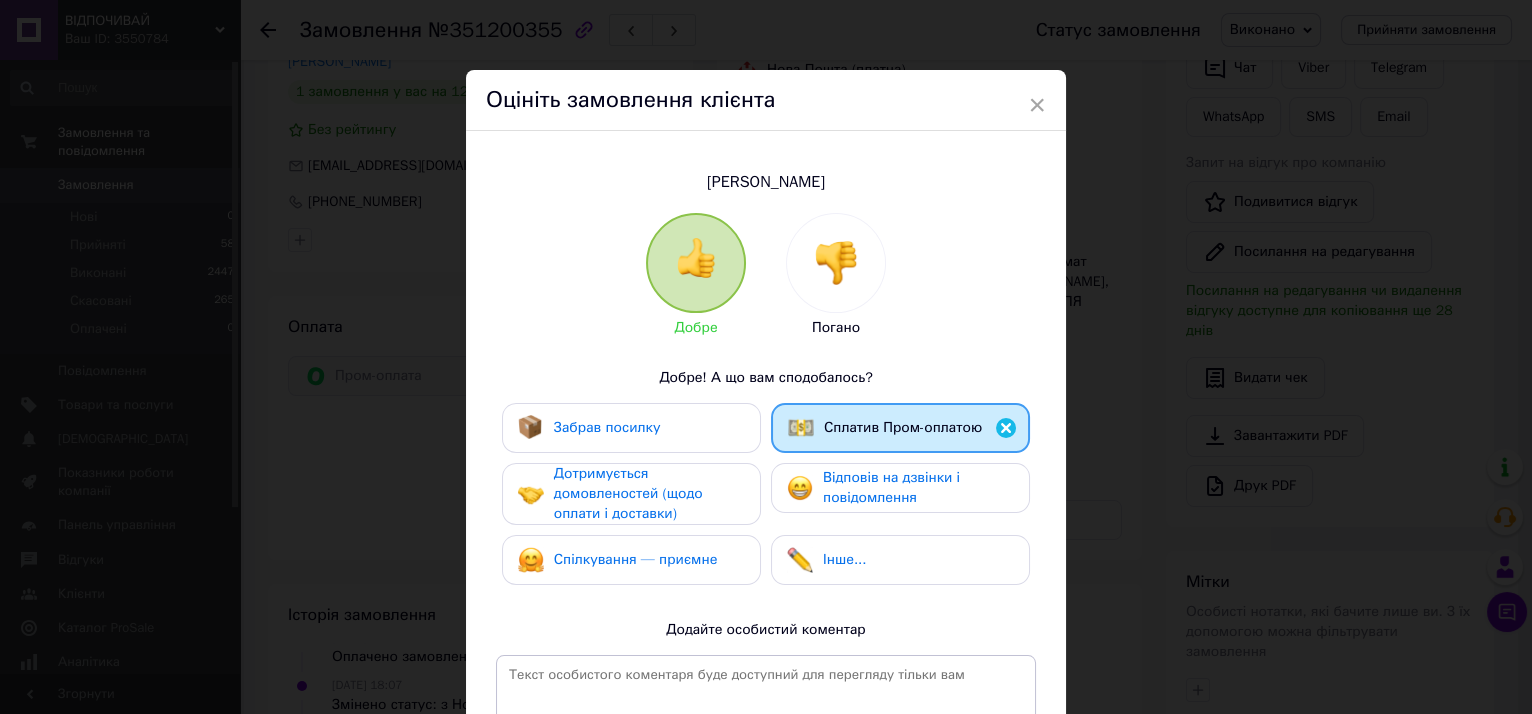 click on "Спілкування — приємне" at bounding box center (636, 559) 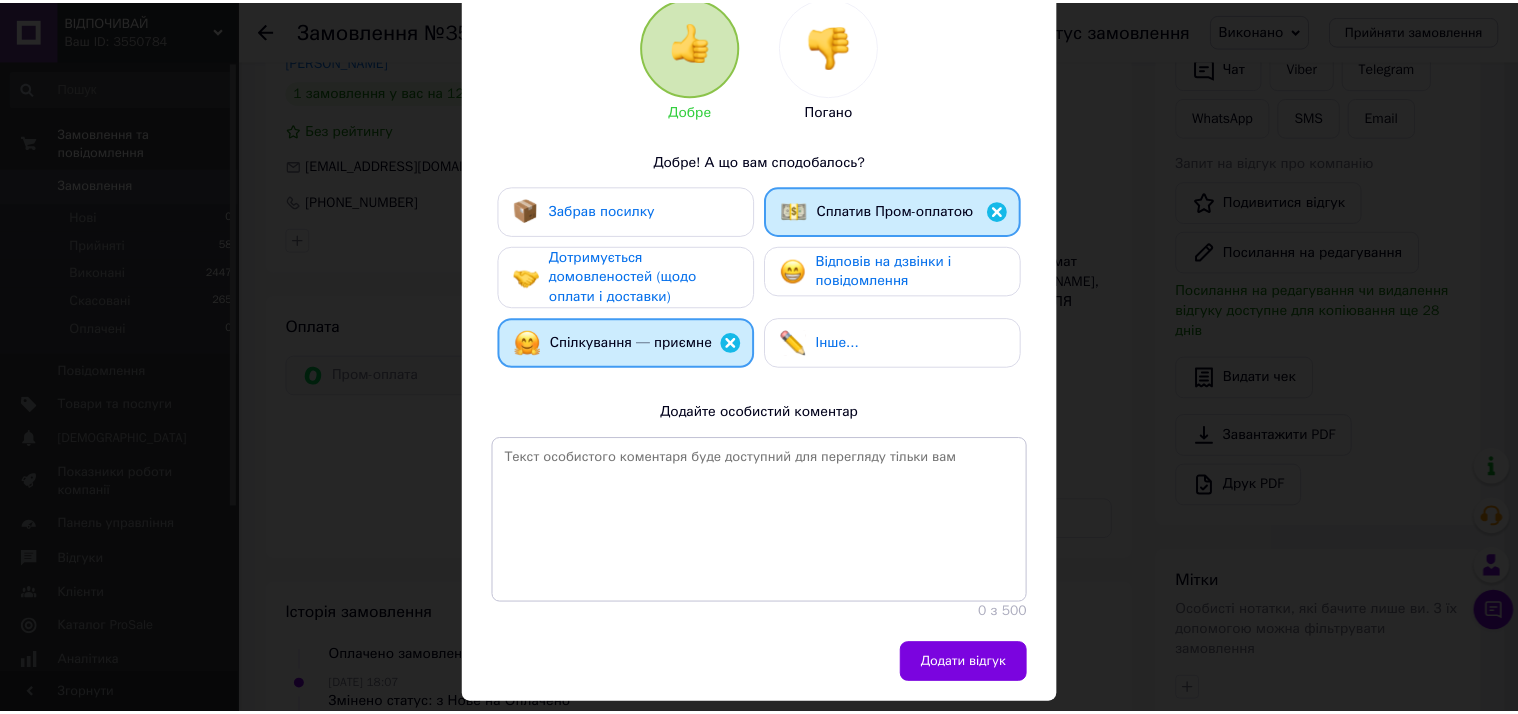 scroll, scrollTop: 274, scrollLeft: 0, axis: vertical 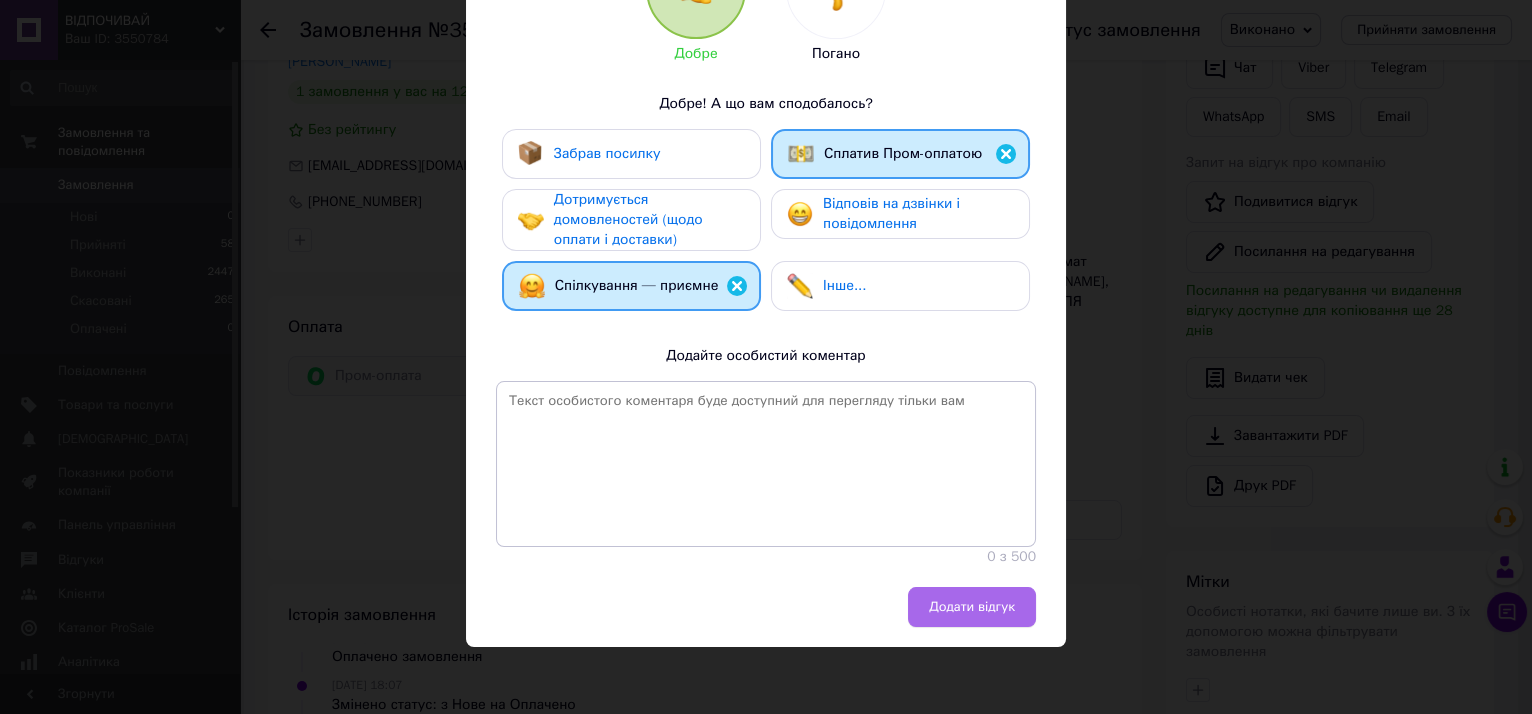 click on "Додати відгук" at bounding box center [972, 607] 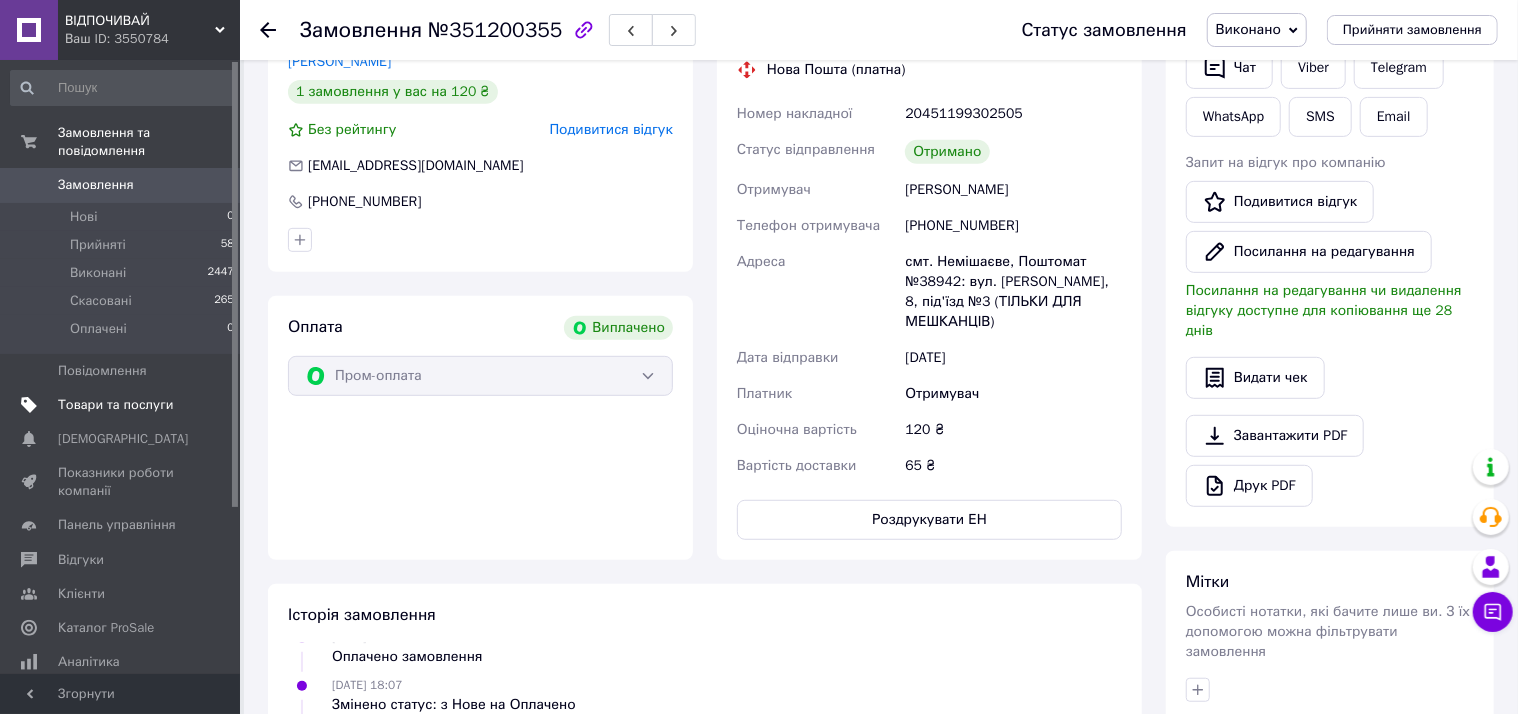 click on "Товари та послуги" at bounding box center [115, 405] 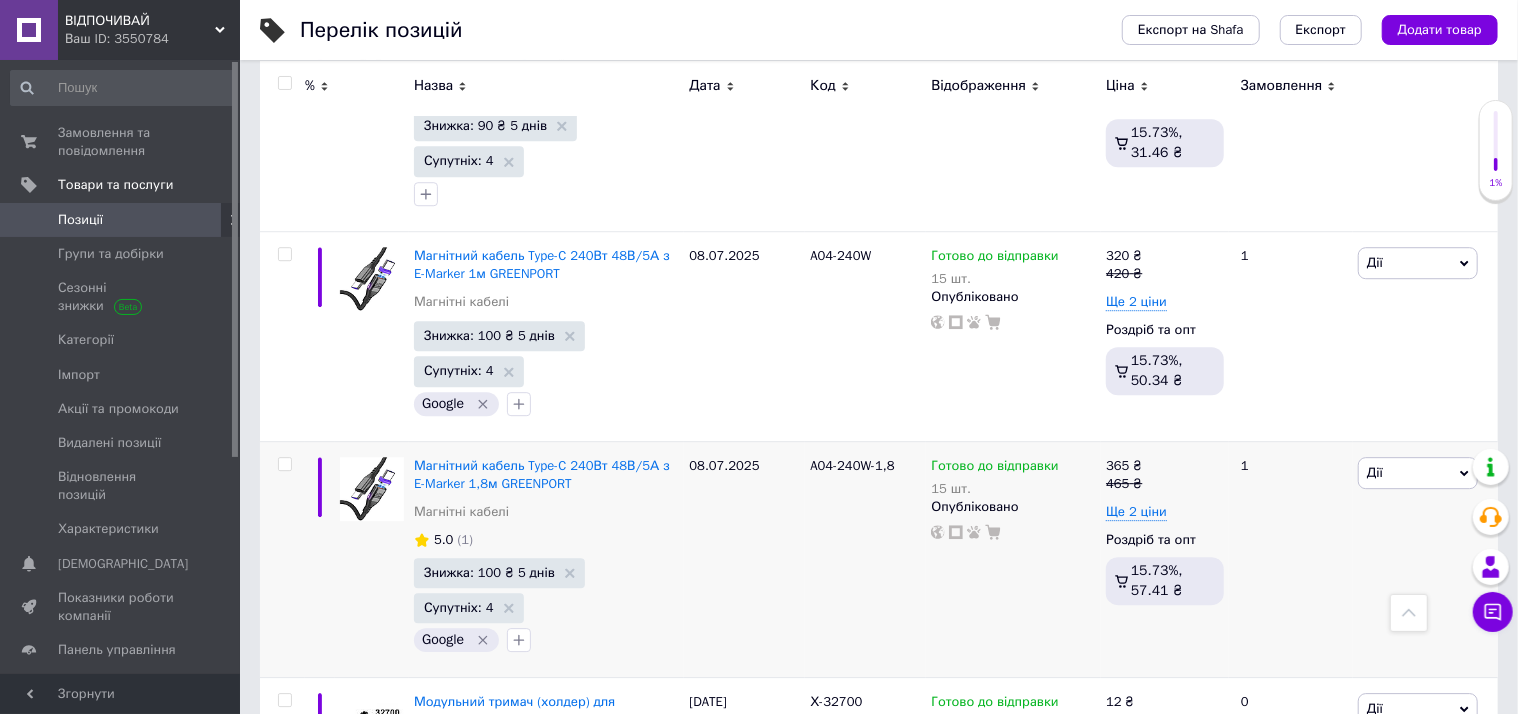 scroll, scrollTop: 3272, scrollLeft: 0, axis: vertical 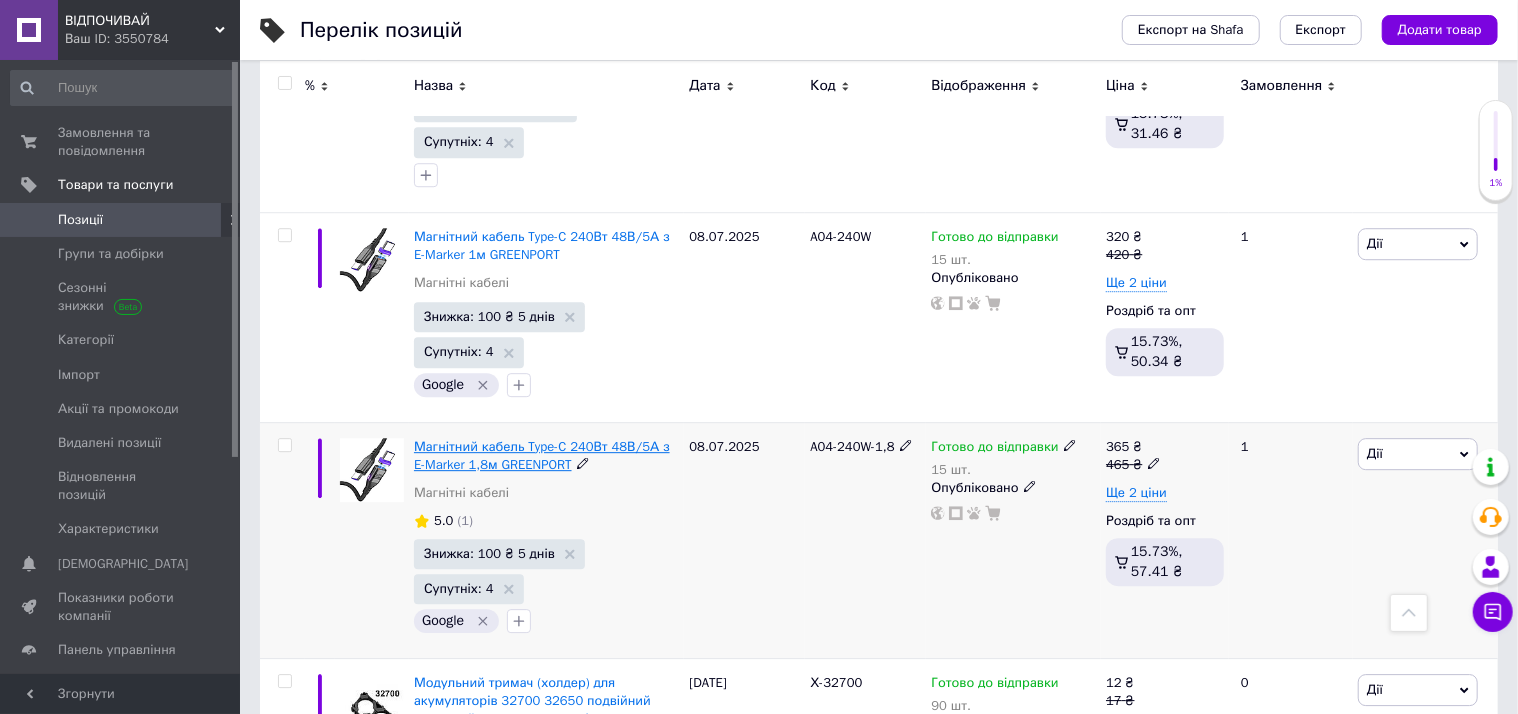 click on "Магнітний кабель Type-C 240Вт 48В/5А з E-Marker 1,8м GREENPORT" at bounding box center (542, 455) 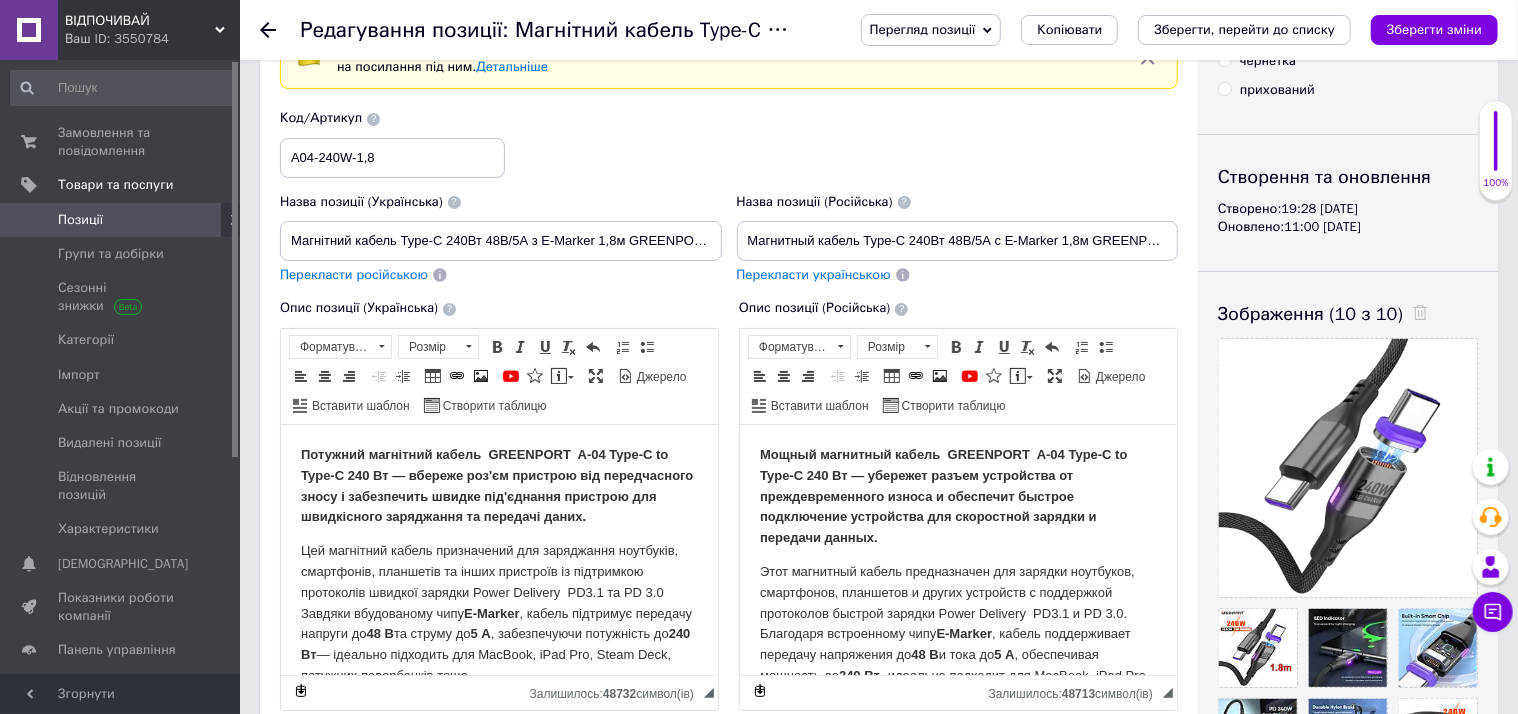 scroll, scrollTop: 181, scrollLeft: 0, axis: vertical 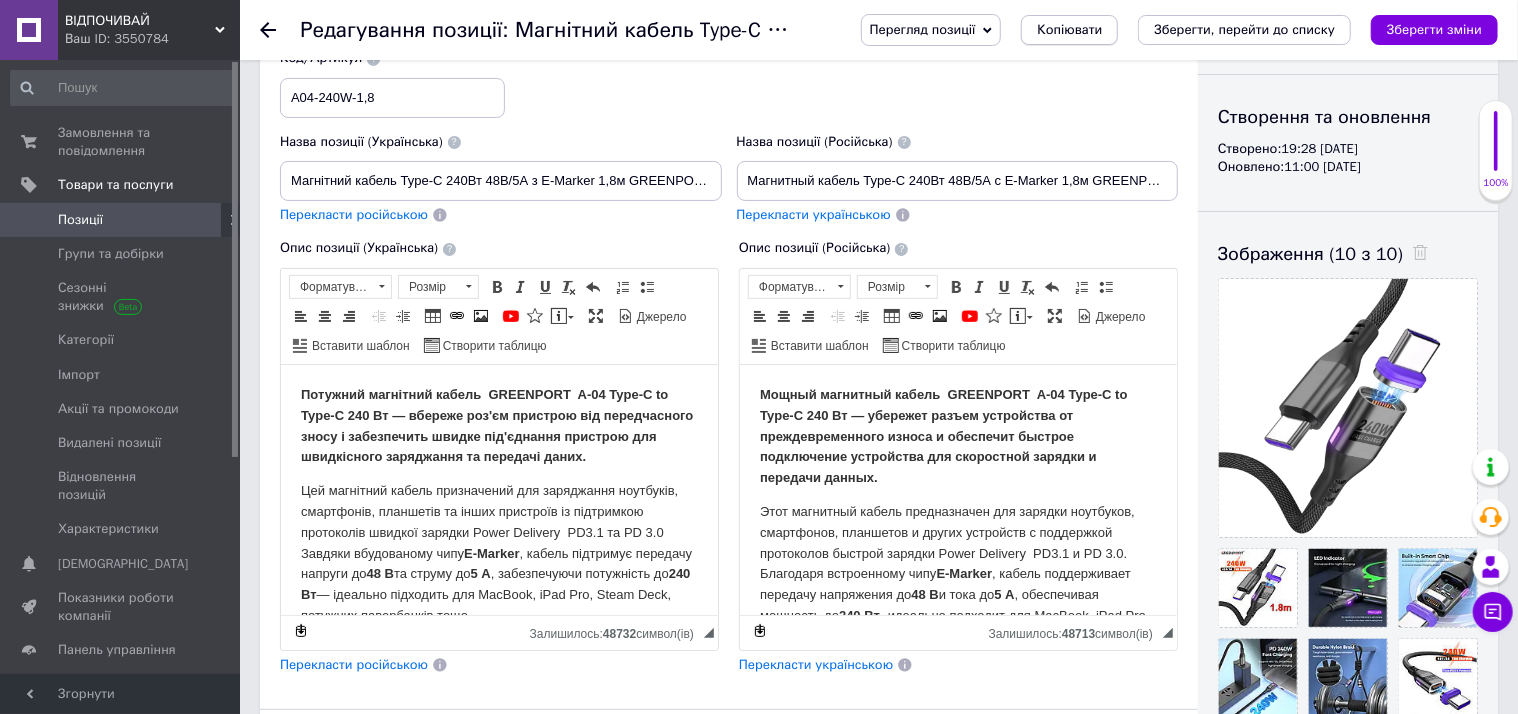 click on "Копіювати" at bounding box center (1069, 30) 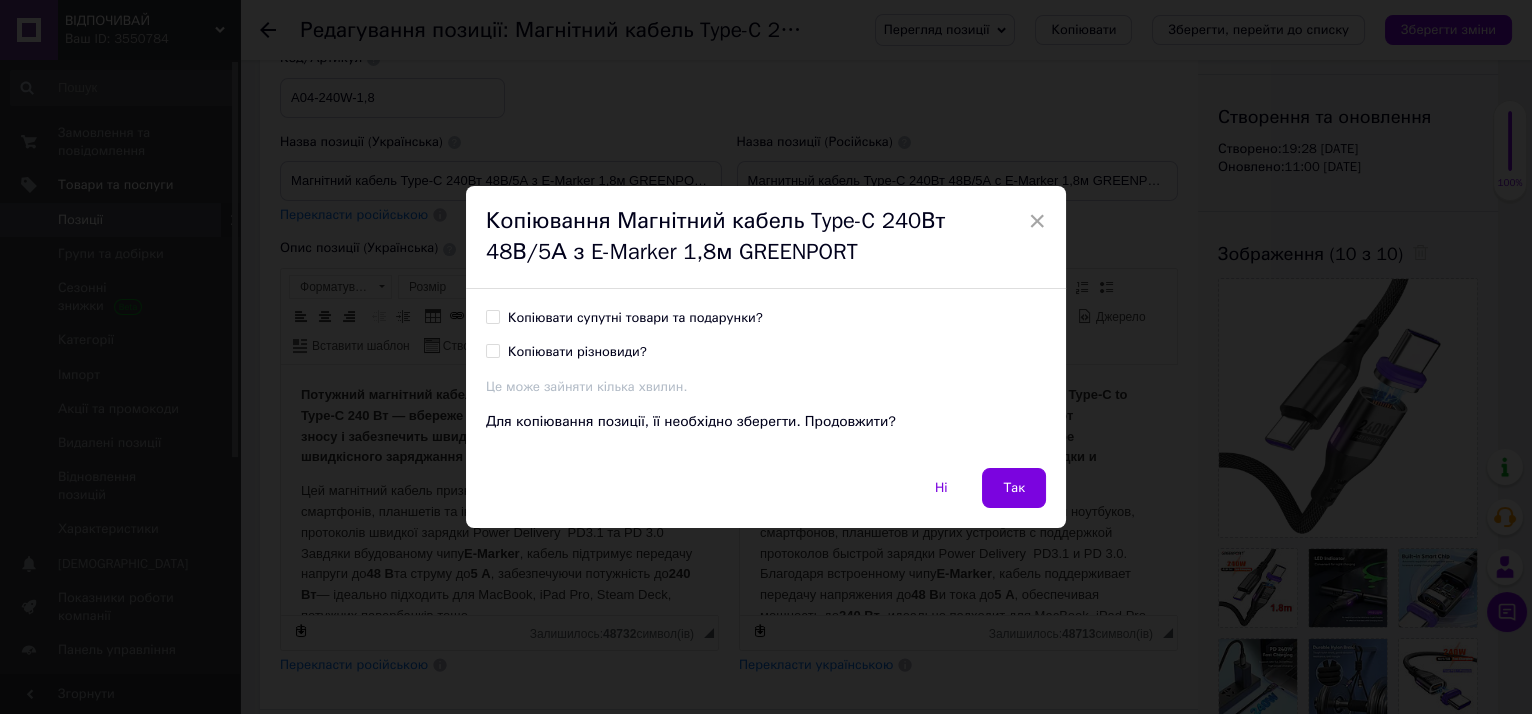 click on "Копіювати супутні товари та подарунки?" at bounding box center (492, 316) 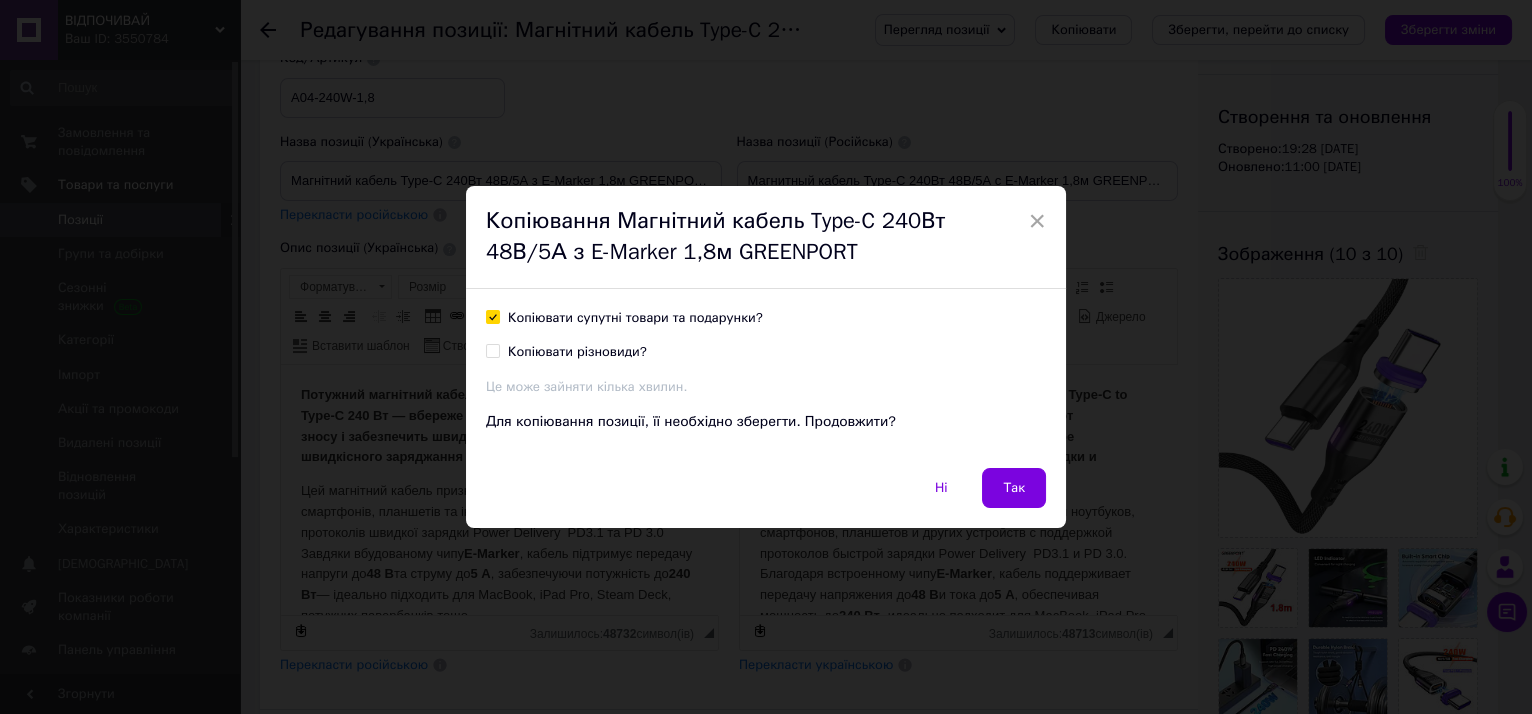 checkbox on "true" 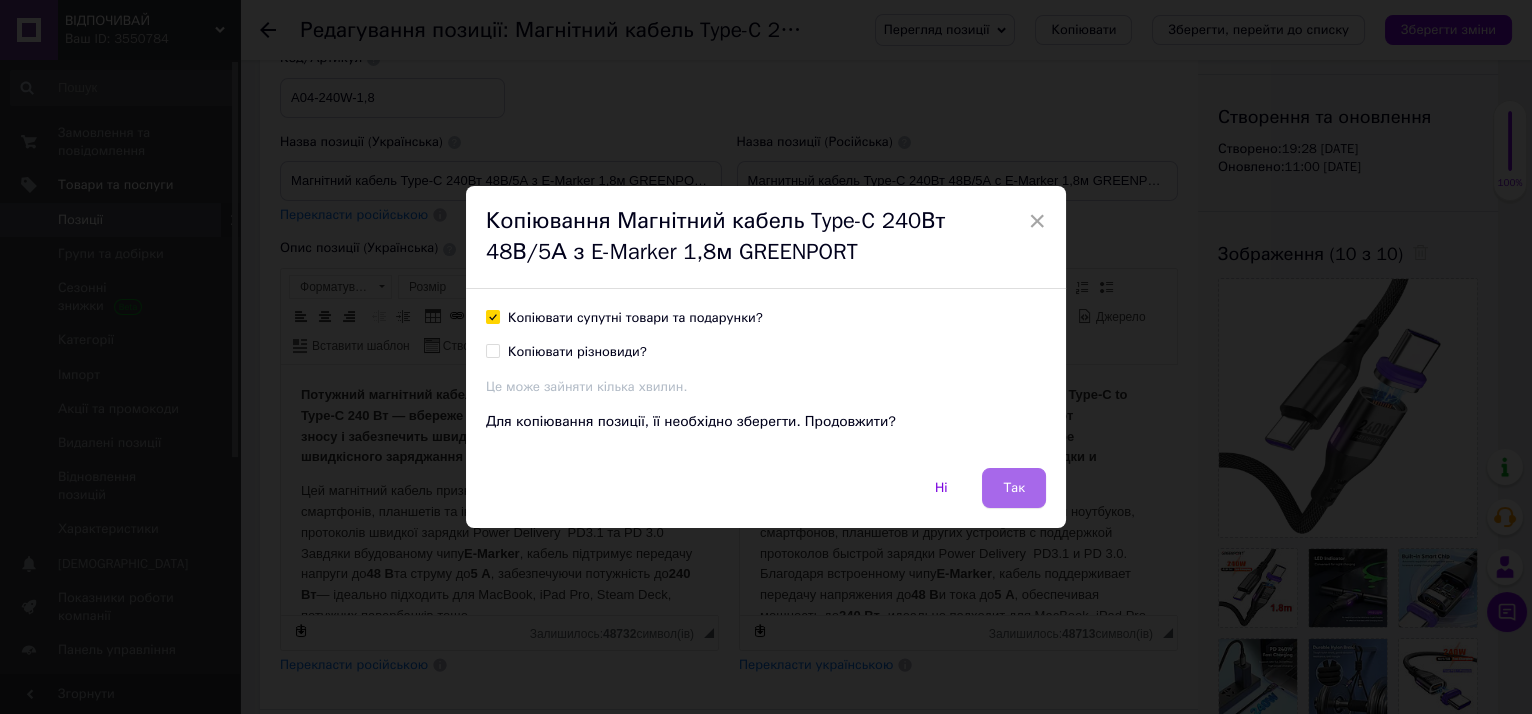 drag, startPoint x: 275, startPoint y: 106, endPoint x: 1015, endPoint y: 496, distance: 836.4807 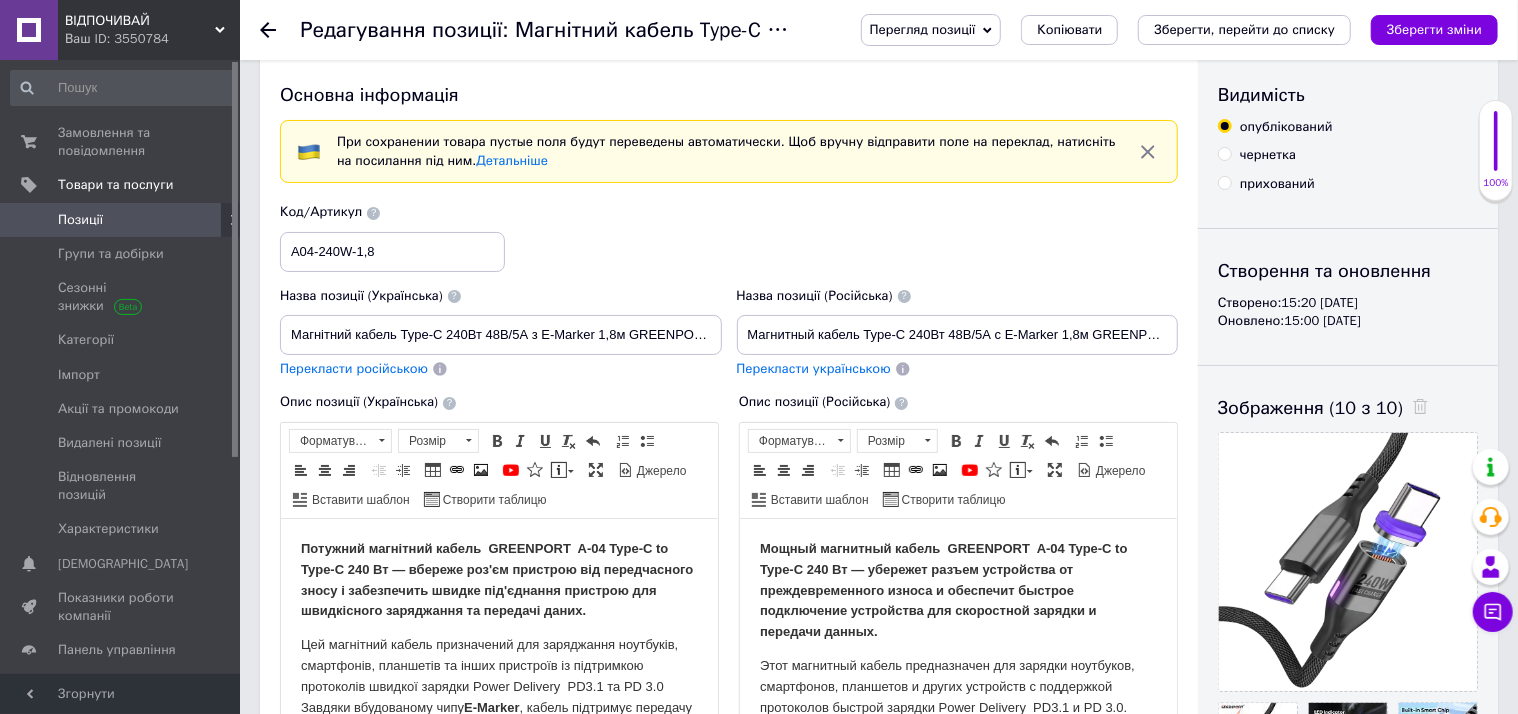 scroll, scrollTop: 0, scrollLeft: 0, axis: both 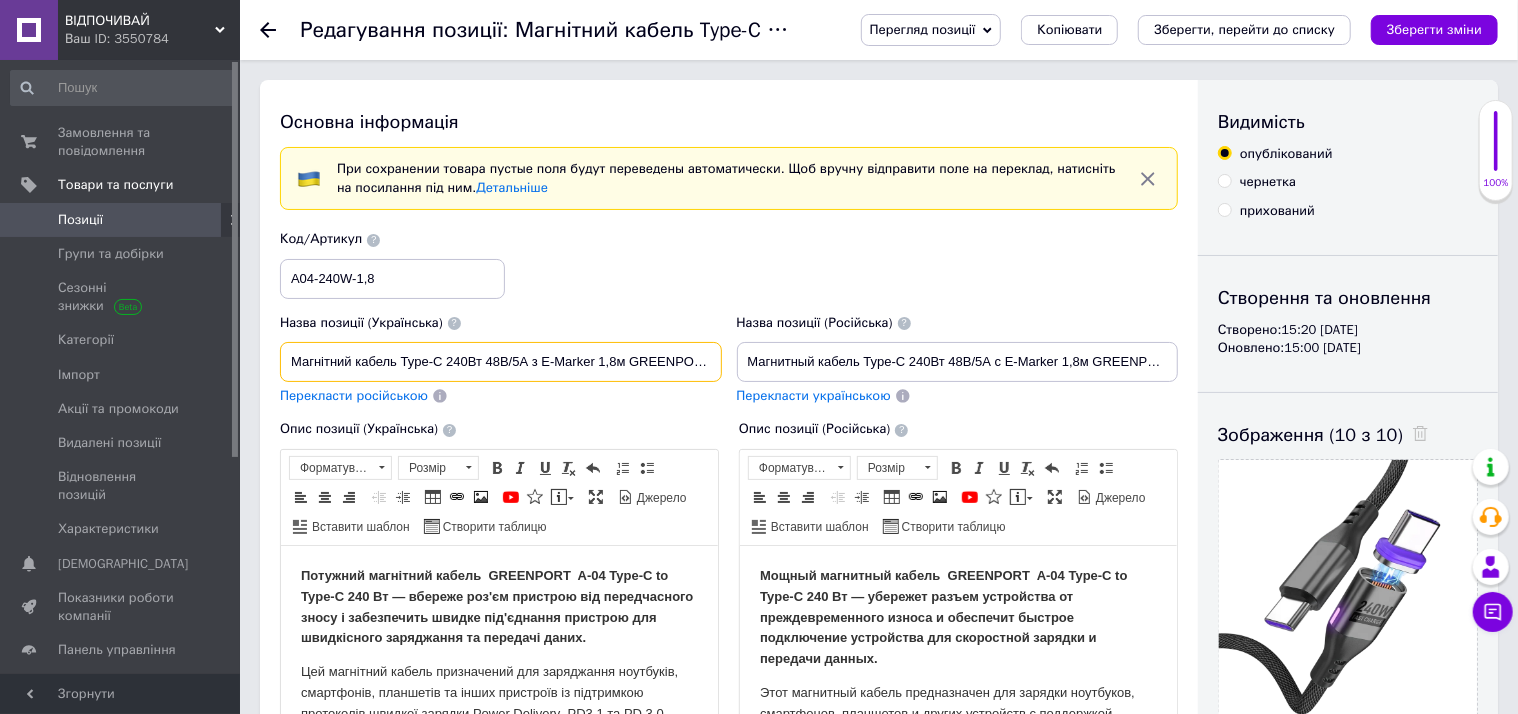 click on "Магнітний кабель Type-C 240Вт 48В/5А з E-Marker 1,8м GREENPORT" at bounding box center [501, 362] 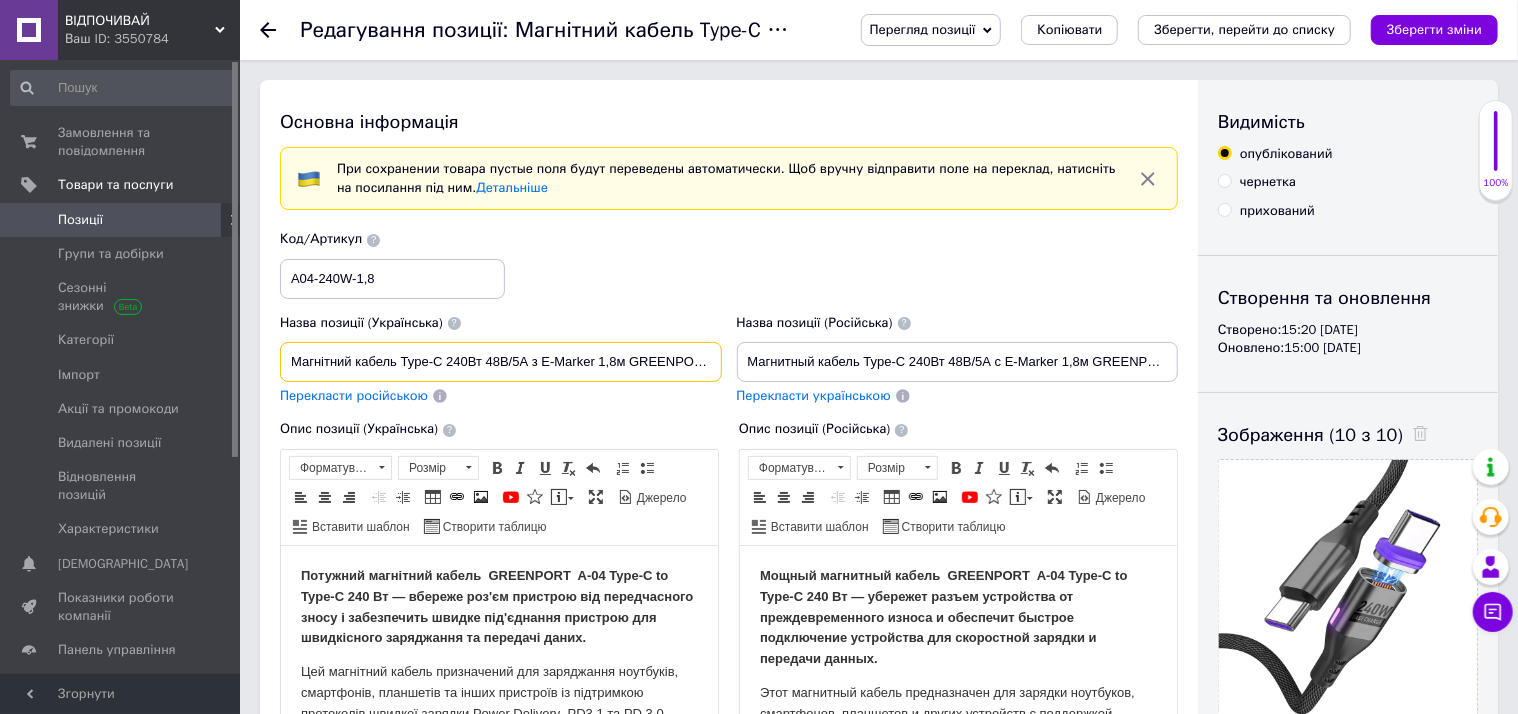 click on "Магнітний кабель Type-C 240Вт 48В/5А з E-Marker 1,8м GREENPORT" at bounding box center (501, 362) 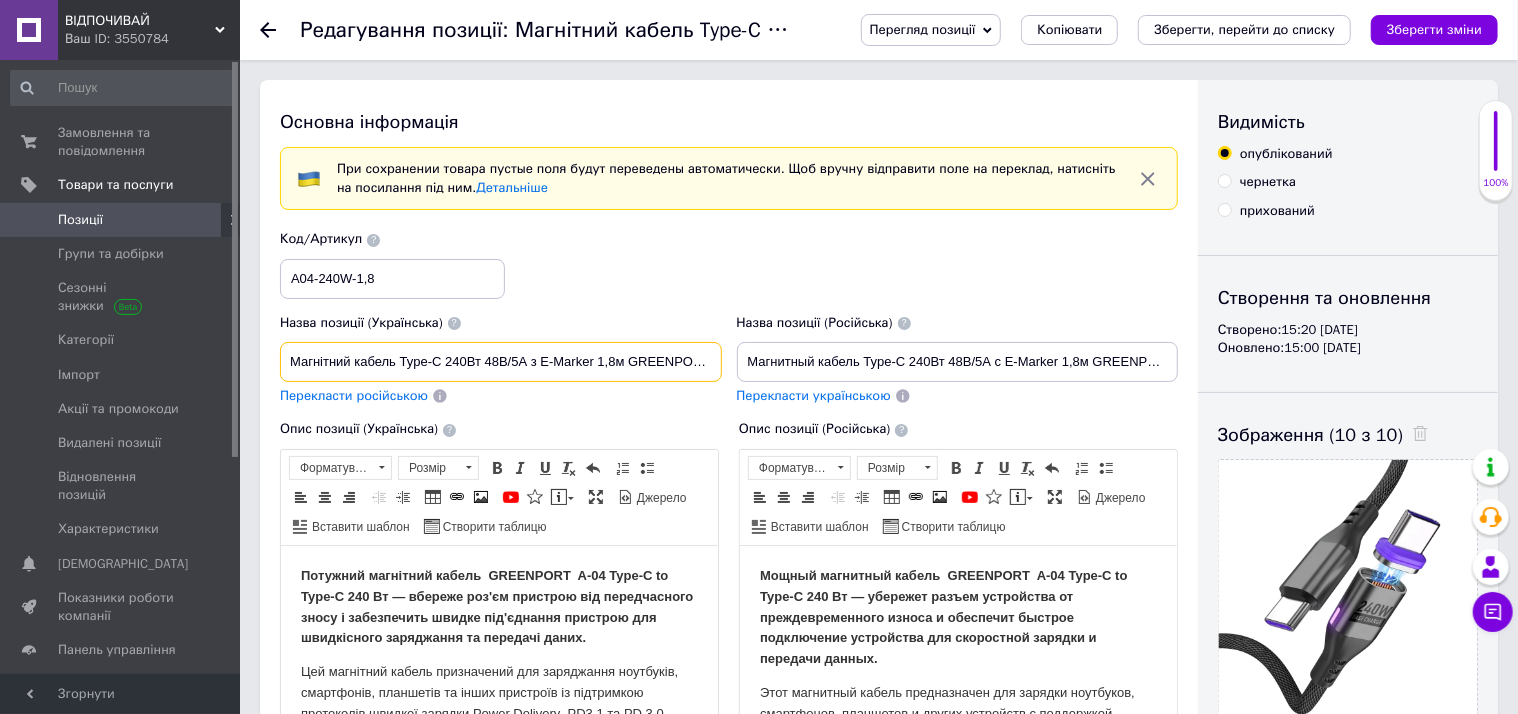 click on "Магнітний кабель Type-C 240Вт 48В/5А з E-Marker 1,8м GREENPORT" at bounding box center (501, 362) 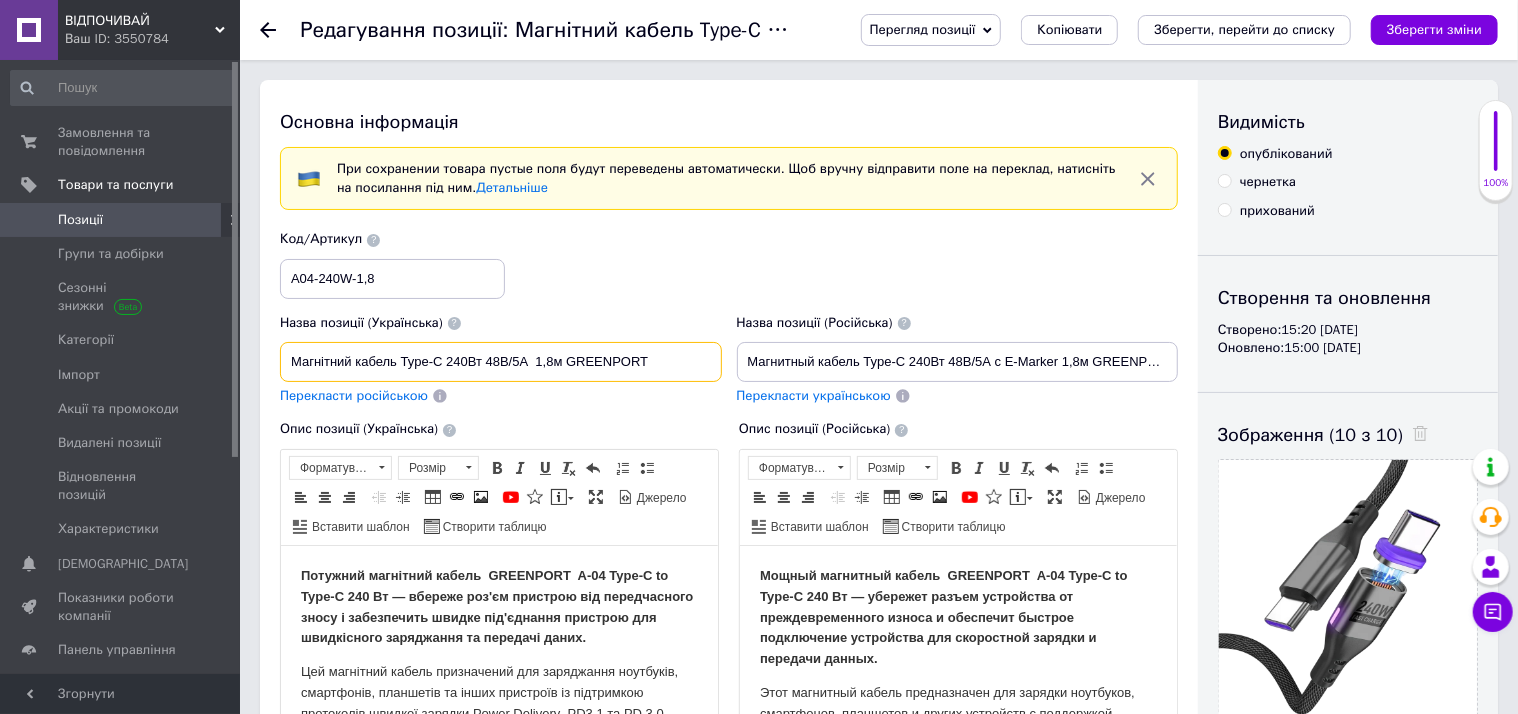 scroll, scrollTop: 0, scrollLeft: 0, axis: both 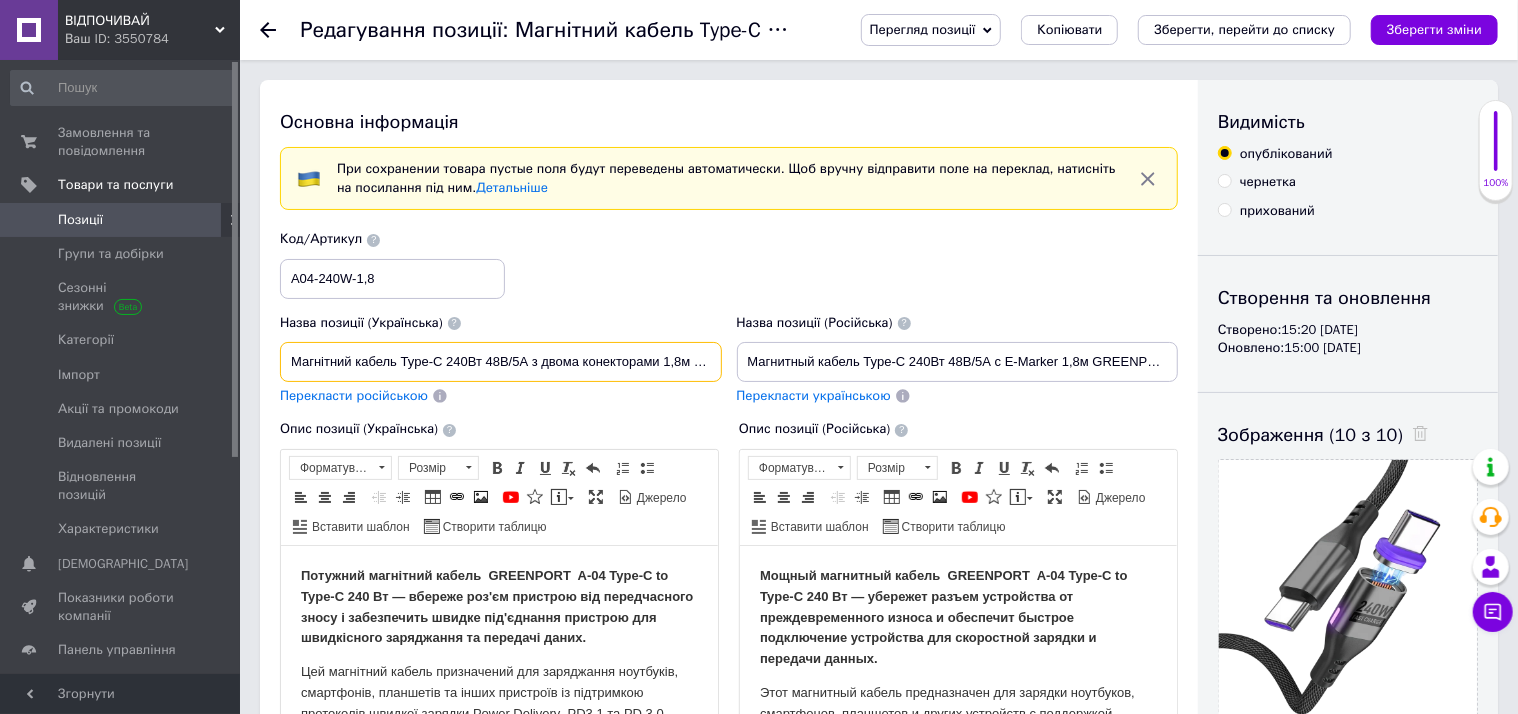 click on "Магнітний кабель Type-C 240Вт 48В/5А з двома конекторами 1,8м GREENPORT" at bounding box center (501, 362) 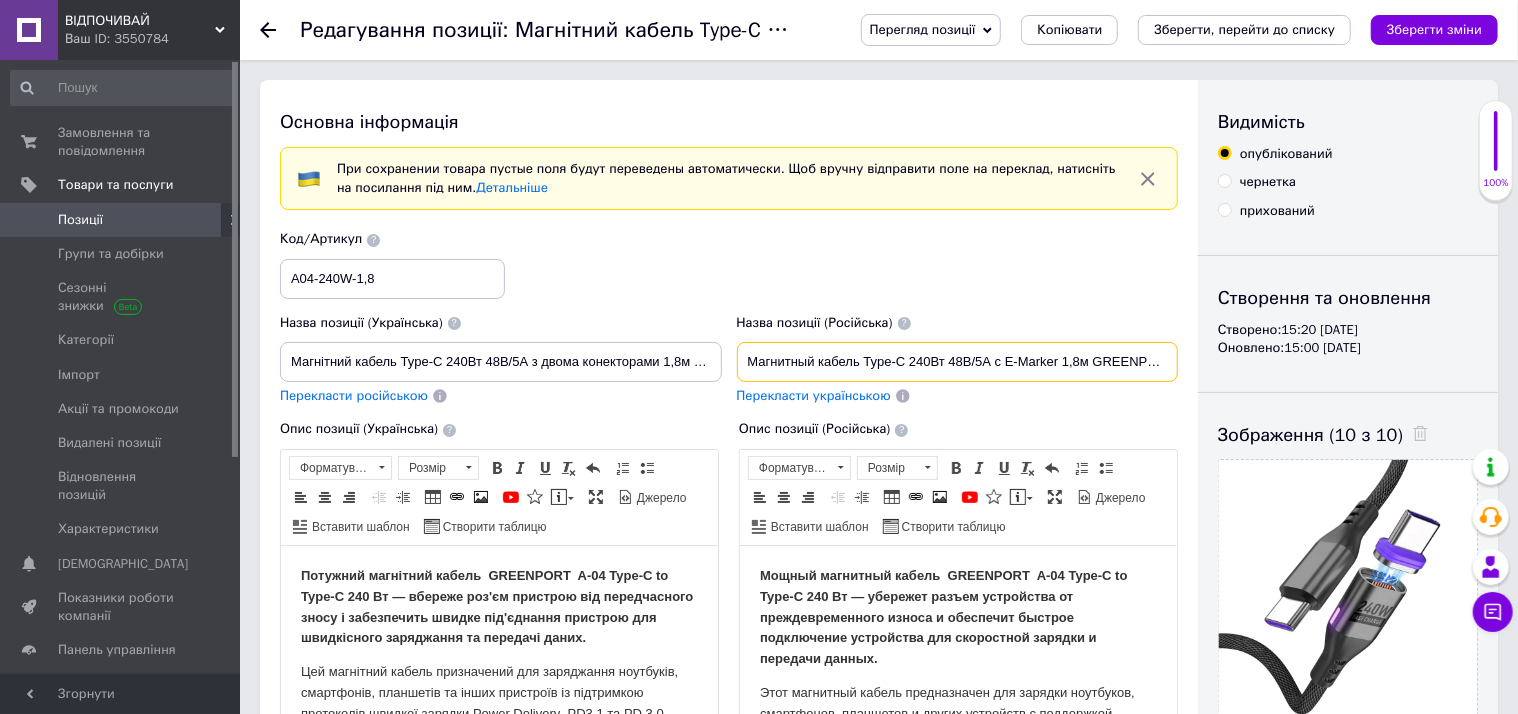 click on "Магнитный кабель Type-C 240Вт 48В/5А с E-Marker 1,8м GREENPORT" at bounding box center [958, 362] 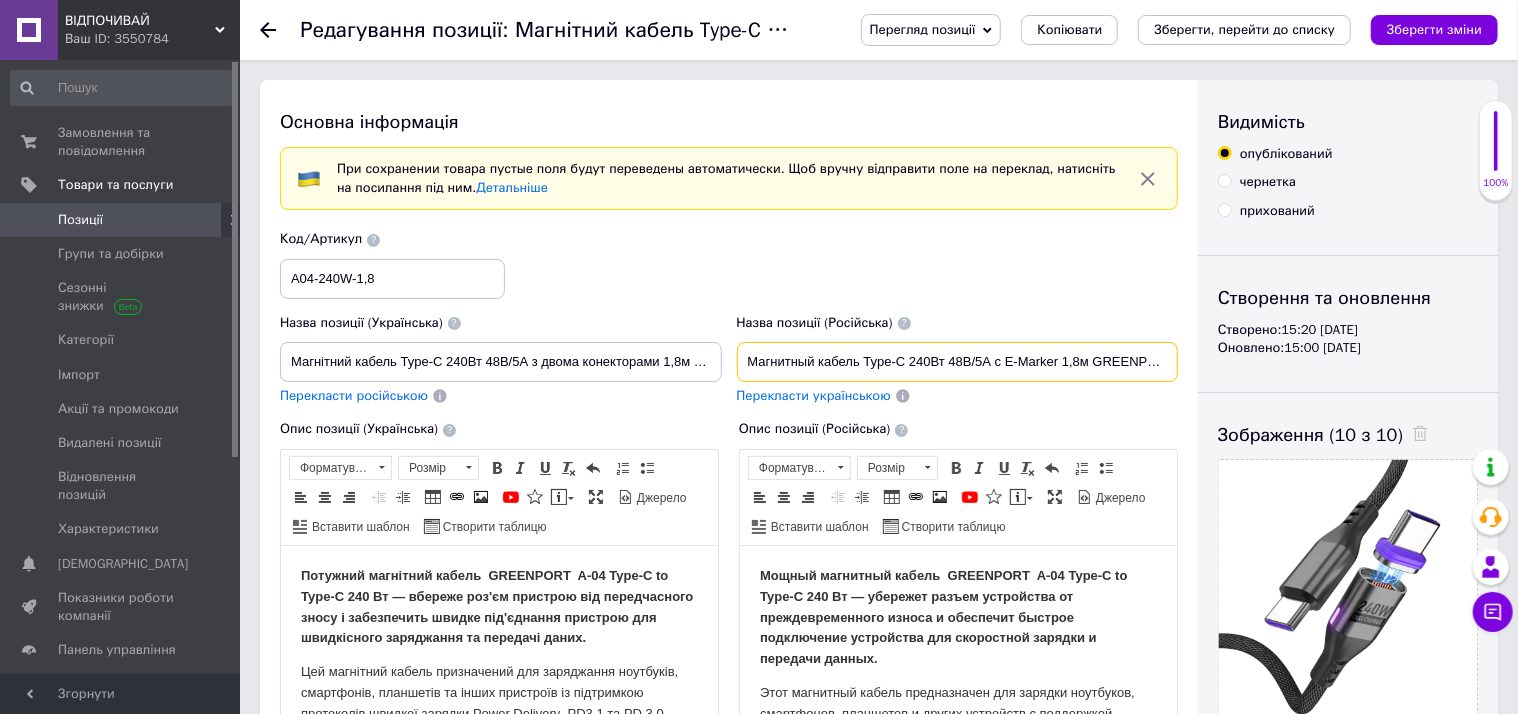 click on "Магнитный кабель Type-C 240Вт 48В/5А с E-Marker 1,8м GREENPORT" at bounding box center [958, 362] 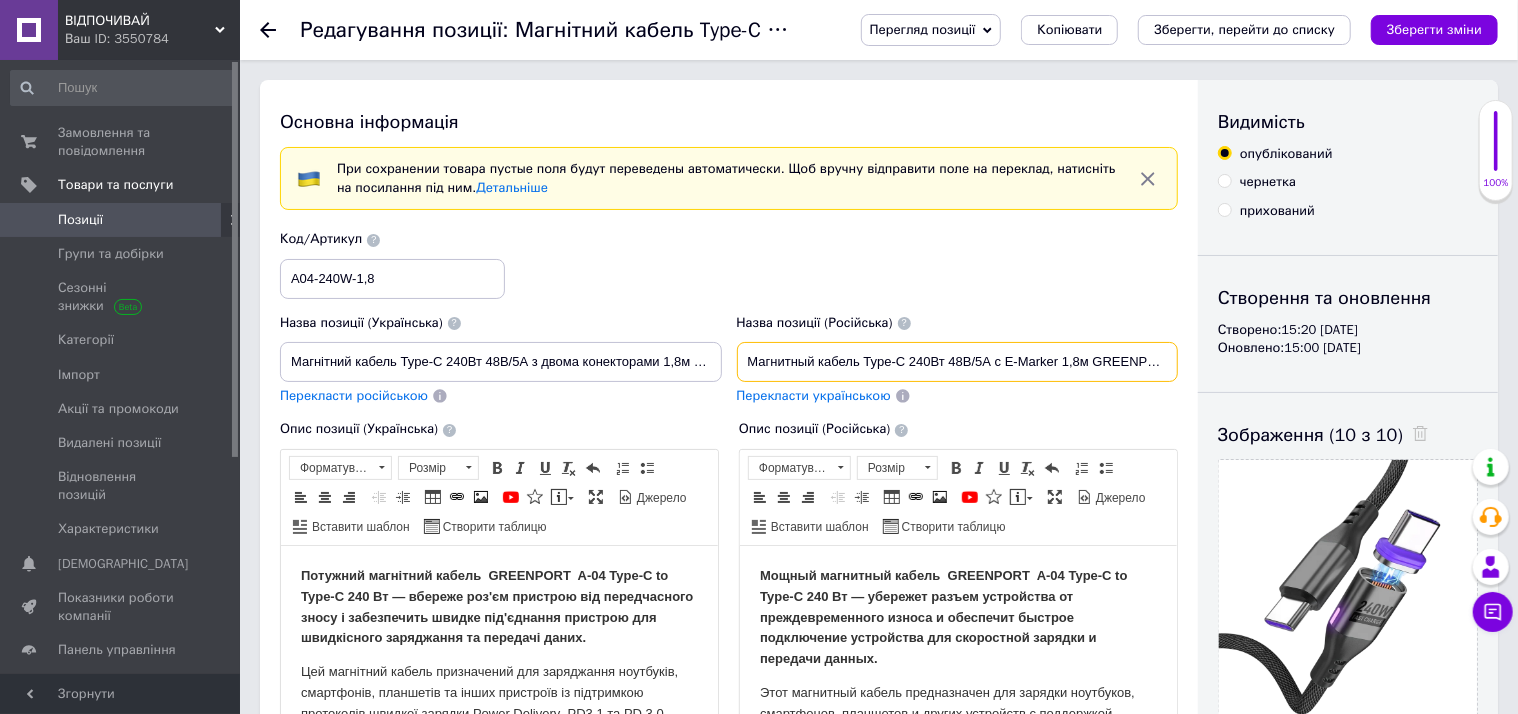 drag, startPoint x: 1057, startPoint y: 359, endPoint x: 1002, endPoint y: 362, distance: 55.081757 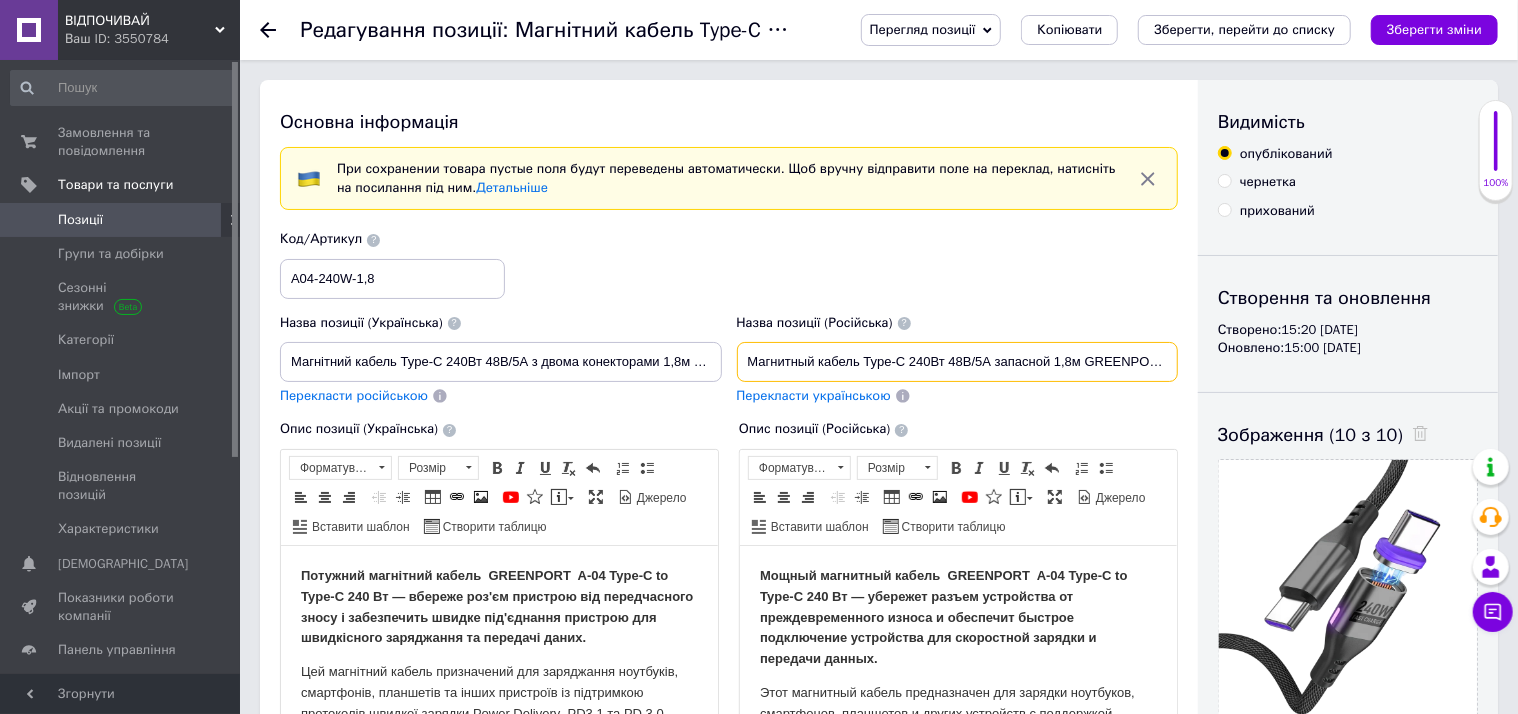 click on "Магнитный кабель Type-C 240Вт 48В/5А запасной 1,8м GREENPORT" at bounding box center (958, 362) 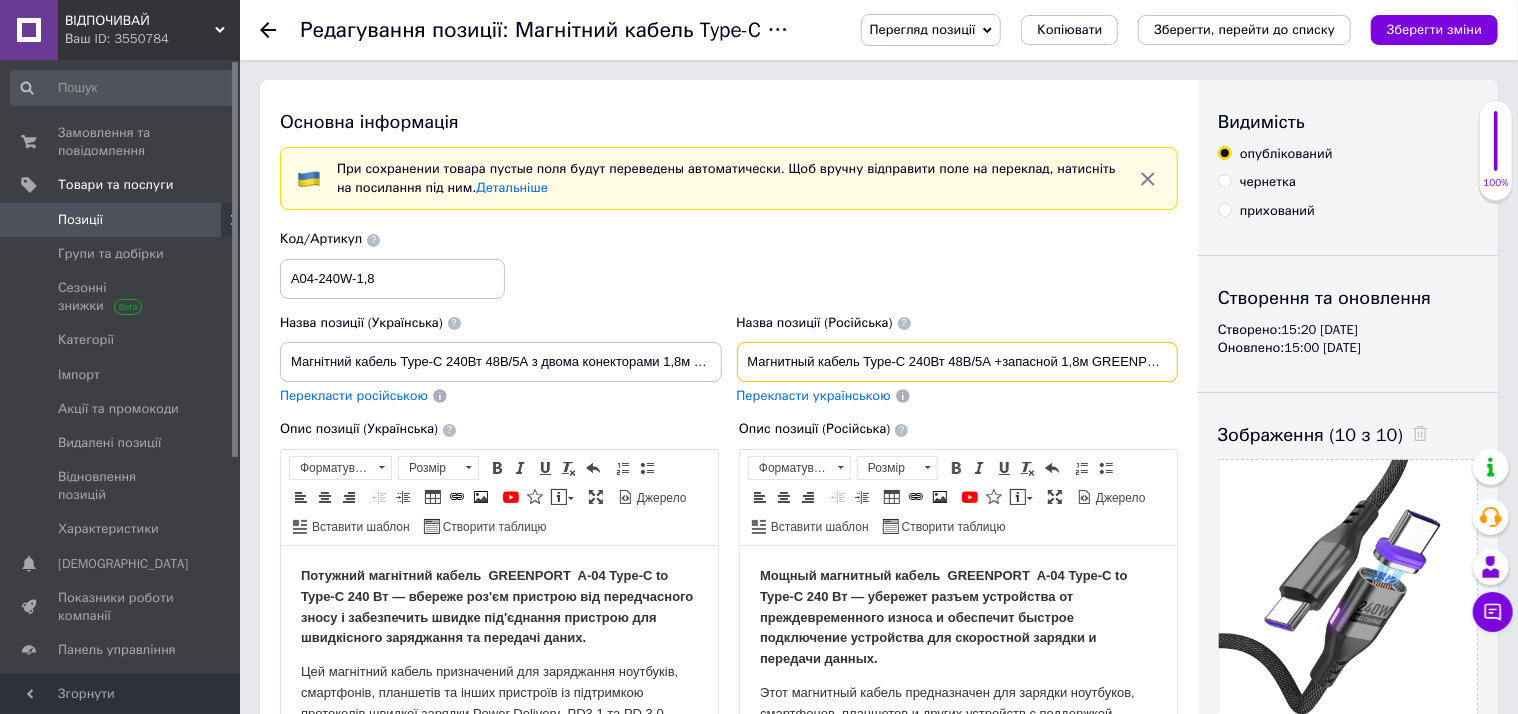 click on "Магнитный кабель Type-C 240Вт 48В/5А +запасной 1,8м GREENPORT" at bounding box center (958, 362) 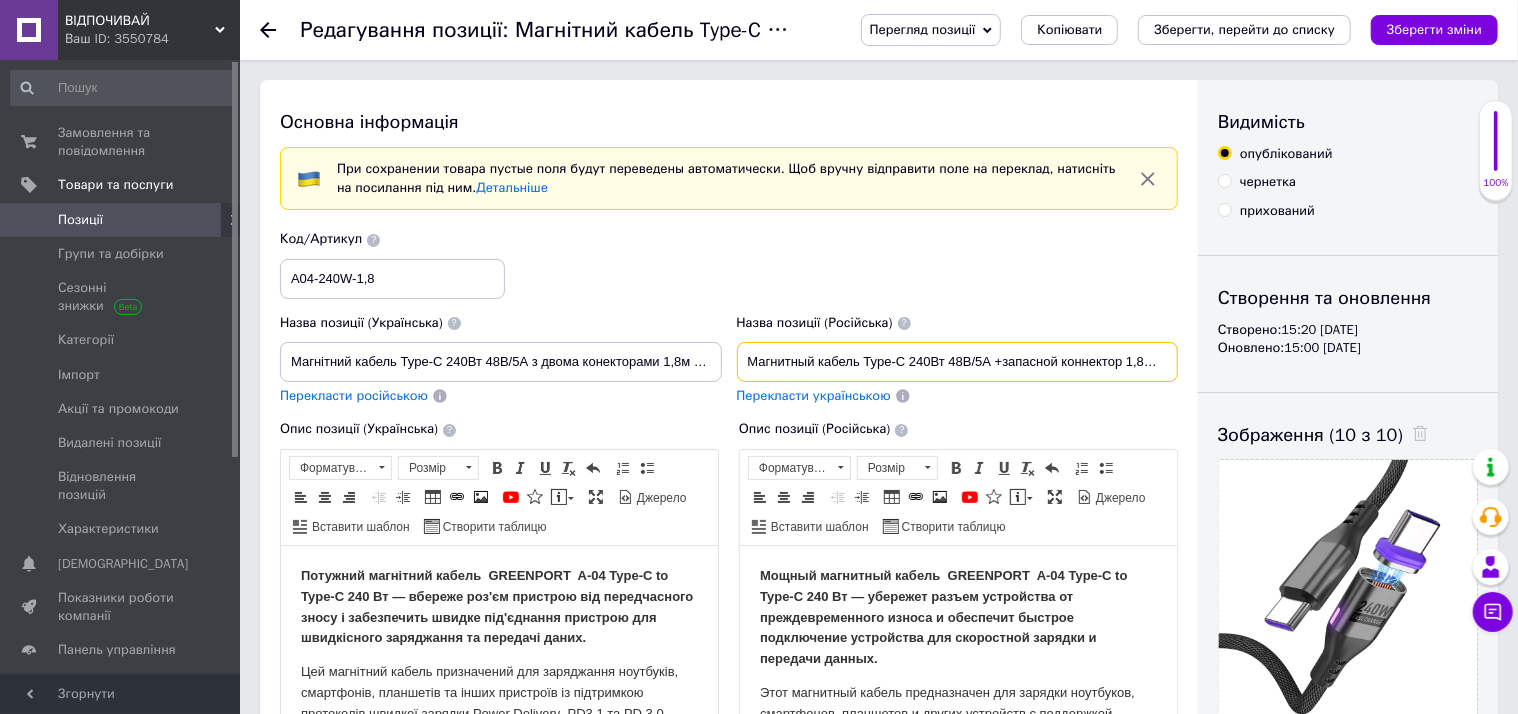 type on "Магнитный кабель Type-C 240Вт 48В/5А +запасной коннектор 1,8м GREENPORT" 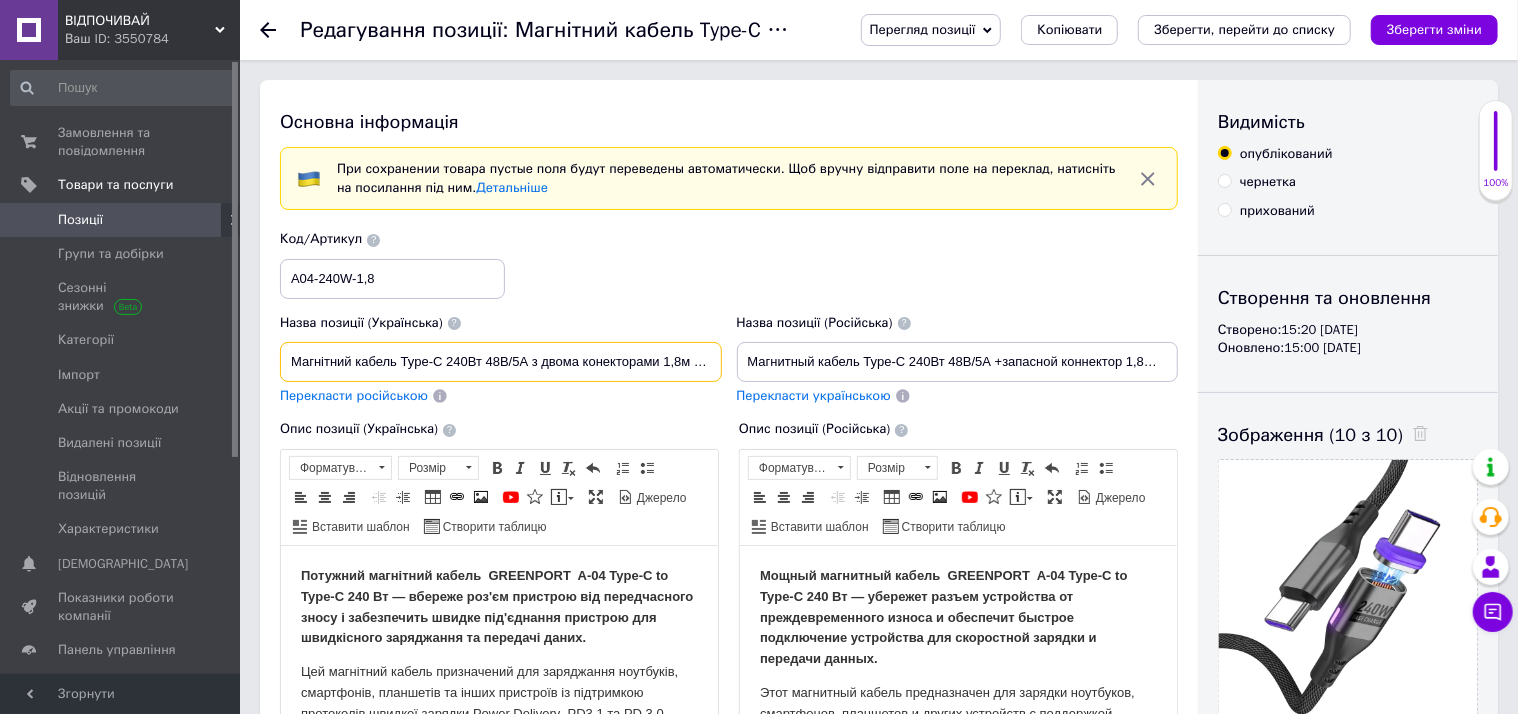 drag, startPoint x: 657, startPoint y: 358, endPoint x: 530, endPoint y: 366, distance: 127.25172 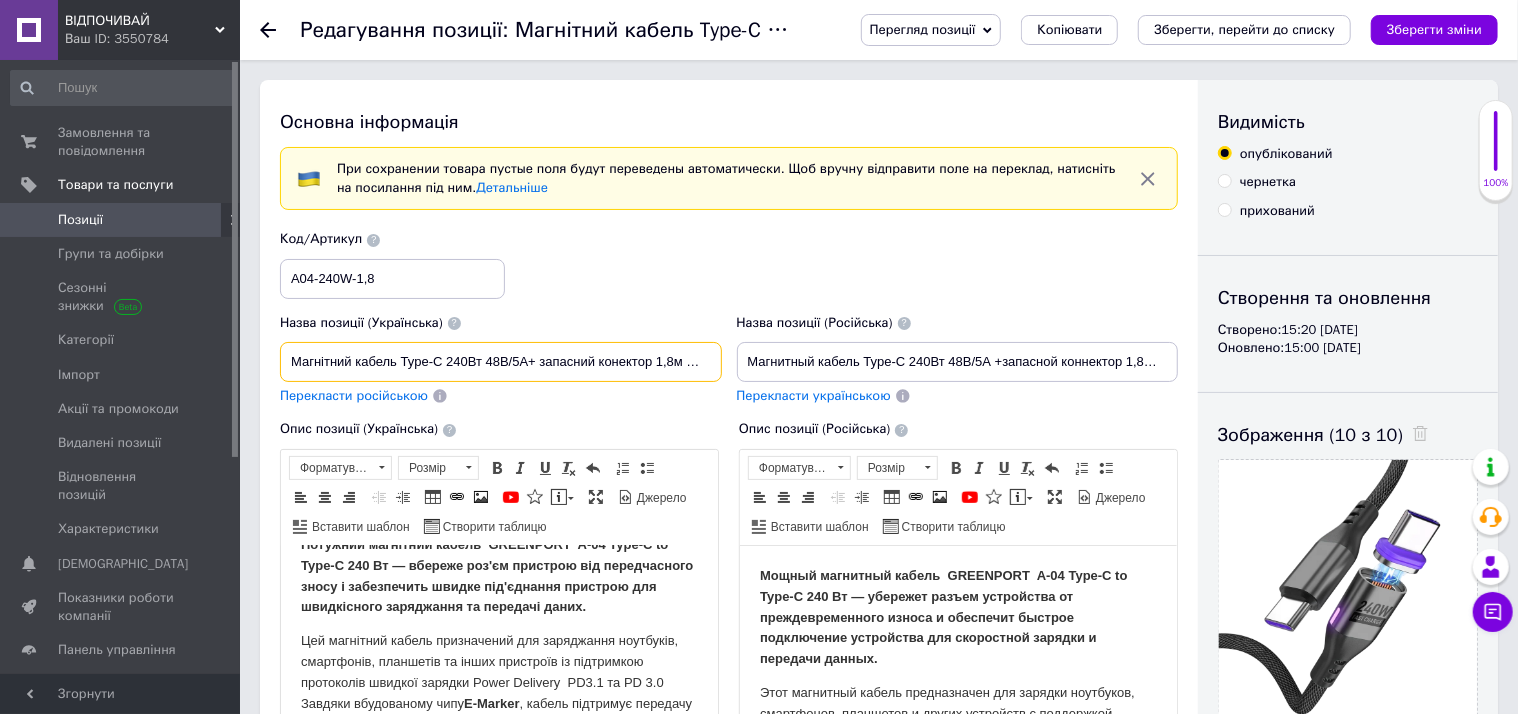 scroll, scrollTop: 0, scrollLeft: 0, axis: both 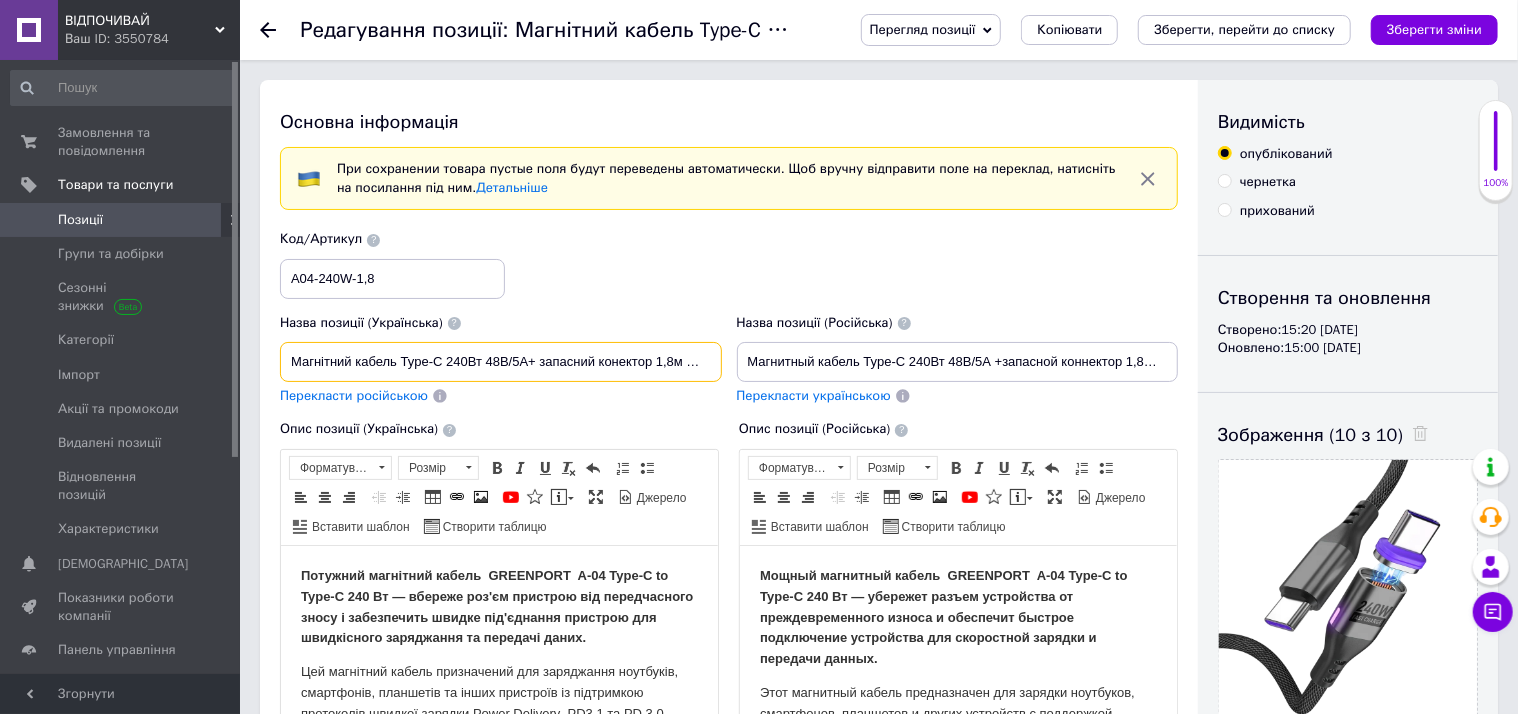 type on "Магнітний кабель Type-C 240Вт 48В/5А+ запасний конектор 1,8м GREENPORT" 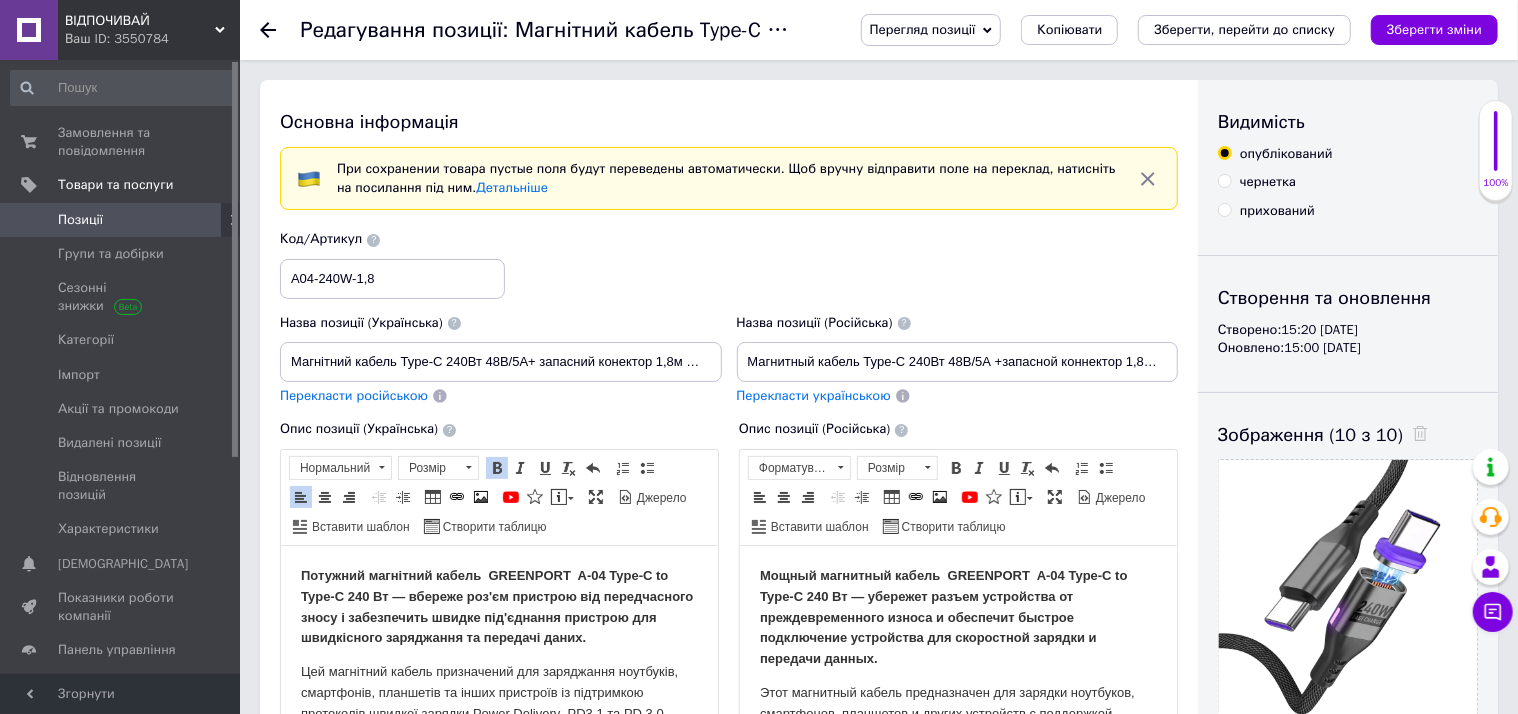 click on "Потужний магнітний кабель  GREENPORT  A-04 Type-C to Type-C 240 Вт — вбереже роз'єм пристрою від передчасного зносу і забезпечить швидке під'єднання пристрою для швидкісного заряджання та передачі даних." at bounding box center [496, 605] 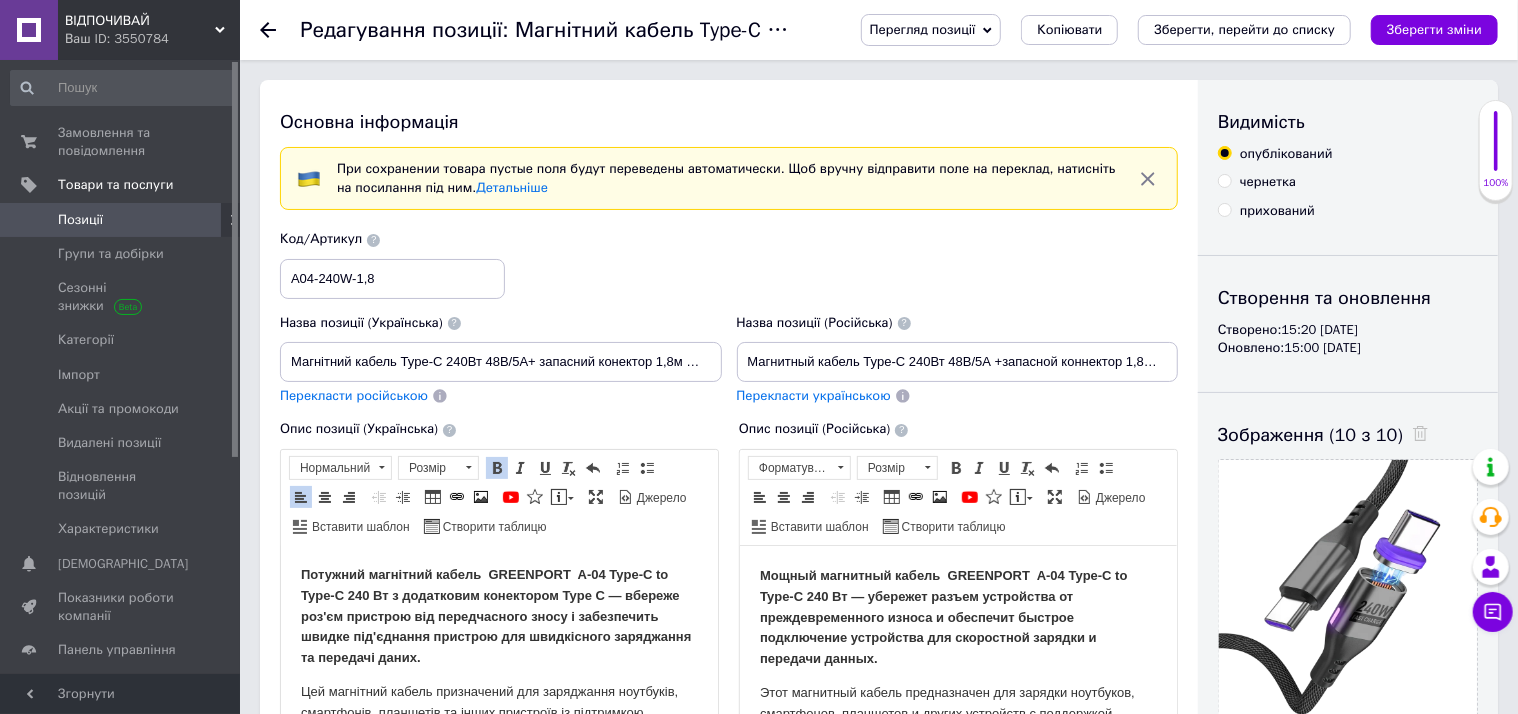 scroll, scrollTop: 0, scrollLeft: 0, axis: both 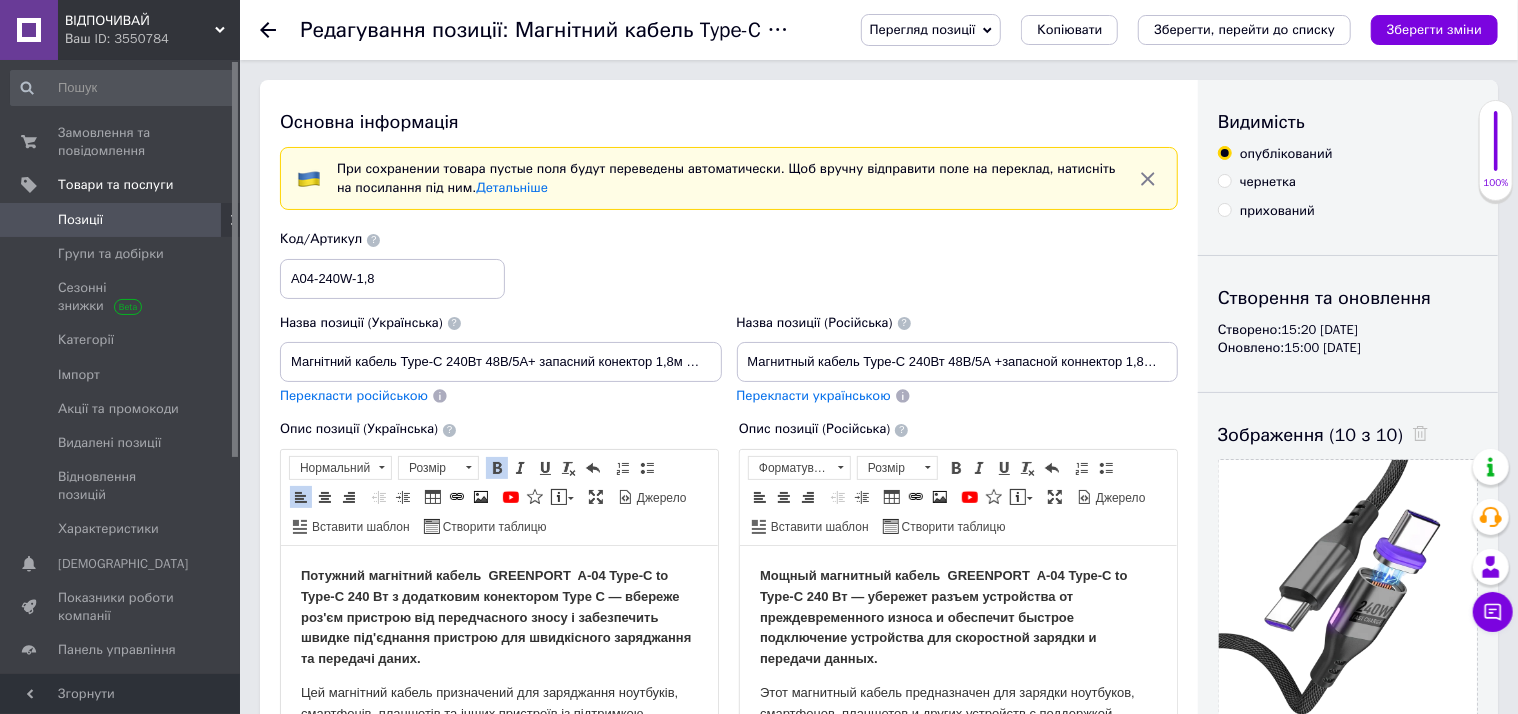 click on "Мощный магнитный кабель  GREENPORT  A-04 Type-C to Type-C 240 Вт — убережет разъем устройства от преждевременного износа и обеспечит быстрое подключение устройства для скоростной зарядки и передачи данных." at bounding box center (942, 616) 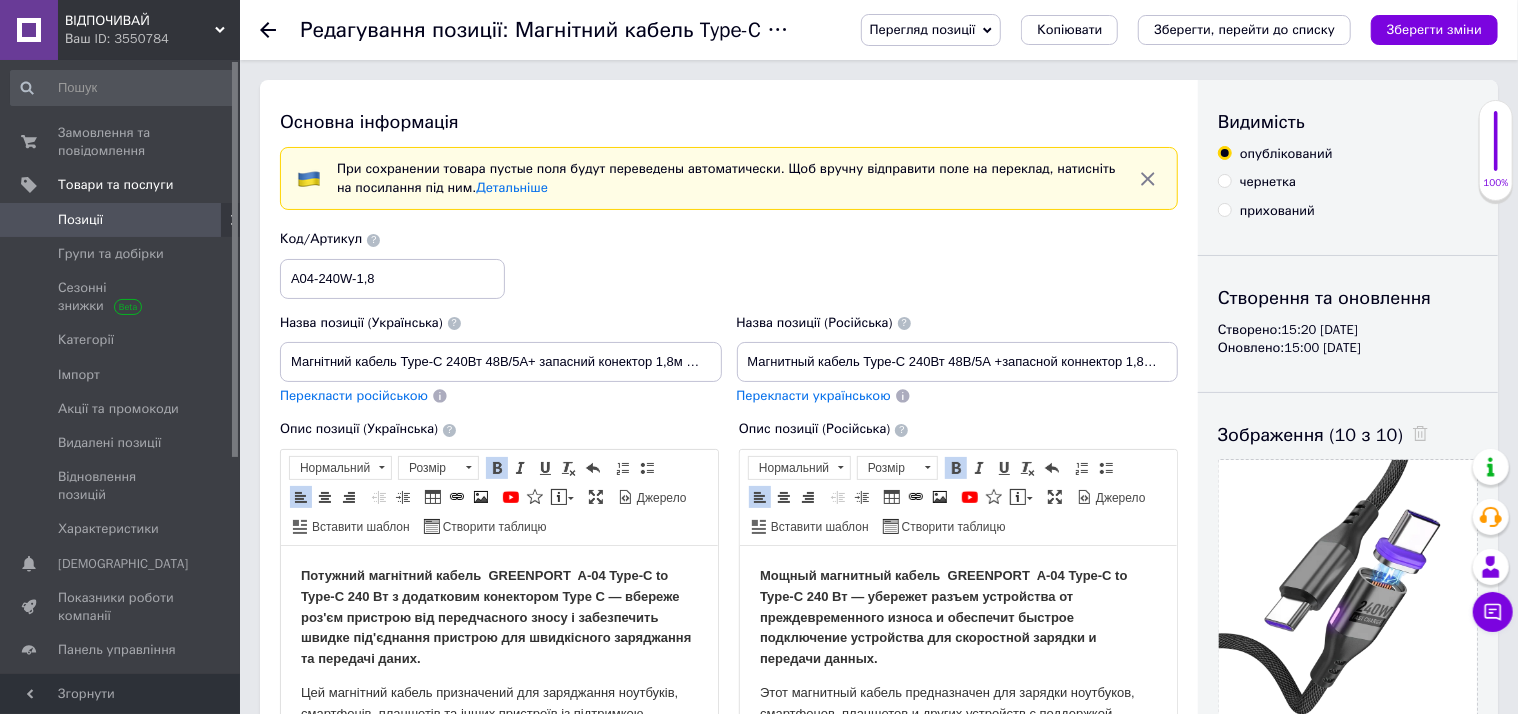 type 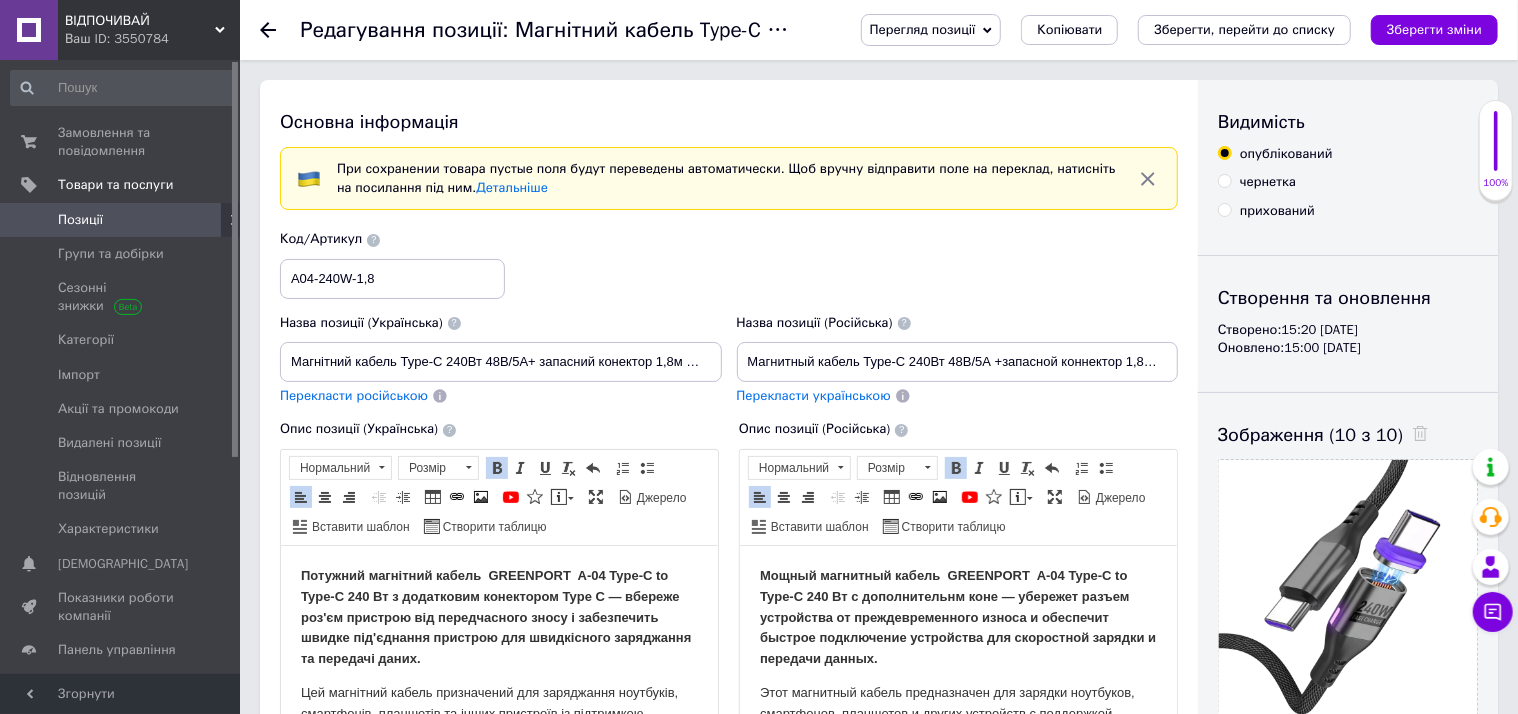 click on "Мощный магнитный кабель  GREENPORT  A-04 Type-C to Type-C 240 Вт с дополнительнм коне — убережет разъем устройства от преждевременного износа и обеспечит быстрое подключение устройства для скоростной зарядки и передачи данных." at bounding box center (957, 616) 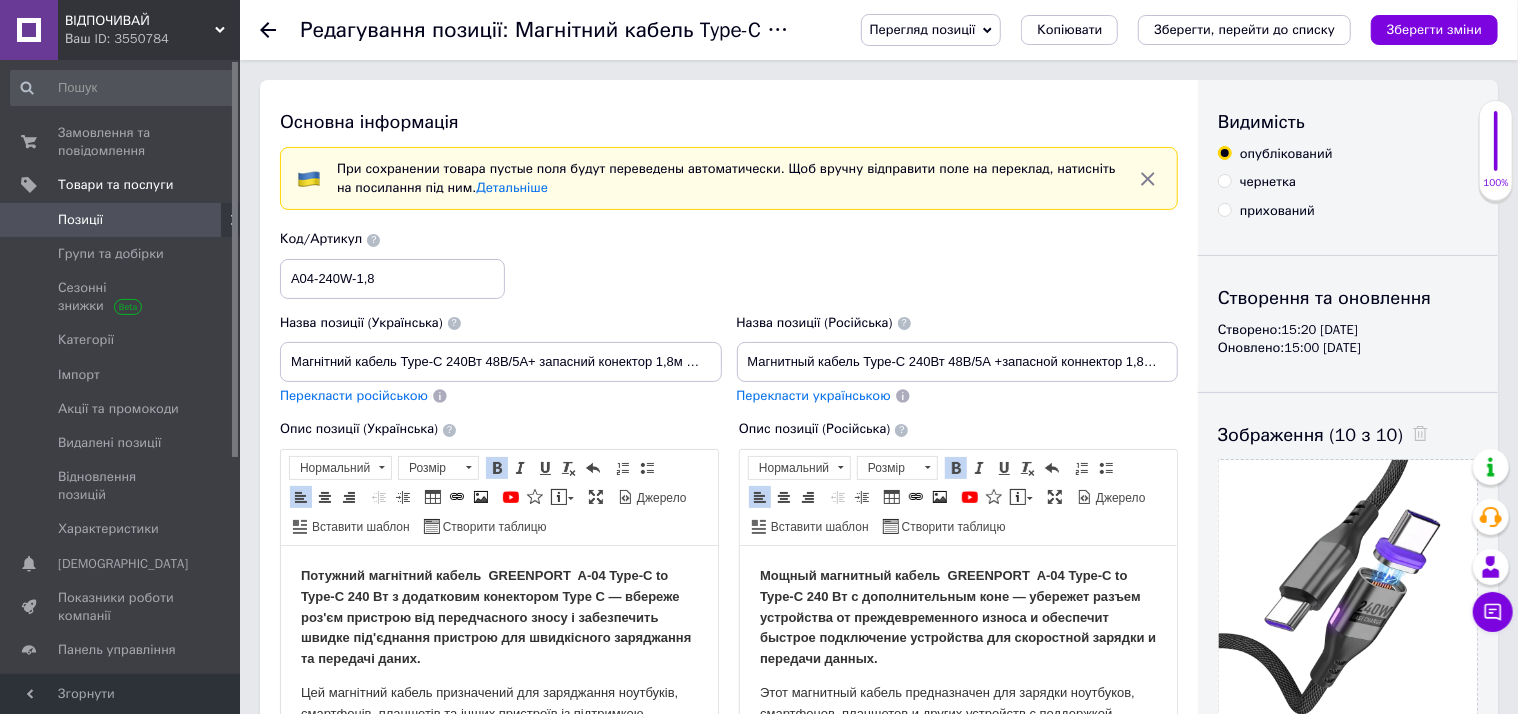 click on "Мощный магнитный кабель  GREENPORT  A-04 Type-C to Type-C 240 Вт с дополнительным коне — убережет разъем устройства от преждевременного износа и обеспечит быстрое подключение устройства для скоростной зарядки и передачи данных." at bounding box center [957, 616] 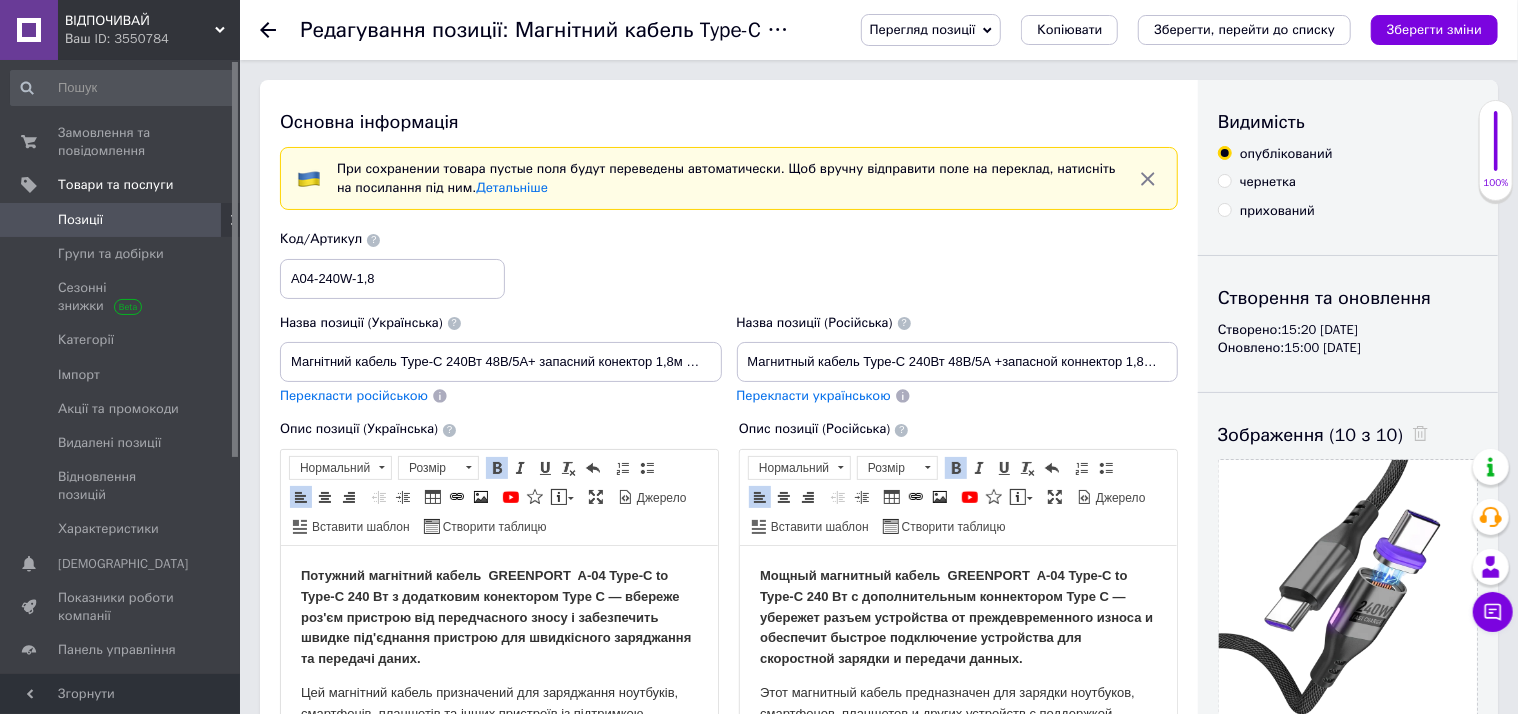 click on "Мощный магнитный кабель  GREENPORT  A-04 Type-C to Type-C 240 Вт с дополнительным коннектором Type C — убережет разъем устройства от преждевременного износа и обеспечит быстрое подключение устройства для скоростной зарядки и передачи данных." at bounding box center (955, 616) 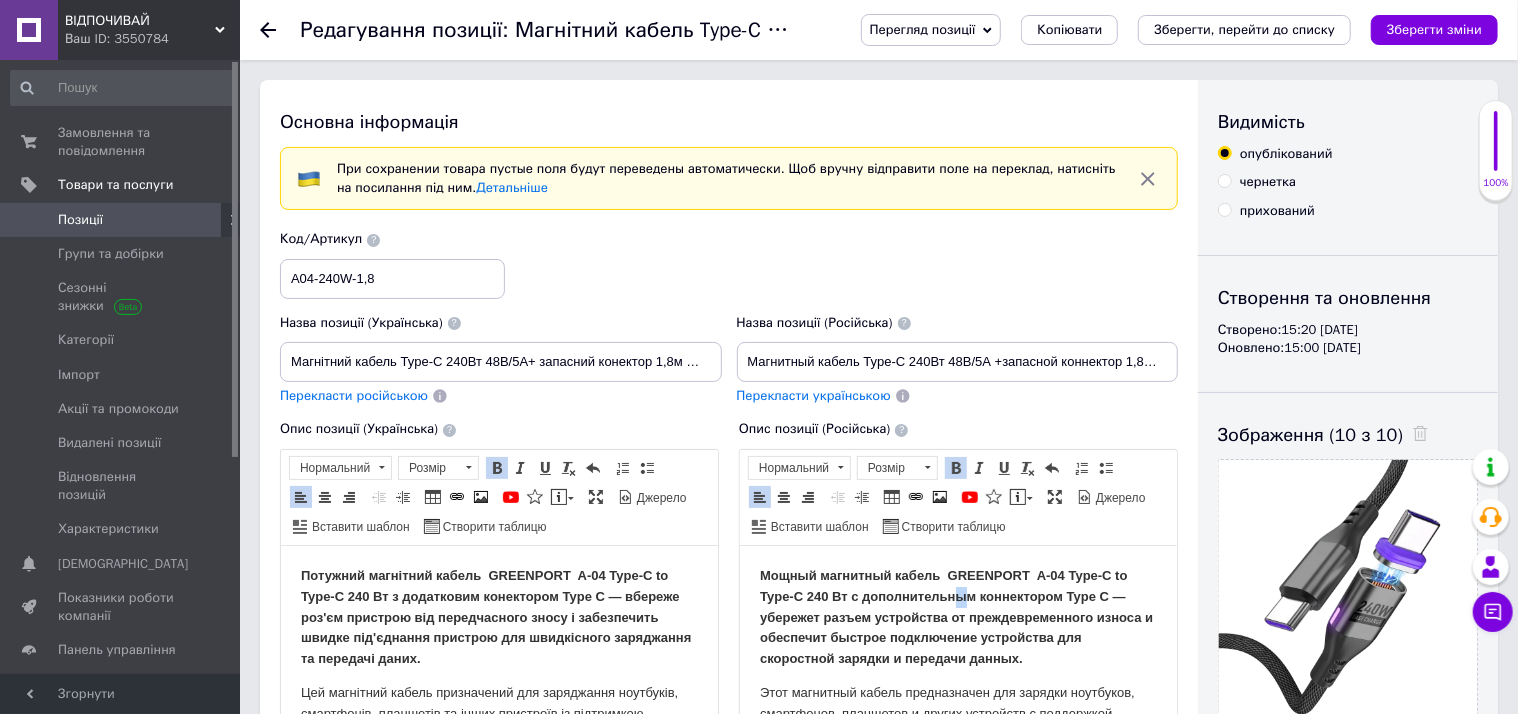 click on "Мощный магнитный кабель  GREENPORT  A-04 Type-C to Type-C 240 Вт с дополнительным коннектором Type C — убережет разъем устройства от преждевременного износа и обеспечит быстрое подключение устройства для скоростной зарядки и передачи данных." at bounding box center [955, 616] 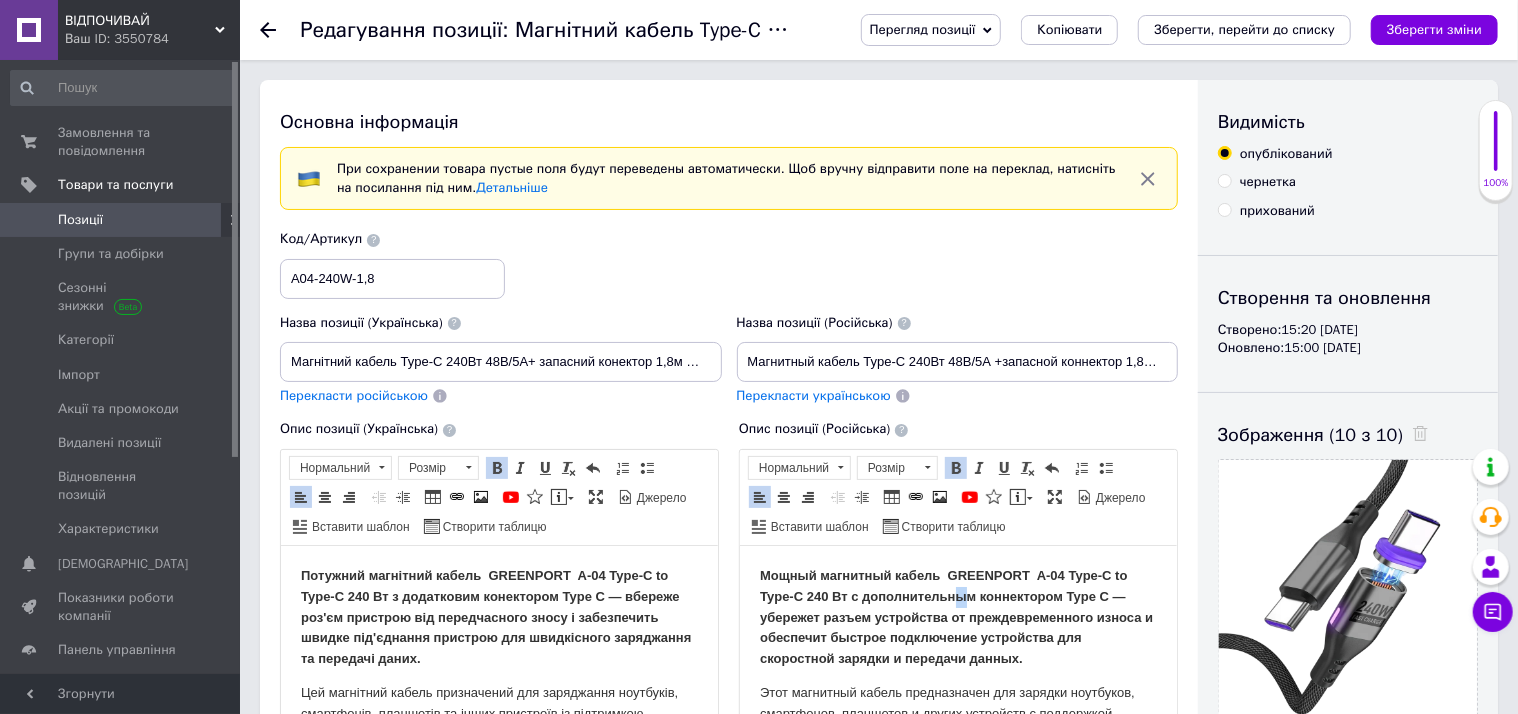 copy on "ы" 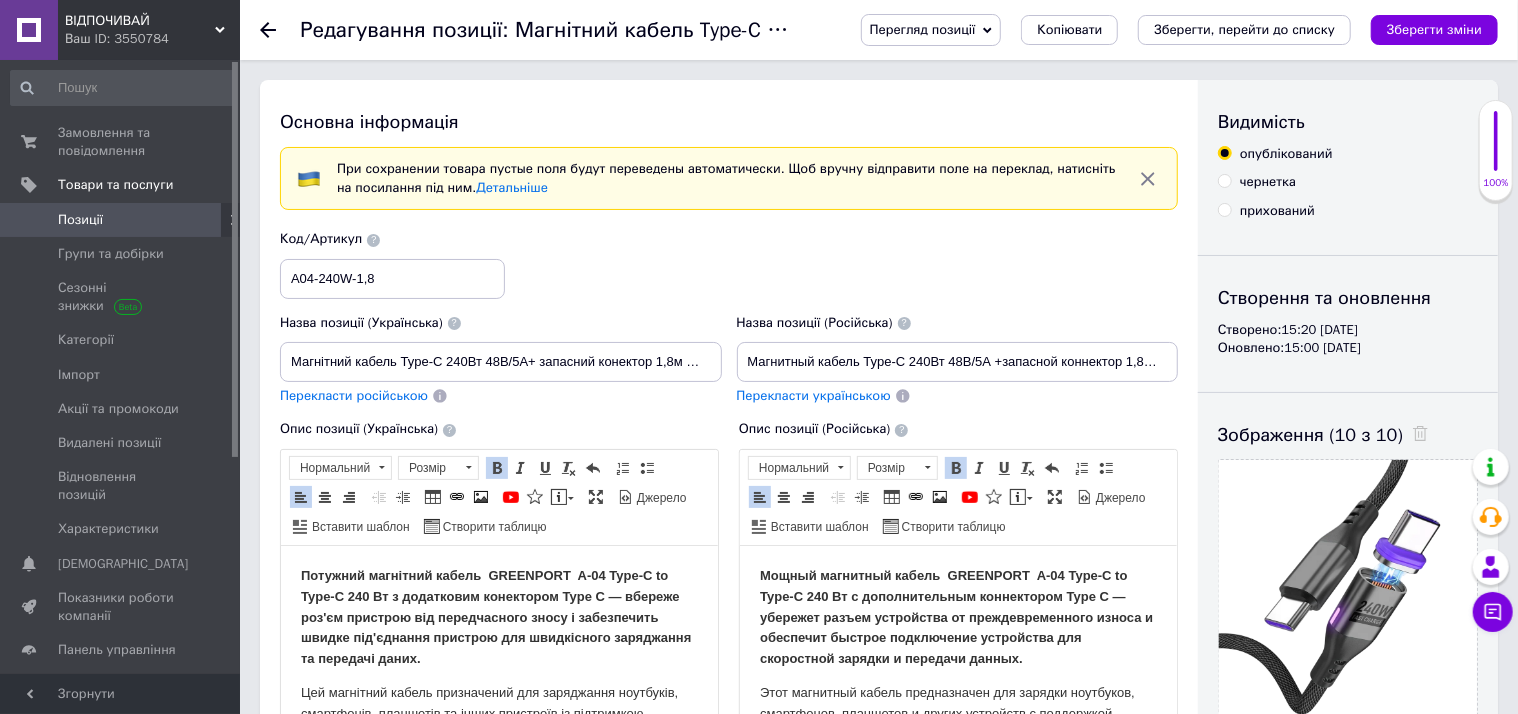 click on "Мощный магнитный кабель  GREENPORT  A-04 Type-C to Type-C 240 Вт с дополнительным коннектором Type C — убережет разъем устройства от преждевременного износа и обеспечит быстрое подключение устройства для скоростной зарядки и передачи данных." at bounding box center (955, 616) 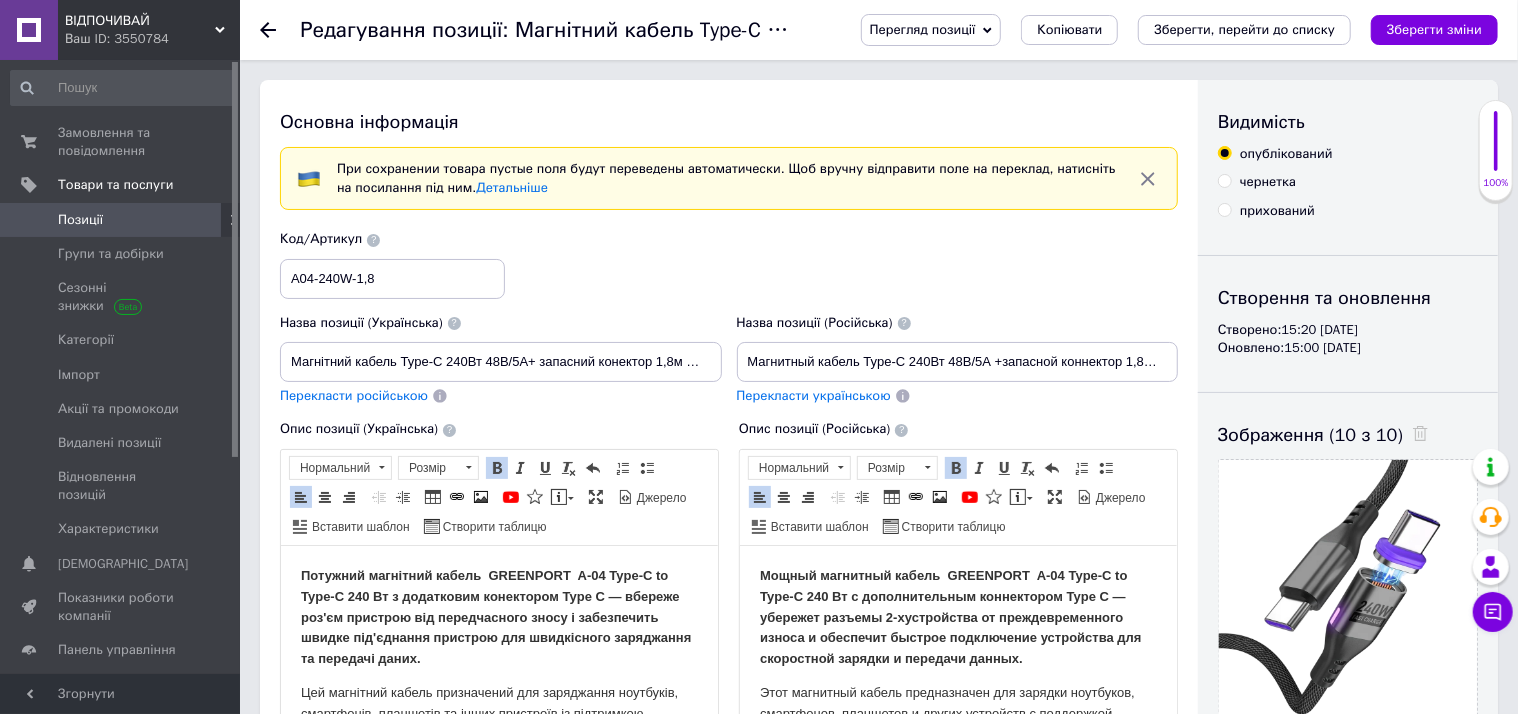 click on "Мощный магнитный кабель  GREENPORT  A-04 Type-C to Type-C 240 Вт с дополнительным коннектором Type C — убережет разъемы 2-х  устройства от преждевременного износа и обеспечит быстрое подключение устройства для скоростной зарядки и передачи данных." at bounding box center (950, 616) 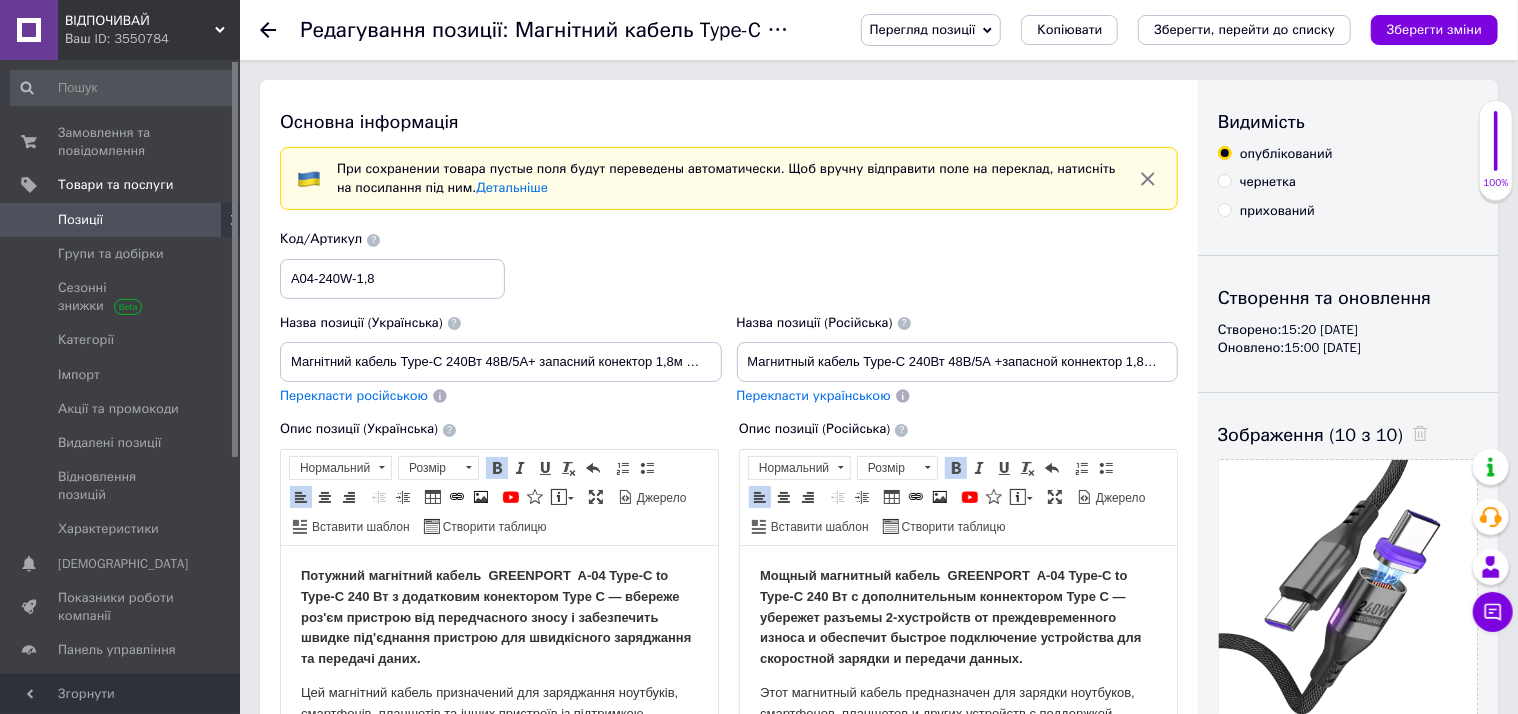 click on "Мощный магнитный кабель  GREENPORT  A-04 Type-C to Type-C 240 Вт с дополнительным коннектором Type C — убережет разъемы 2-х  устройств от преждевременного износа и обеспечит быстрое подключение устройства для скоростной зарядки и передачи данных." at bounding box center (950, 616) 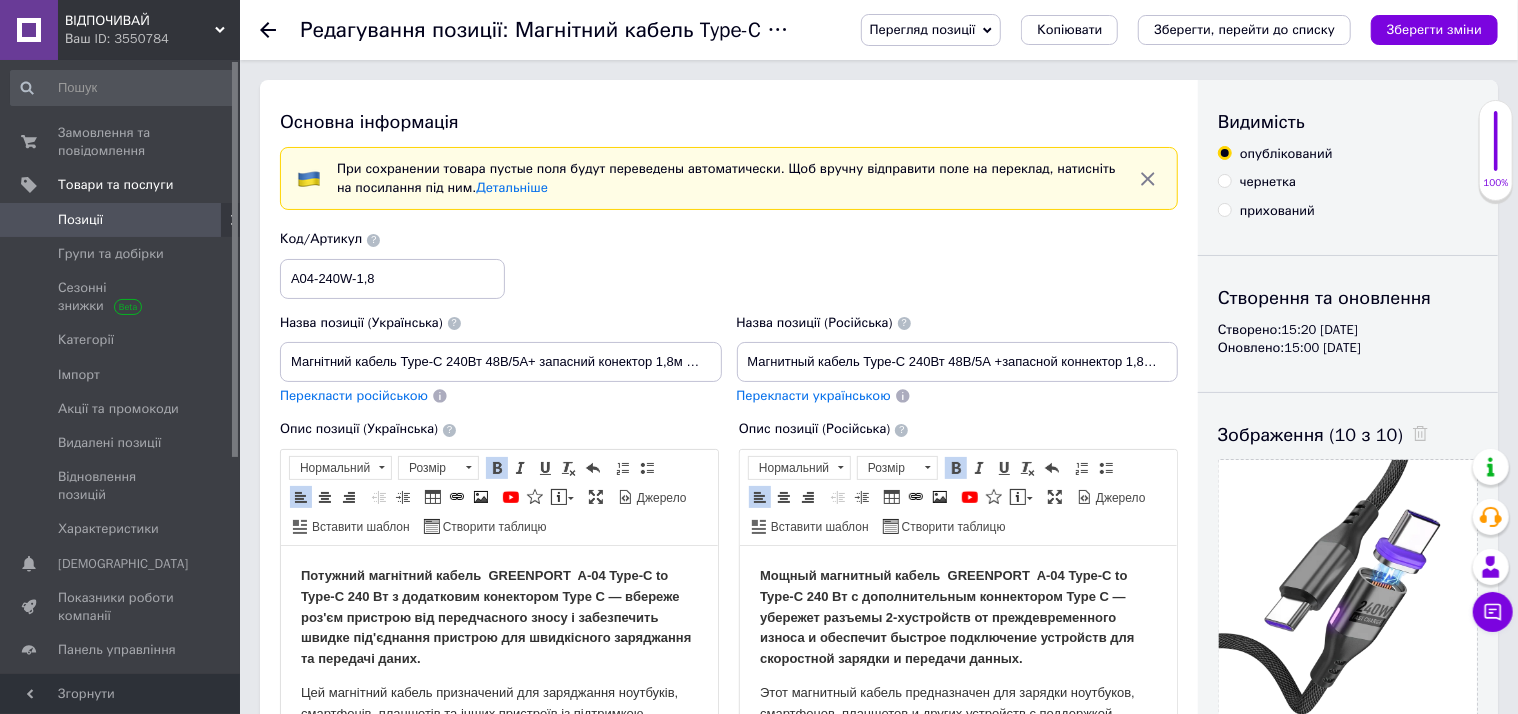 click on "Потужний магнітний кабель  GREENPORT  A-04 Type-C to Type-C 240 Вт з додатковим конектором Type C — вбереже роз'єм пристрою від передчасного зносу і забезпечить швидке під'єднання пристрою для швидкісного заряджання та передачі даних." at bounding box center (495, 616) 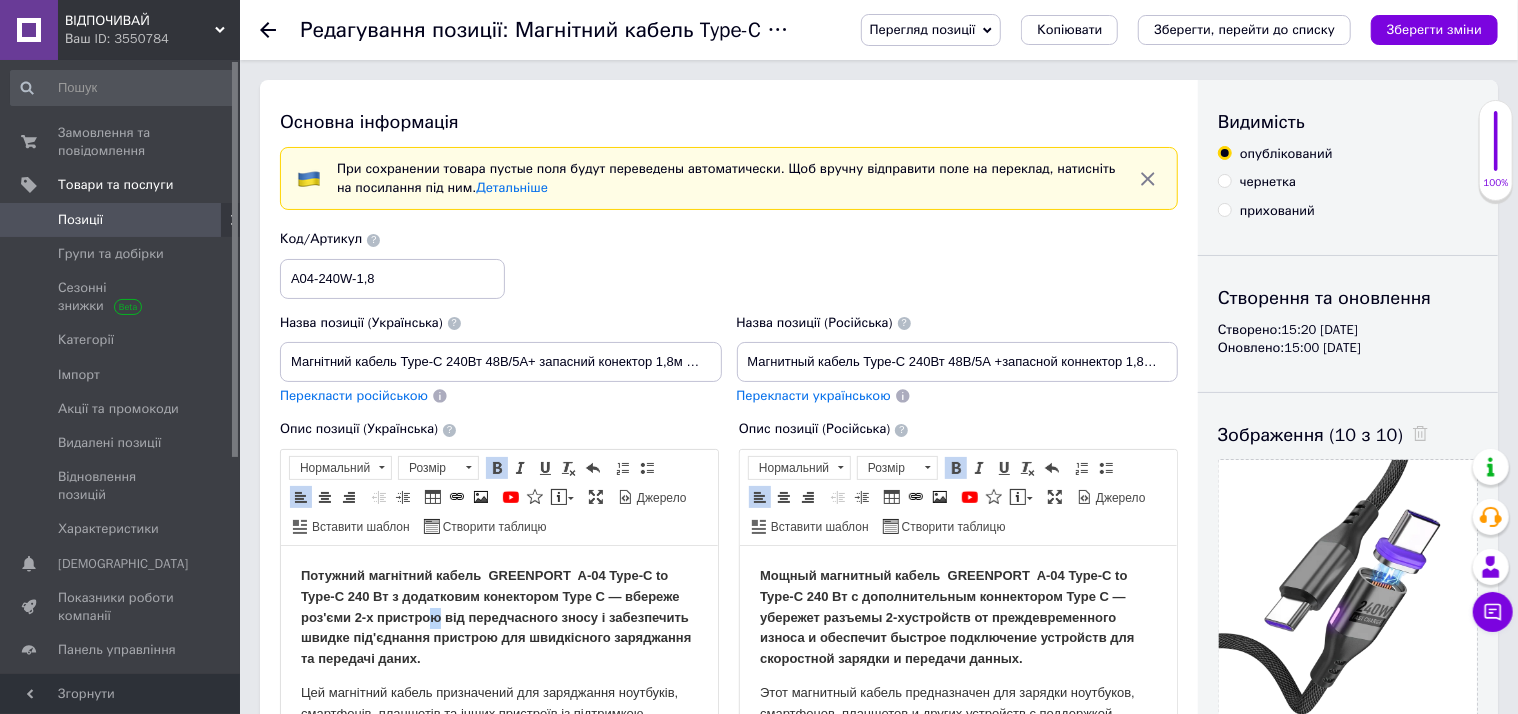 drag, startPoint x: 440, startPoint y: 612, endPoint x: 431, endPoint y: 617, distance: 10.29563 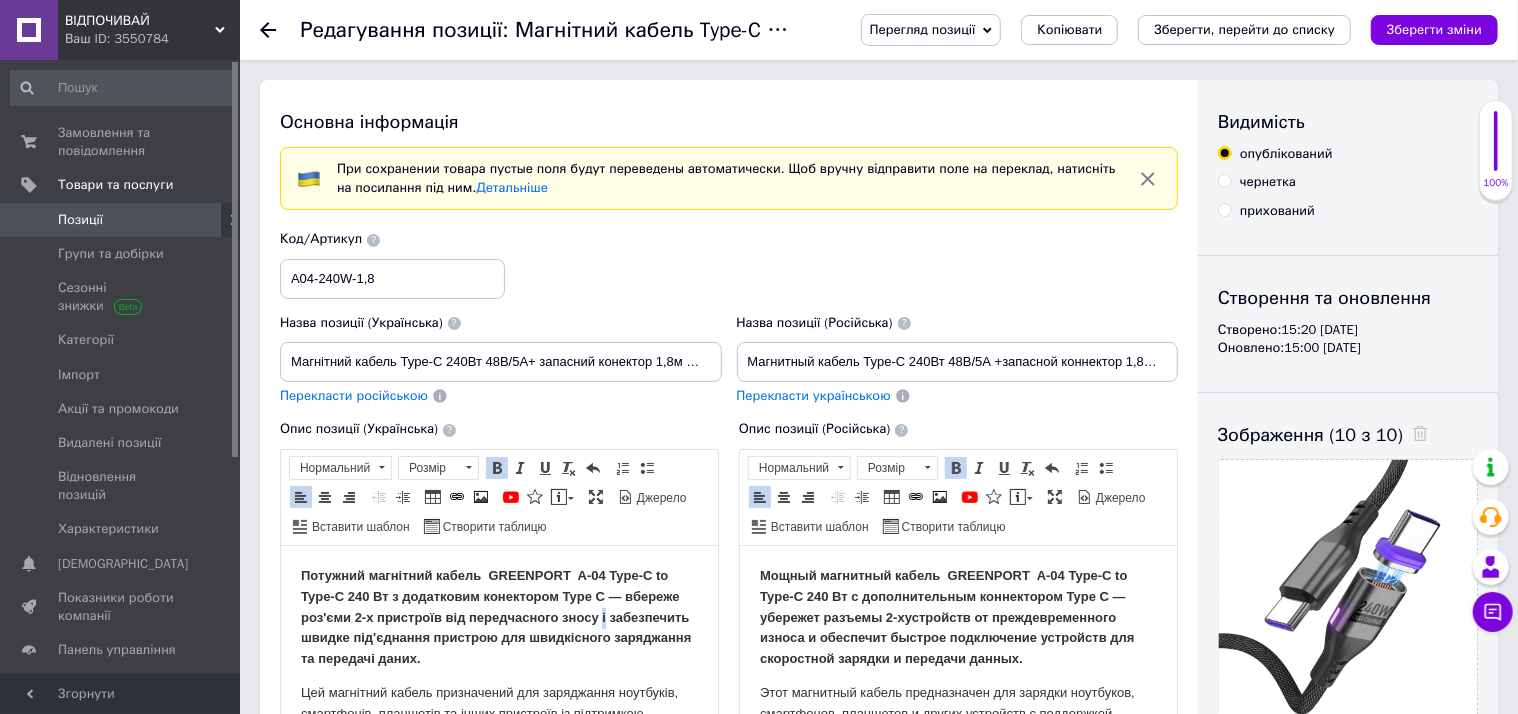click on "Потужний магнітний кабель  GREENPORT  A-04 Type-C to Type-C 240 Вт з додатковим конектором Type C — вбереже роз'єми 2-х пристроїв від передчасного зносу і забезпечить швидке під'єднання пристрою для швидкісного заряджання та передачі даних." at bounding box center (498, 617) 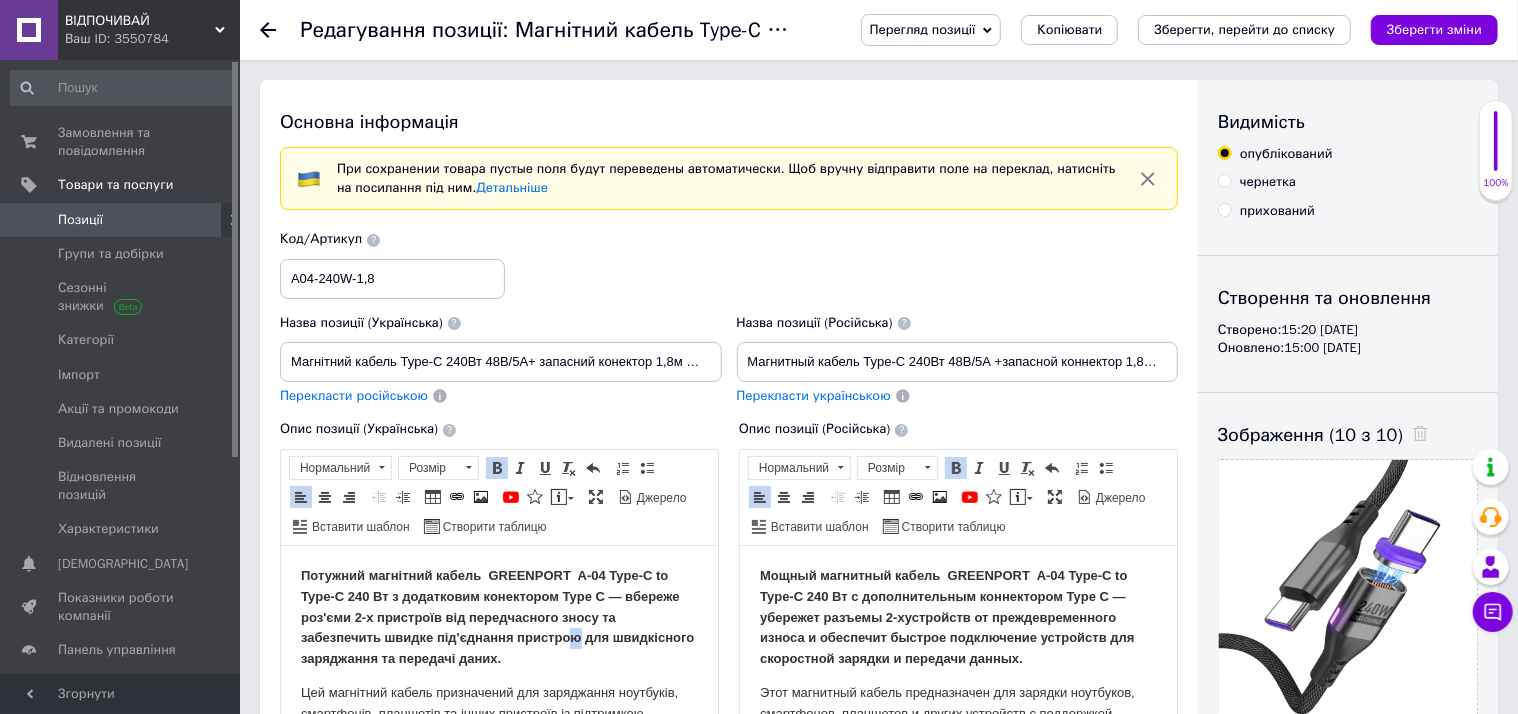 drag, startPoint x: 578, startPoint y: 638, endPoint x: 567, endPoint y: 639, distance: 11.045361 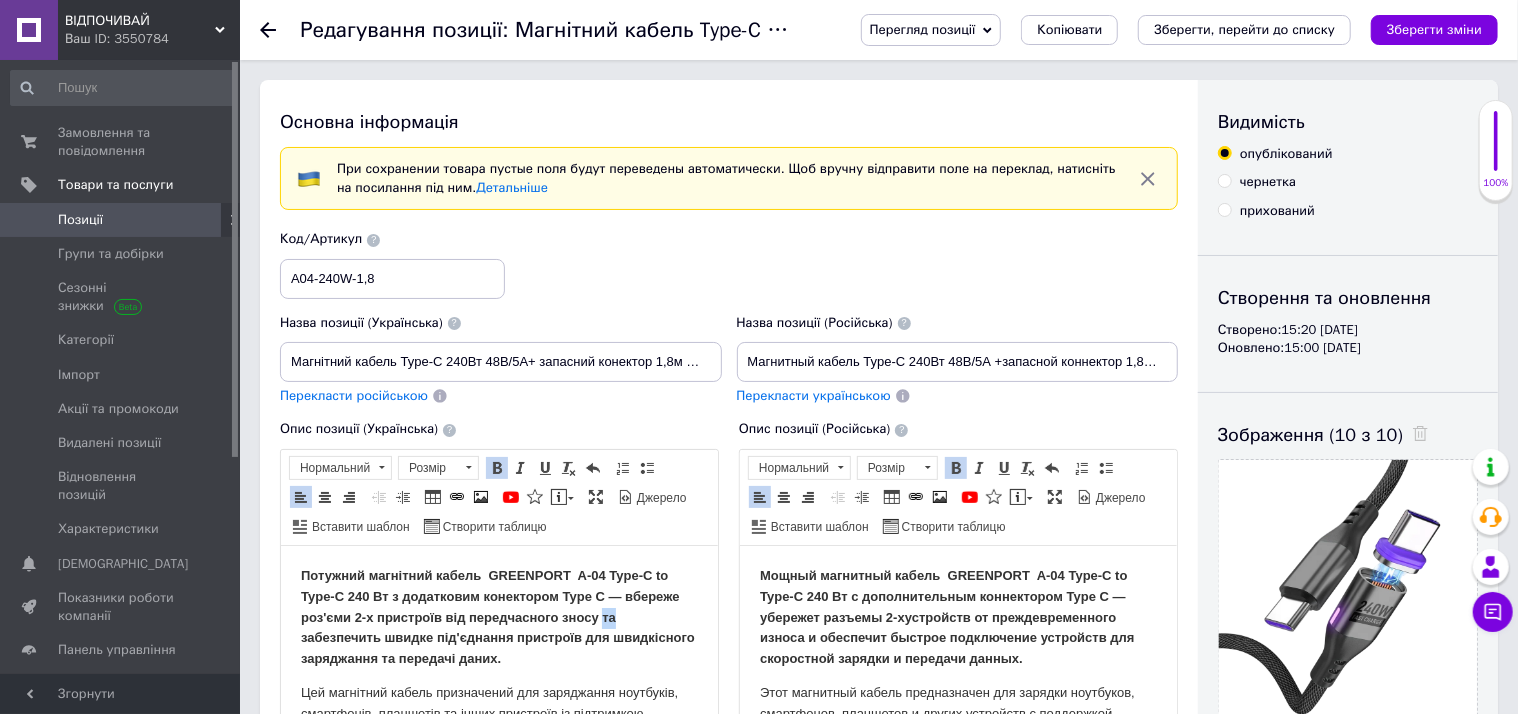 click on "Потужний магнітний кабель  GREENPORT  A-04 Type-C to Type-C 240 Вт з додатковим конектором Type C — вбереже роз'єми 2-х пристроїв від передчасного зносу та забезпечить швидке під'єднання пристроїв для швидкісного заряджання та передачі даних." at bounding box center (497, 616) 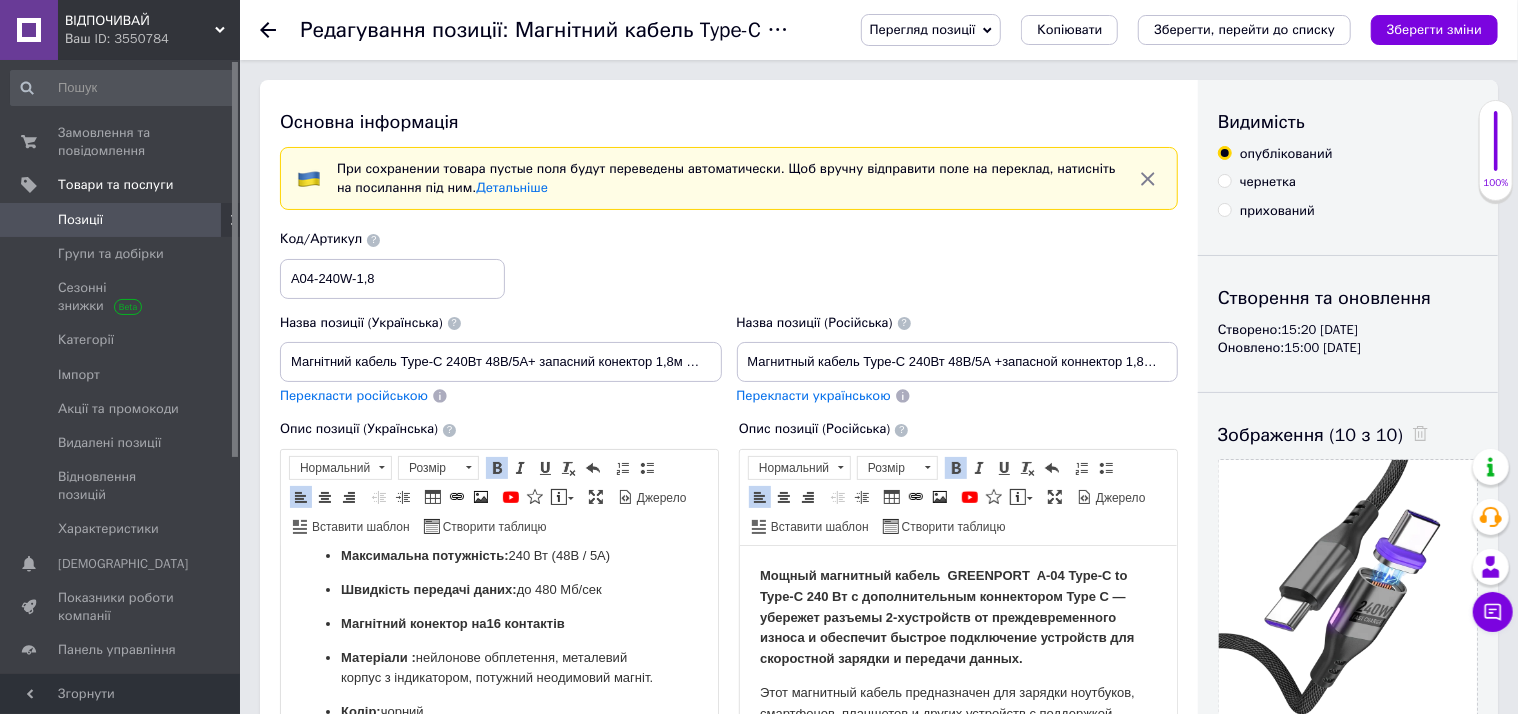 scroll, scrollTop: 272, scrollLeft: 0, axis: vertical 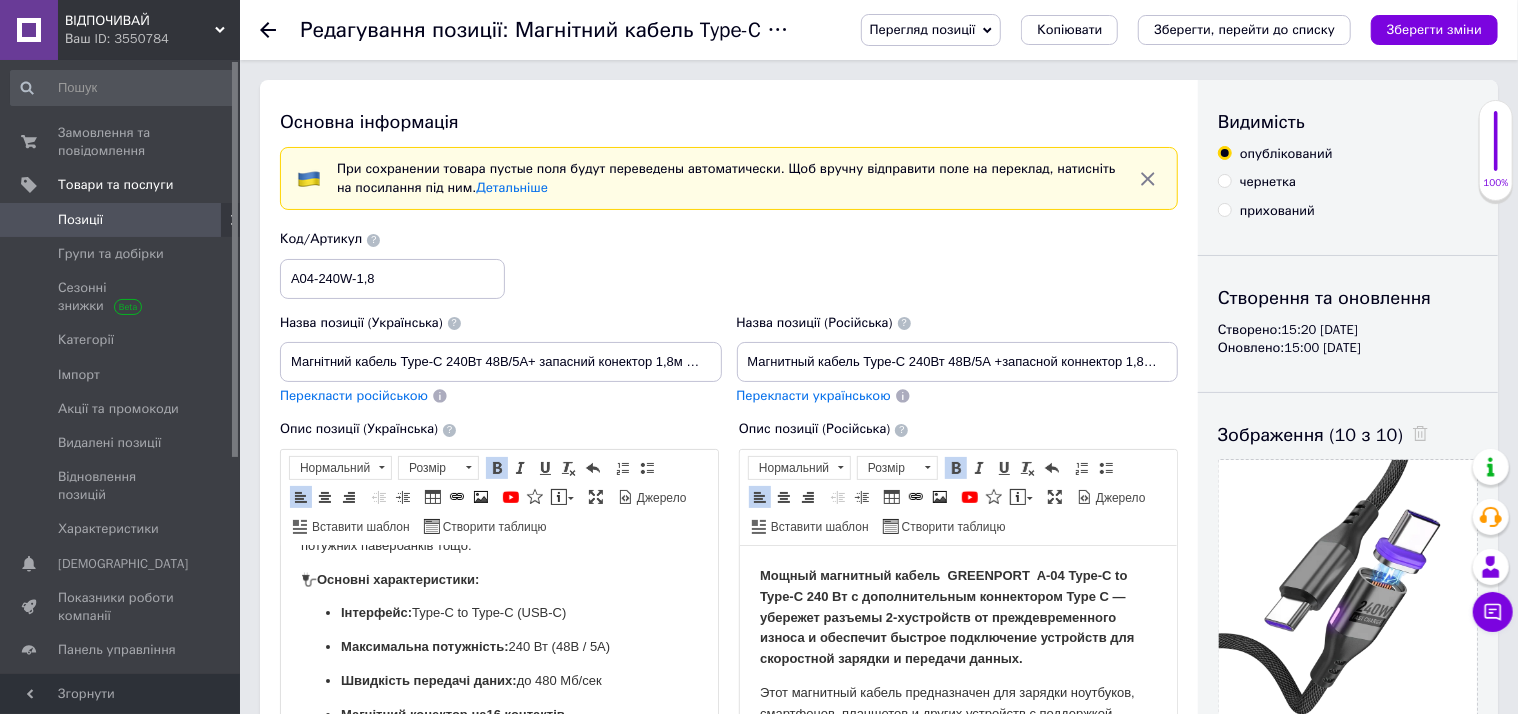 click on "Інтерфейс:  Type-C to Type-C (USB-C)" at bounding box center [498, 612] 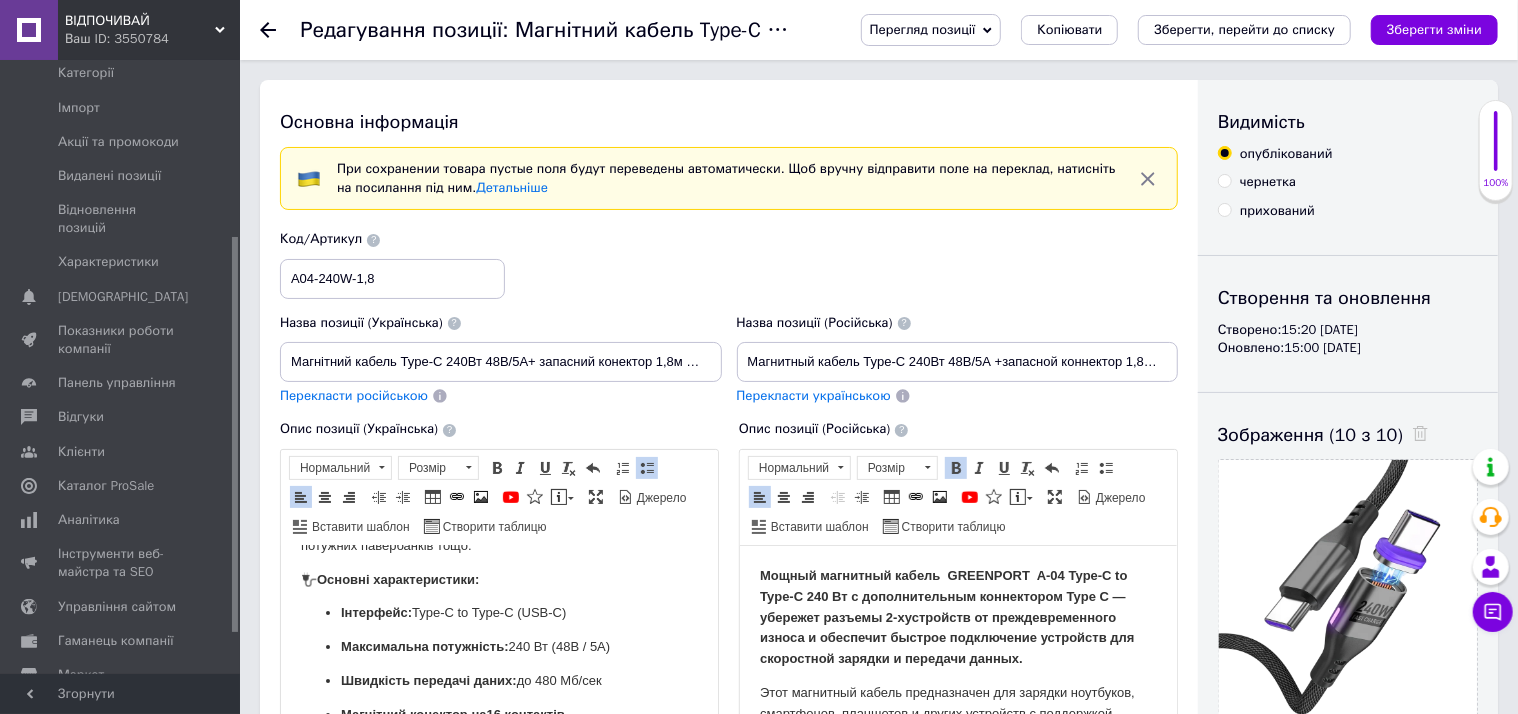 scroll, scrollTop: 272, scrollLeft: 0, axis: vertical 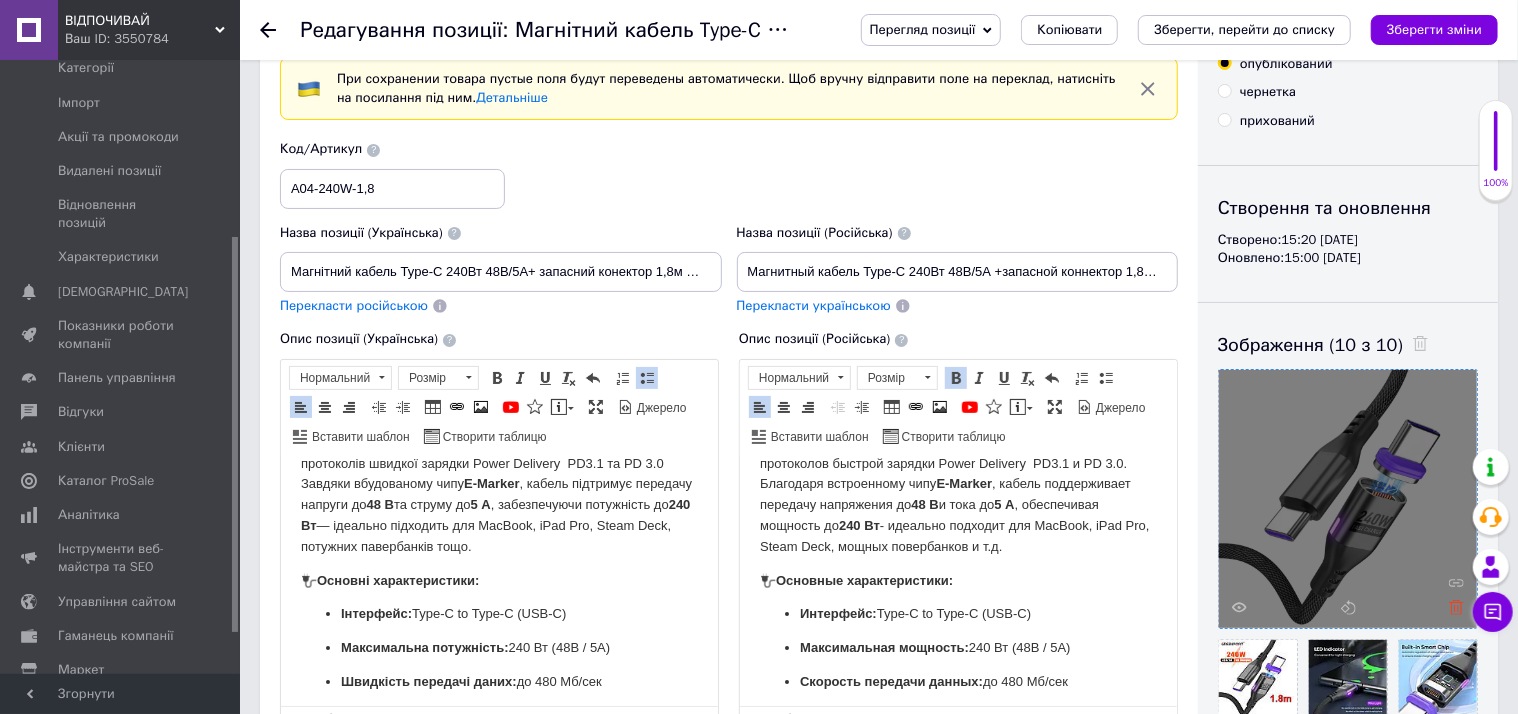 click 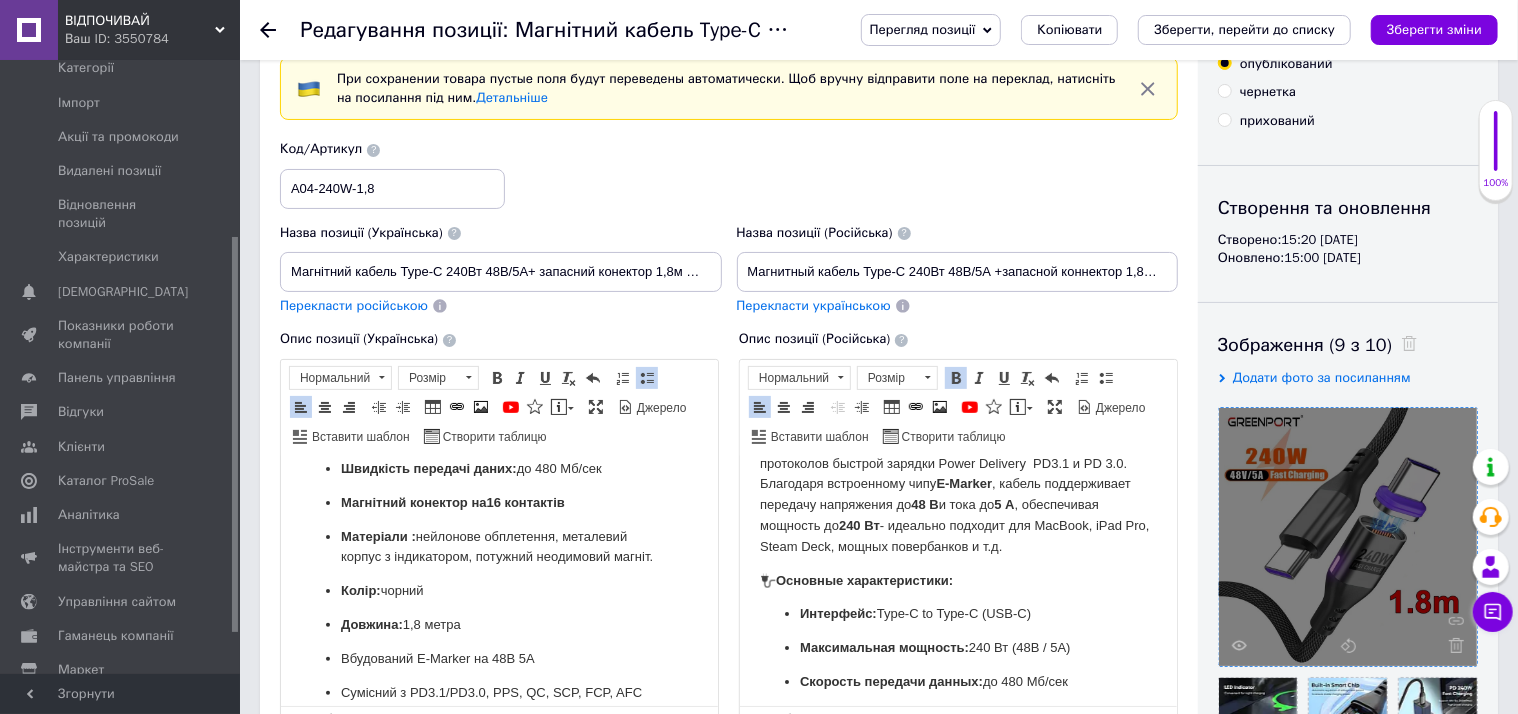 scroll, scrollTop: 363, scrollLeft: 0, axis: vertical 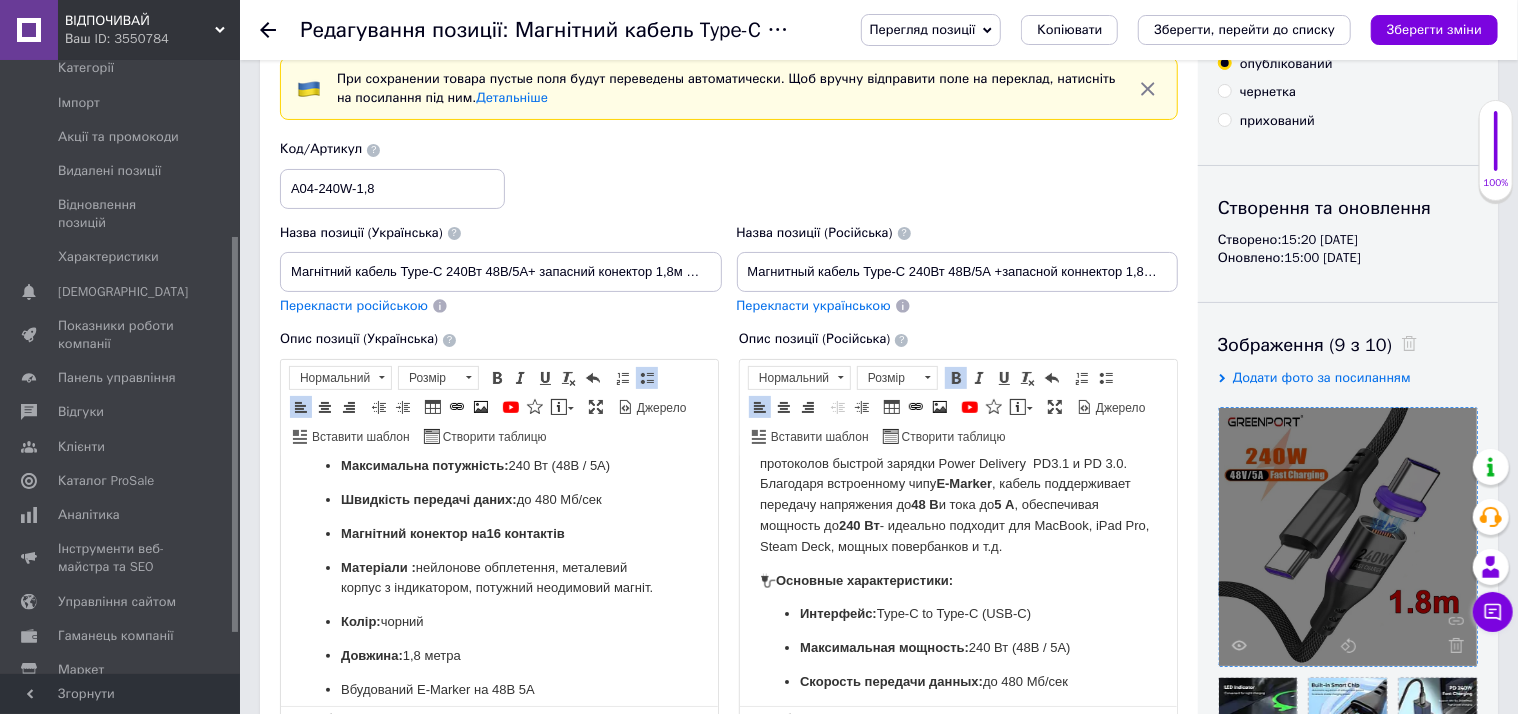 click on "Магнітний конектор на  16 контактів" at bounding box center [498, 533] 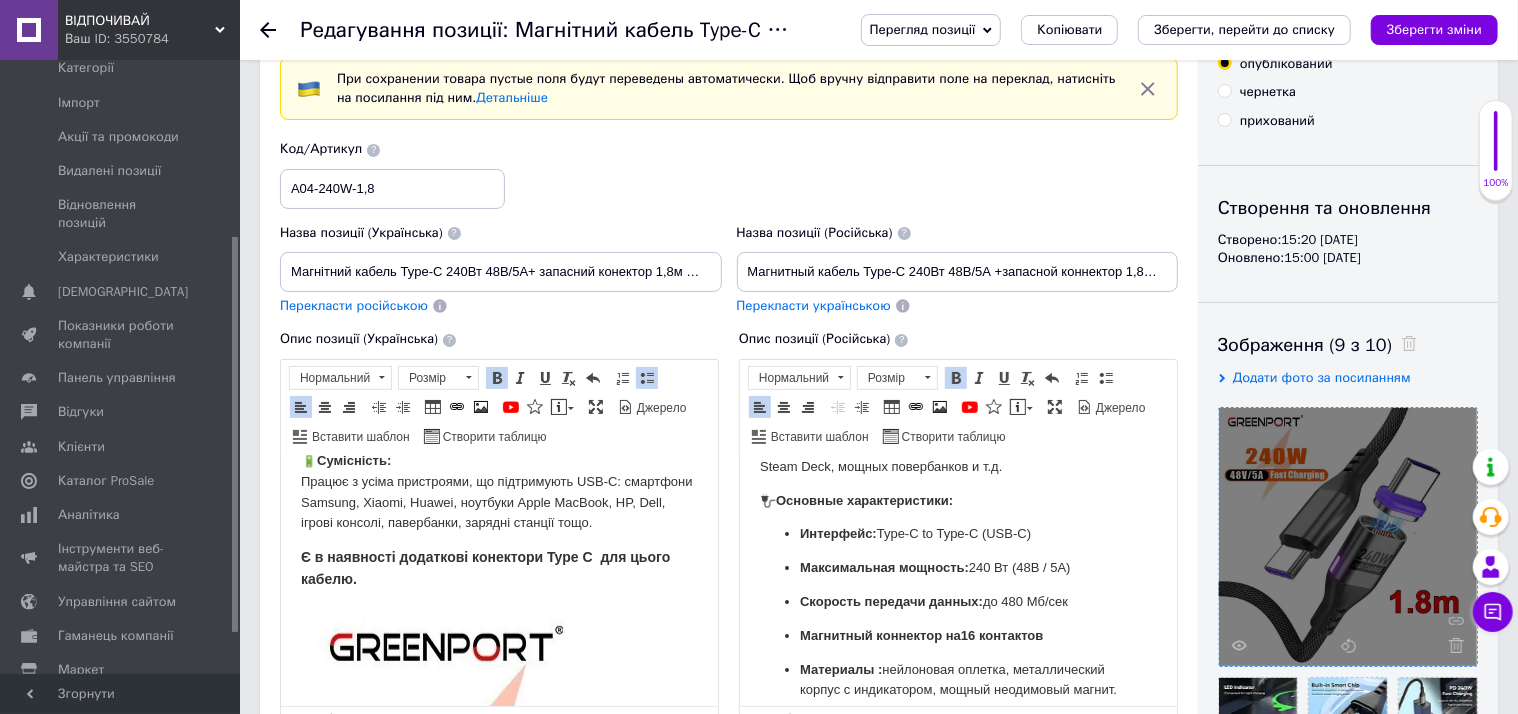 scroll, scrollTop: 272, scrollLeft: 0, axis: vertical 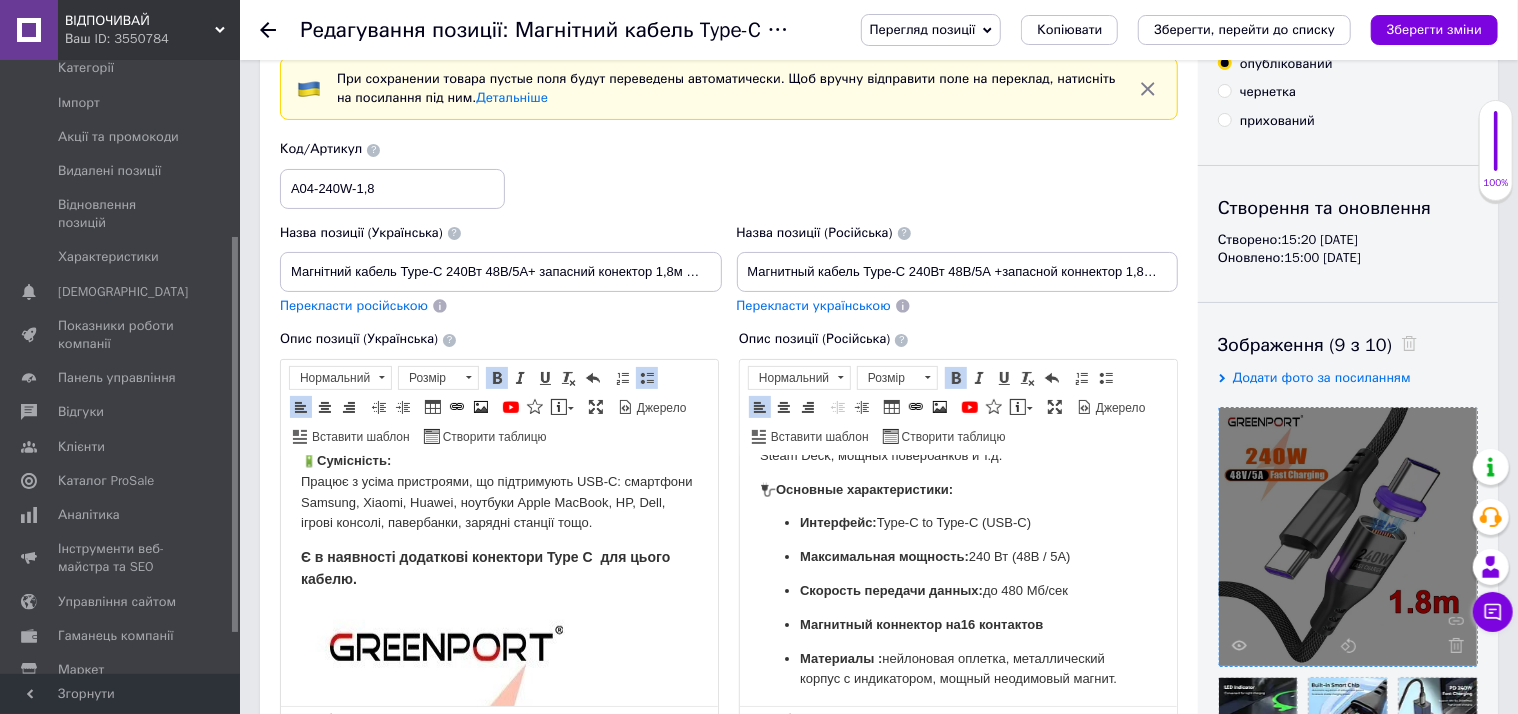 click on "Магнитный коннектор на  16 контактов" at bounding box center [957, 624] 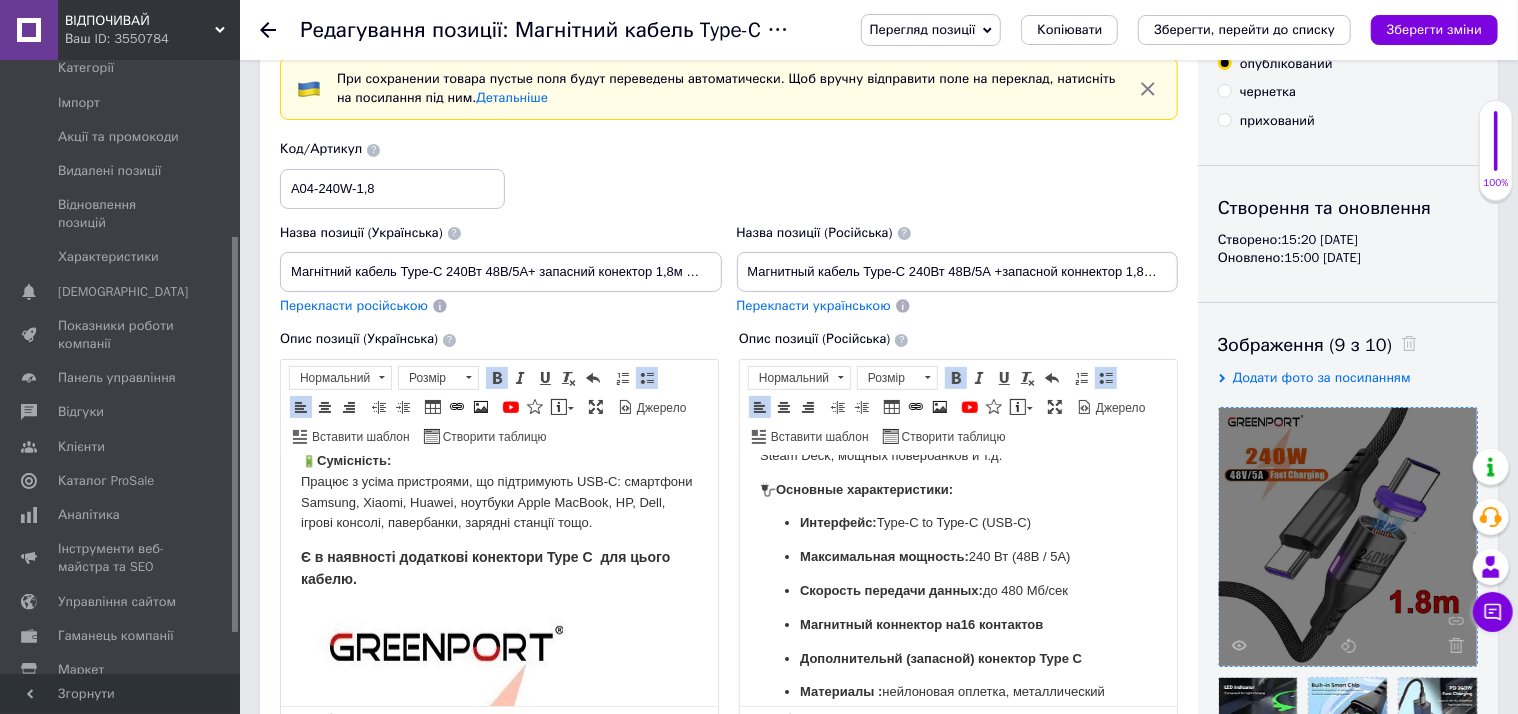 click on "Дополнительнй (запасной) конектор Type C" at bounding box center (940, 657) 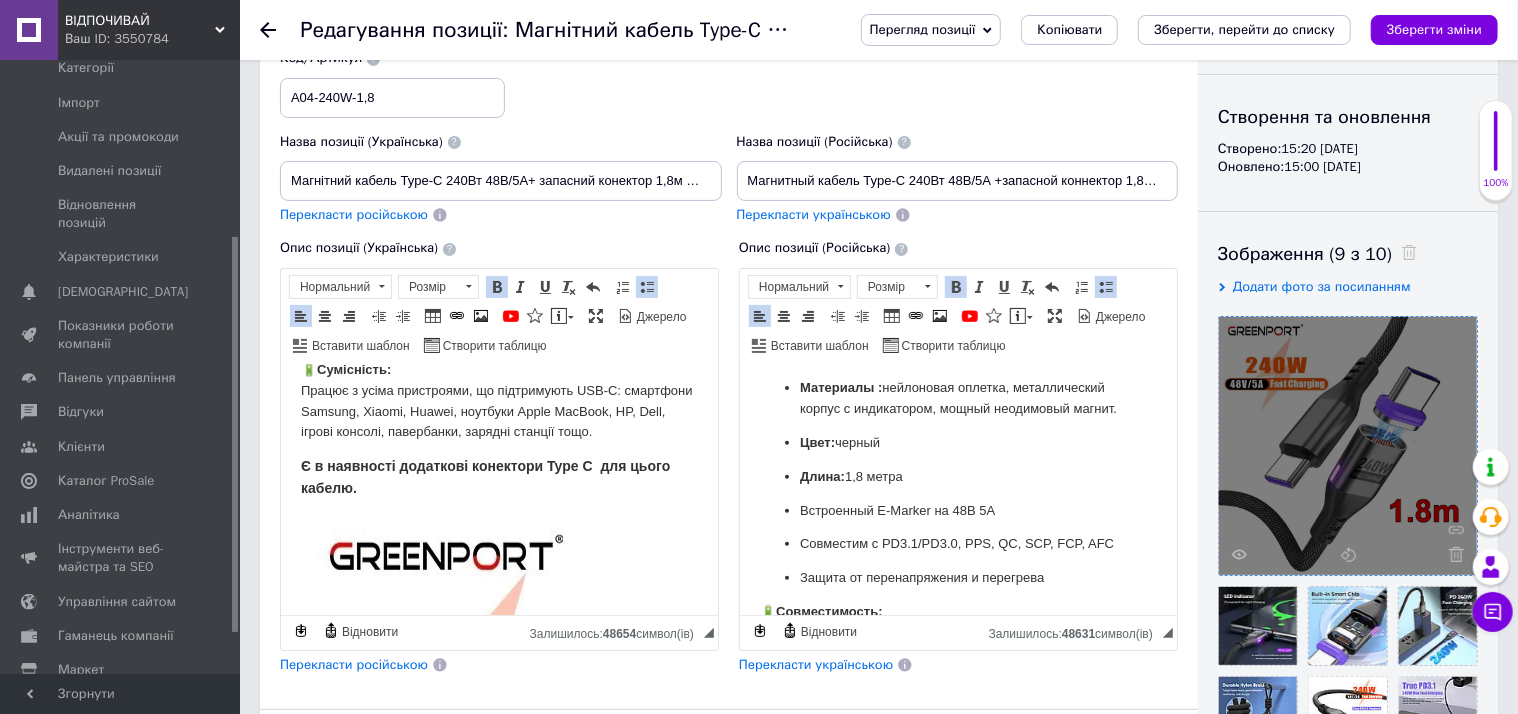 scroll, scrollTop: 454, scrollLeft: 0, axis: vertical 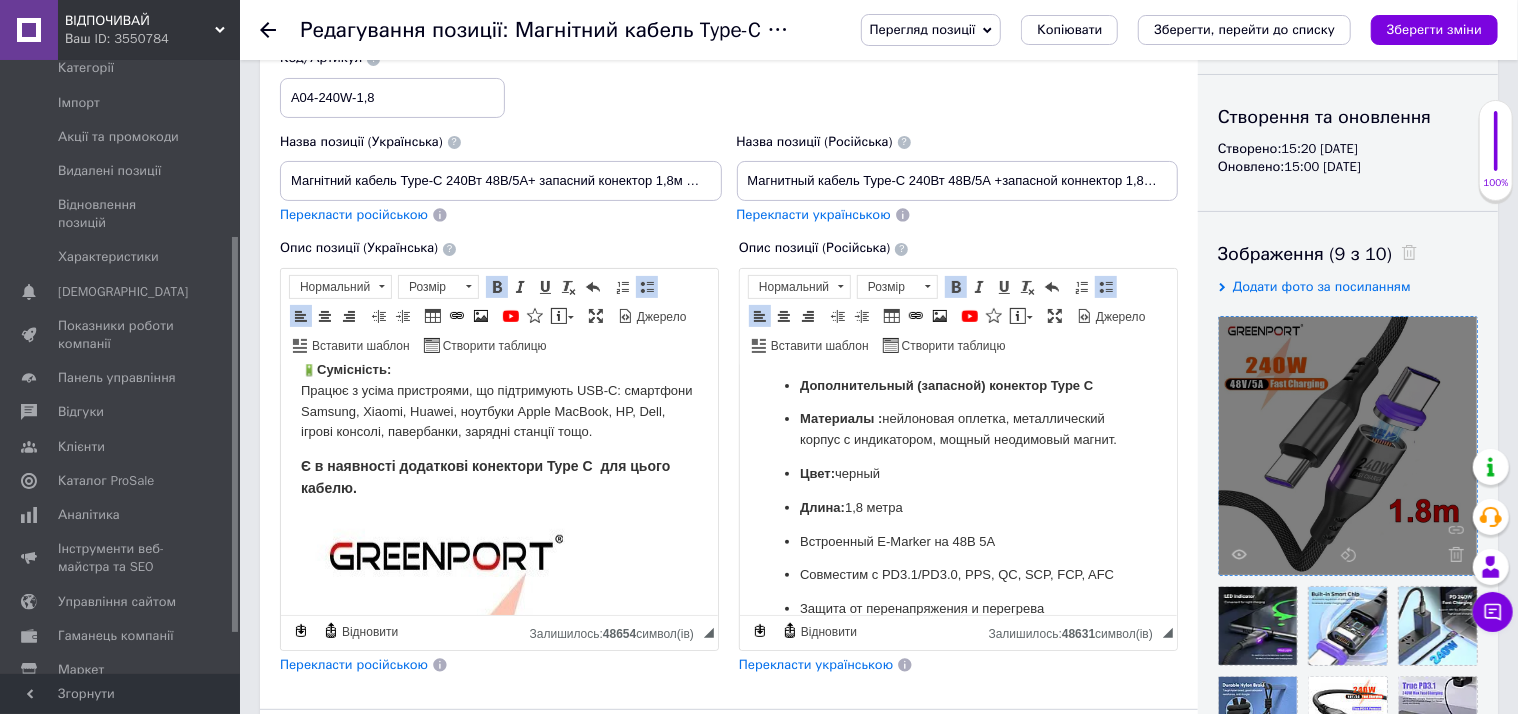 click on "Дополнительный (запасной) конектор Type C" at bounding box center (945, 384) 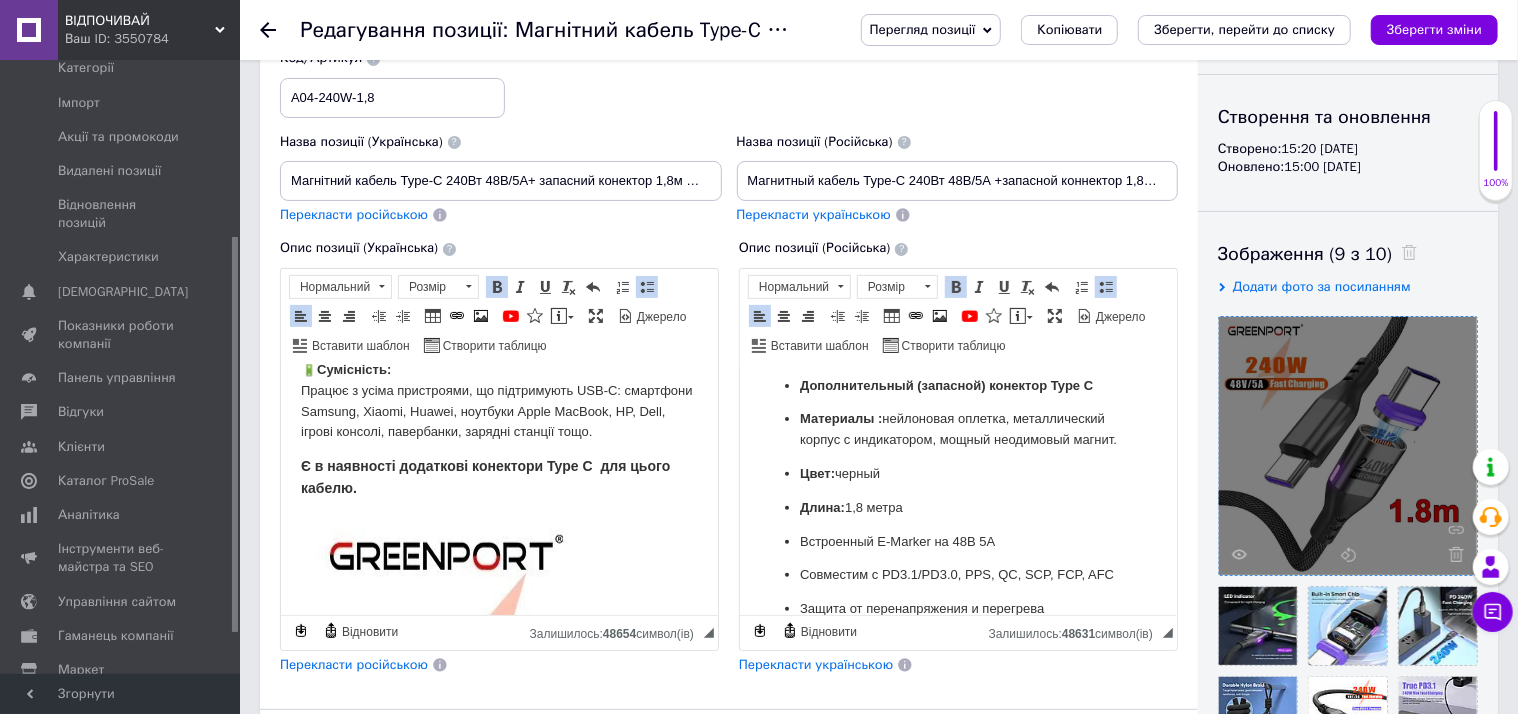 click on "коннектор" 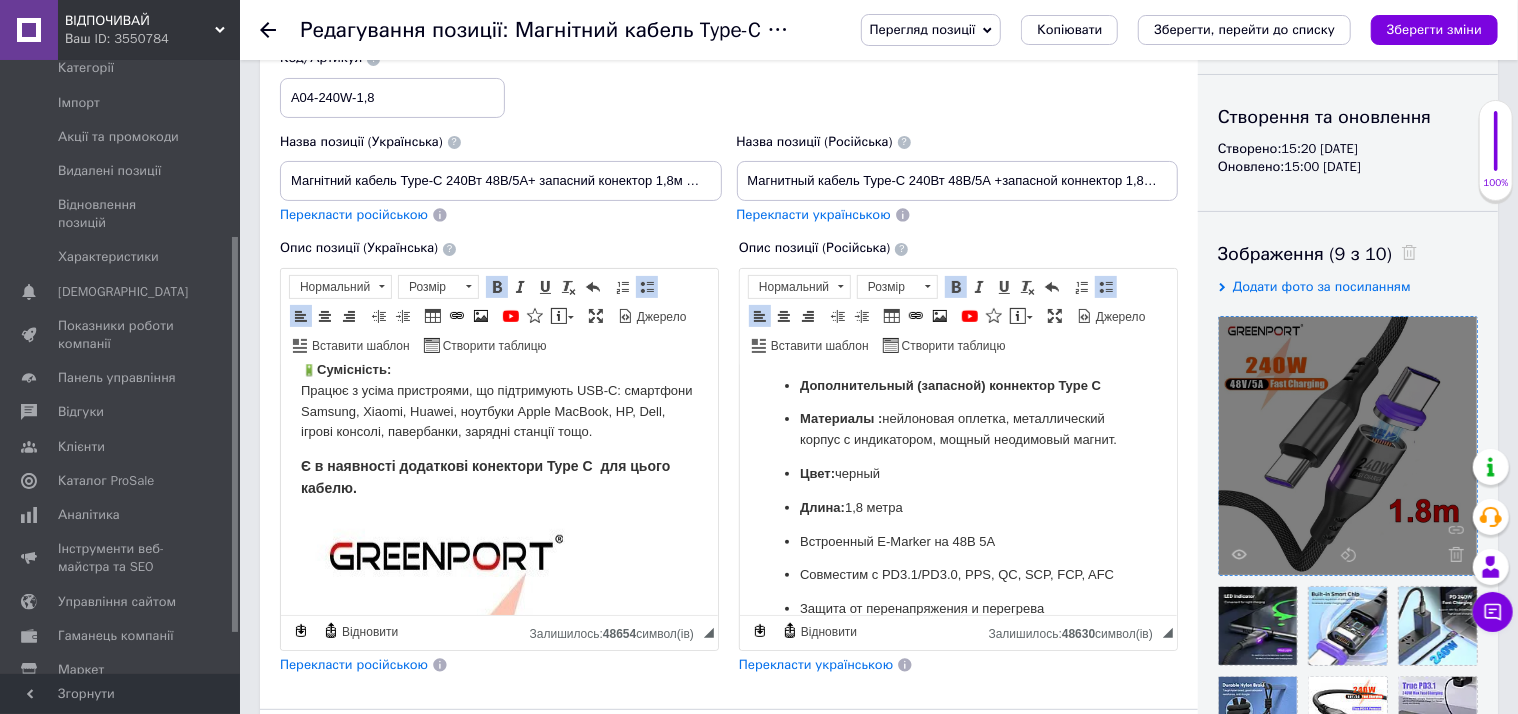 click on "Материалы :" at bounding box center [840, 417] 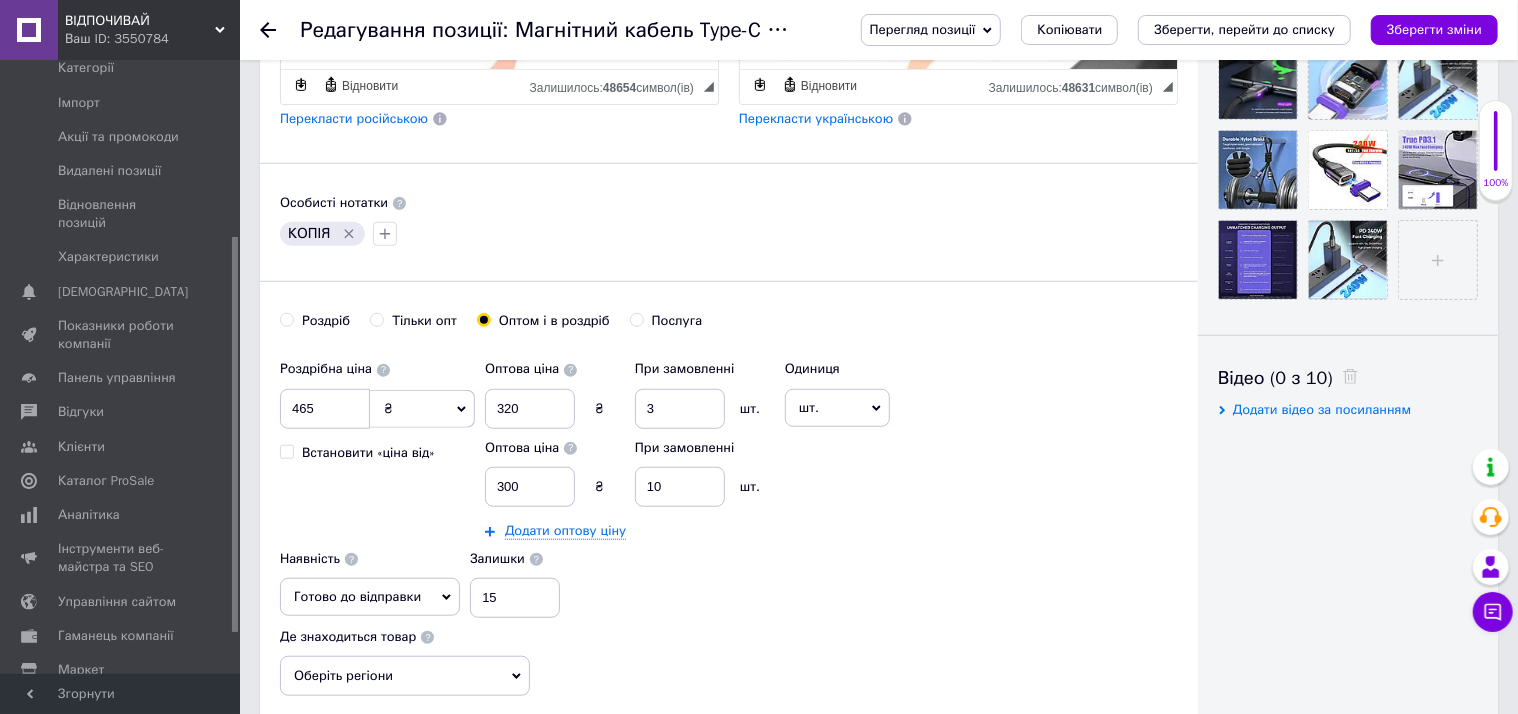 scroll, scrollTop: 909, scrollLeft: 0, axis: vertical 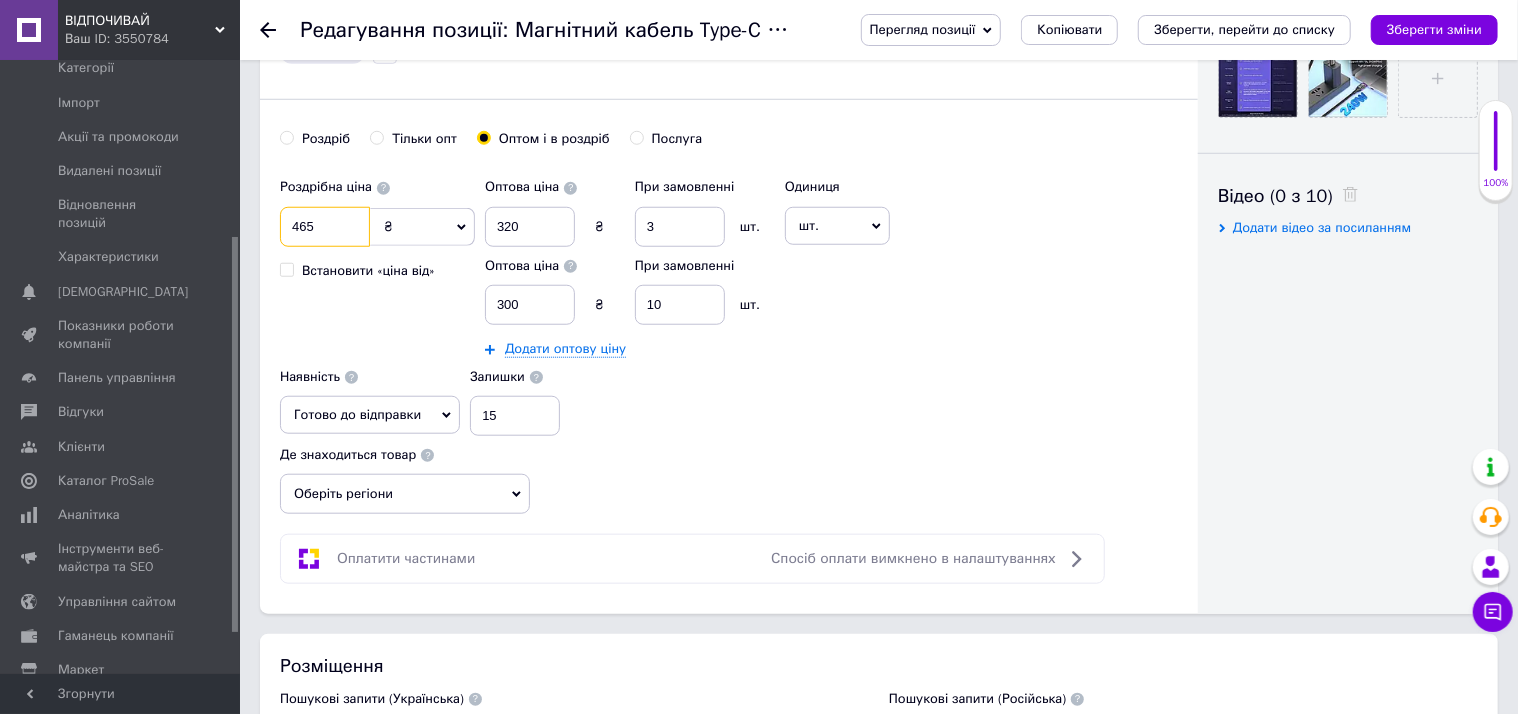 drag, startPoint x: 307, startPoint y: 247, endPoint x: 288, endPoint y: 248, distance: 19.026299 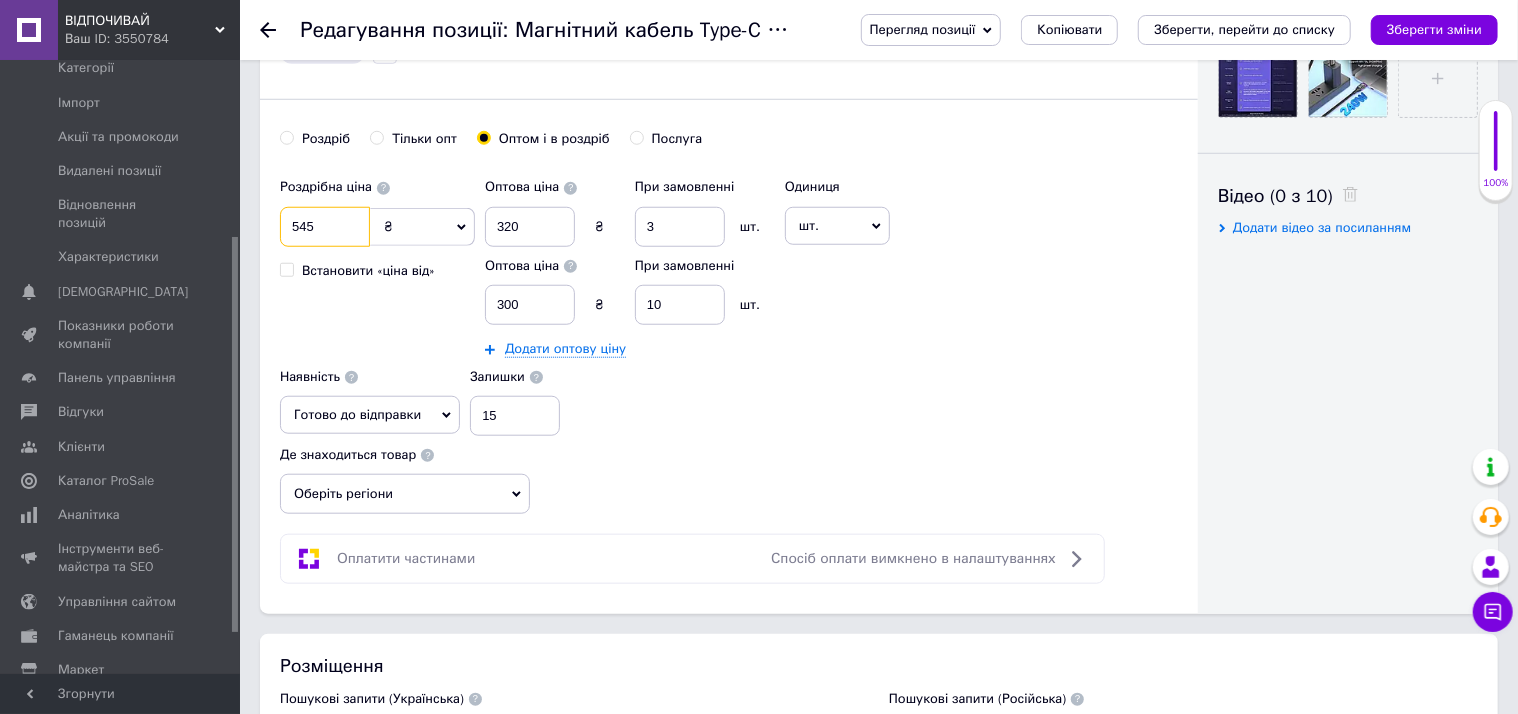 type on "545" 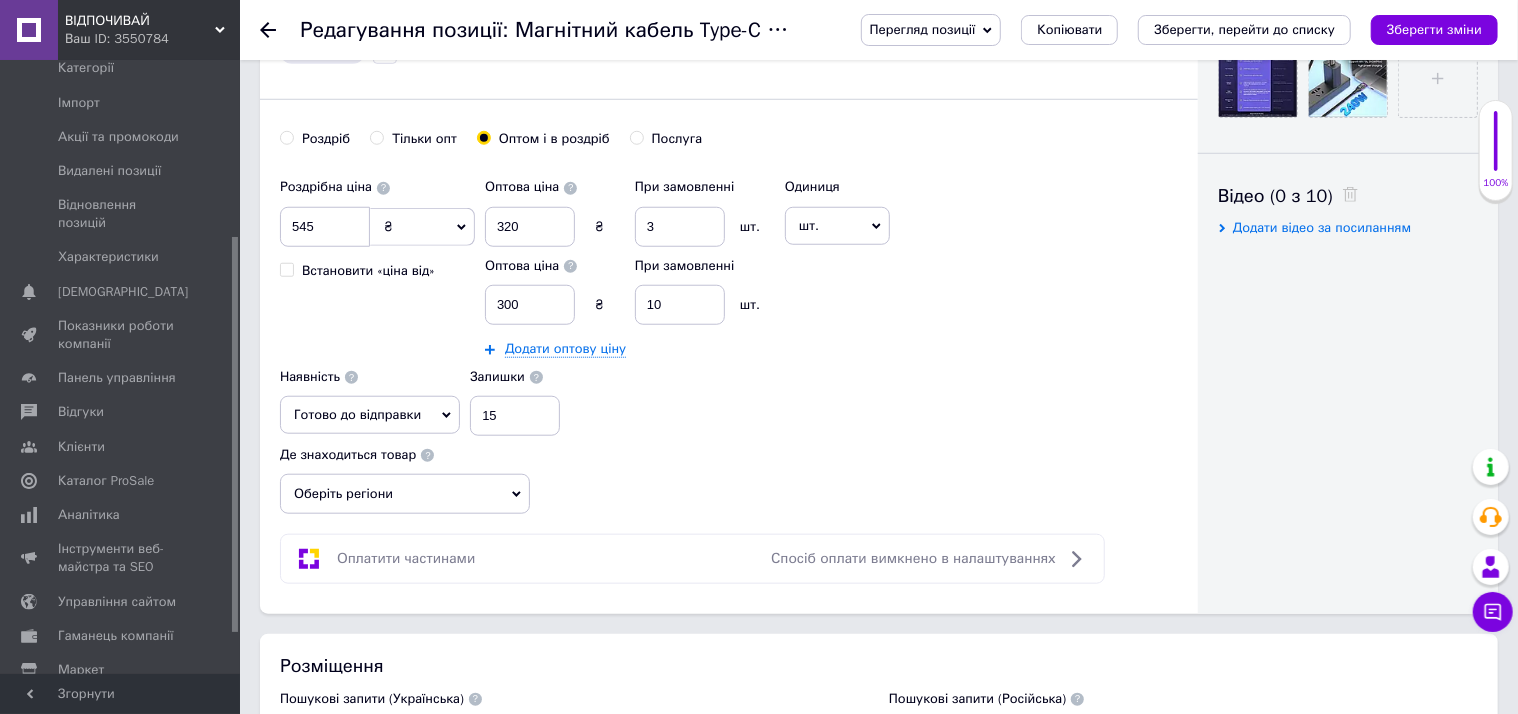 click on "Роздріб" at bounding box center [286, 137] 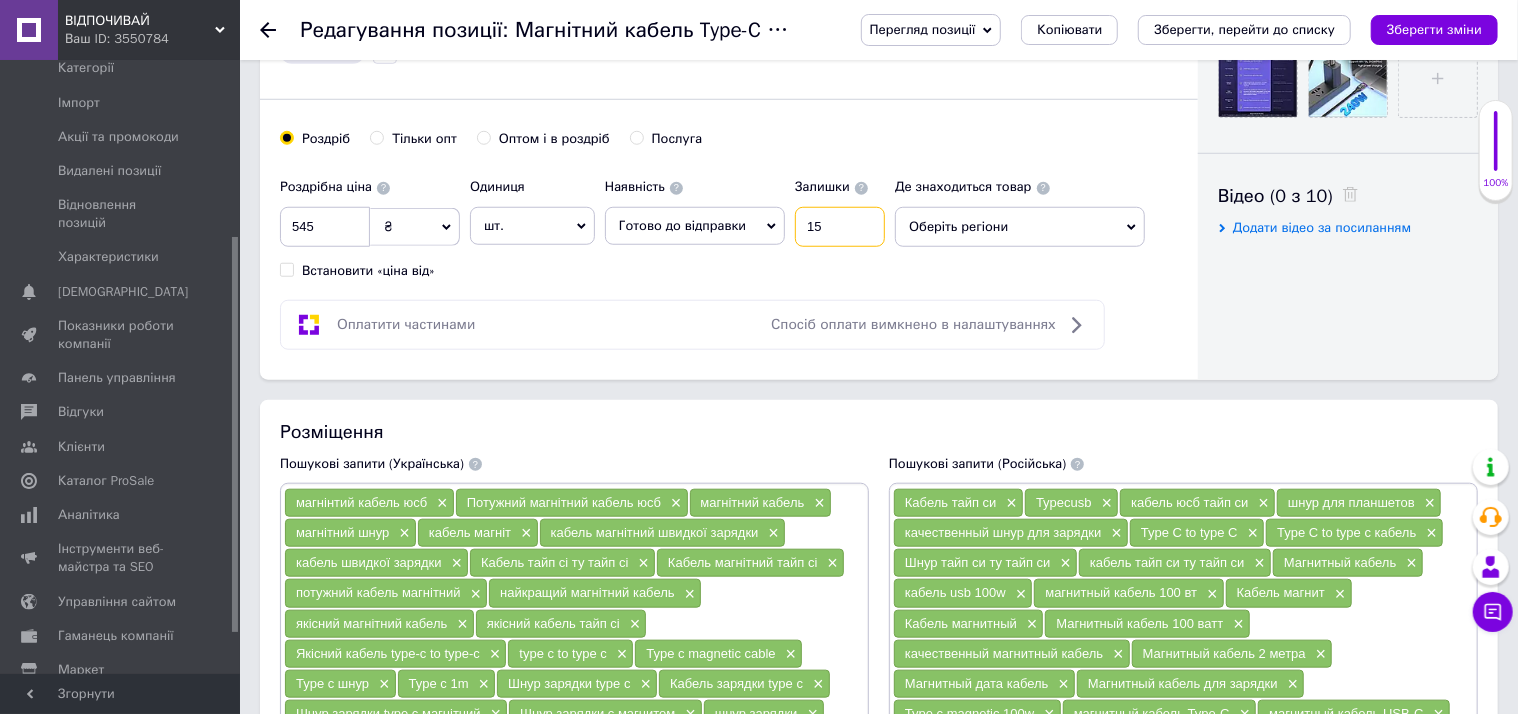 drag, startPoint x: 828, startPoint y: 252, endPoint x: 775, endPoint y: 252, distance: 53 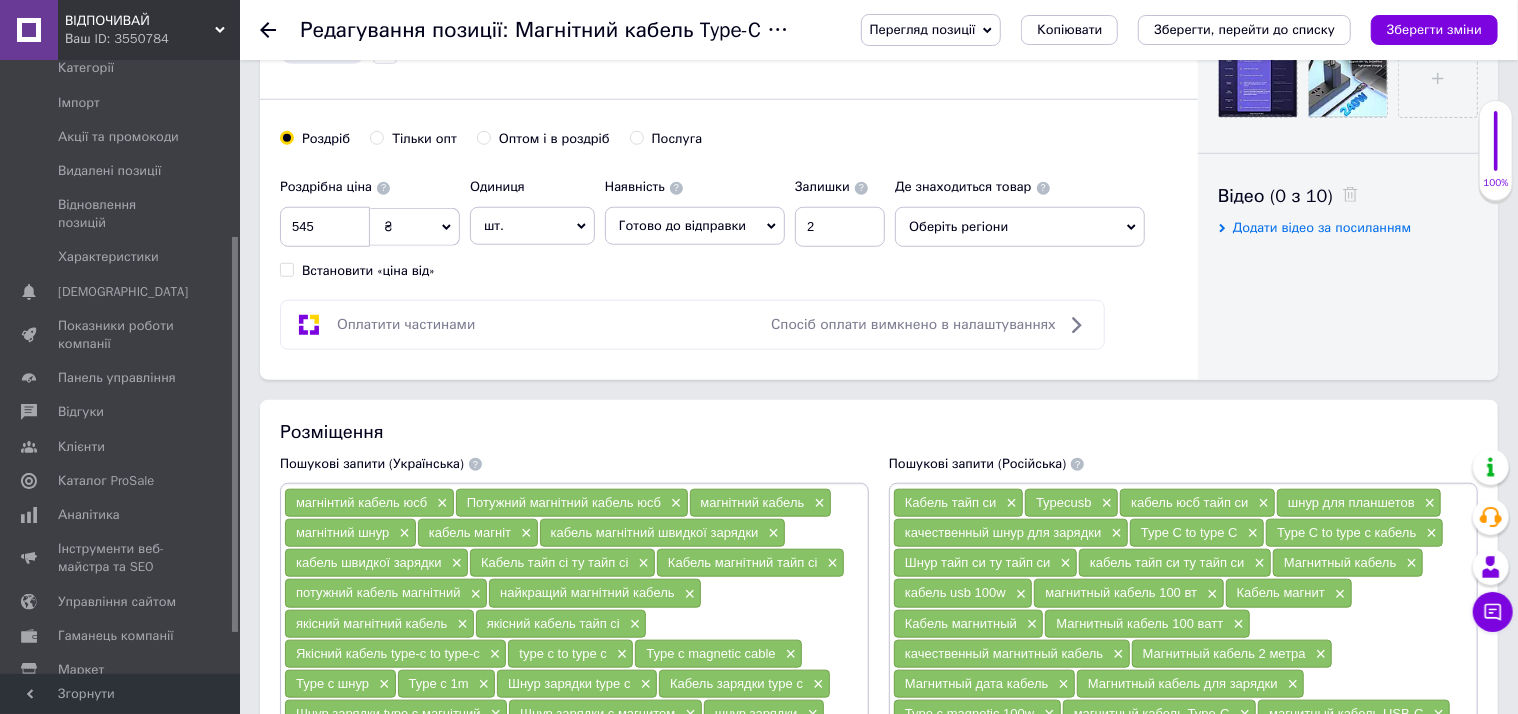 click 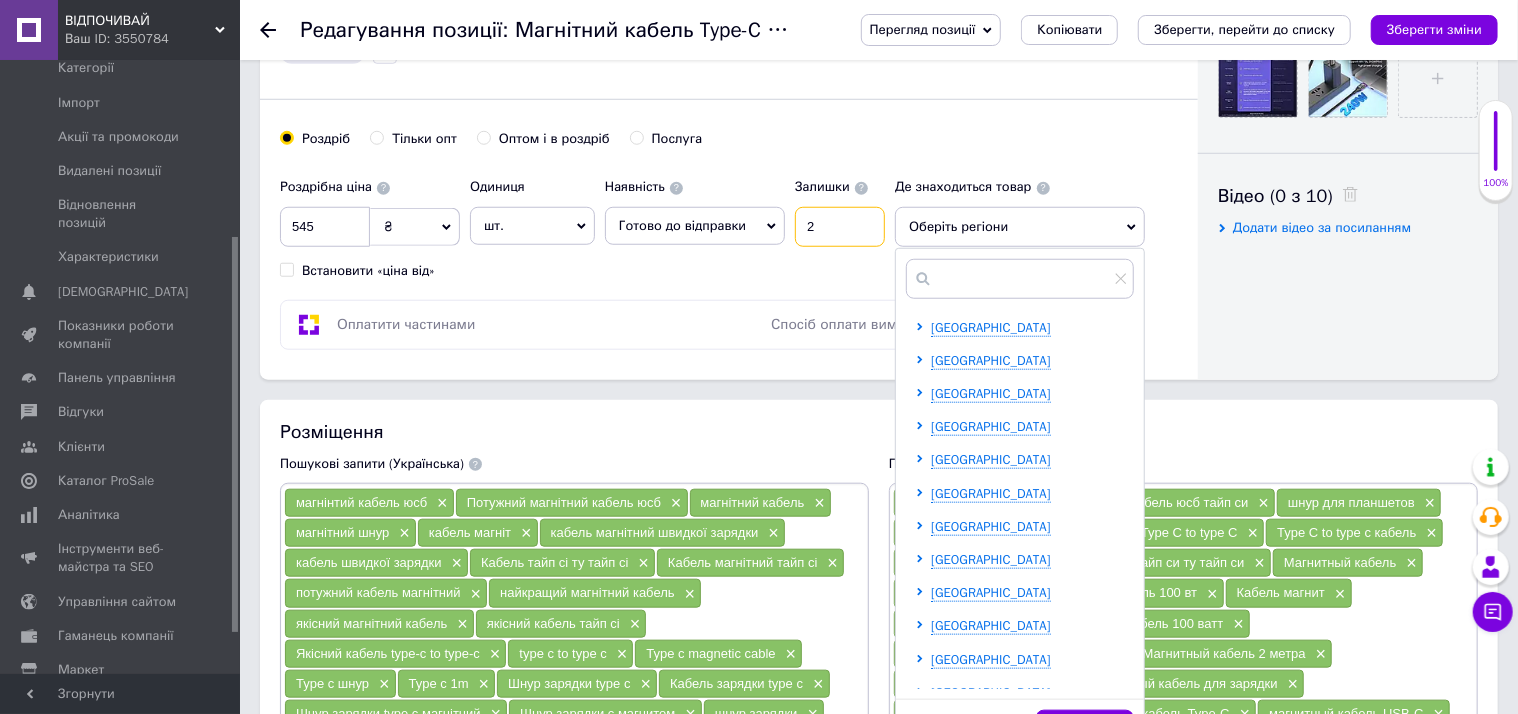 click on "2" at bounding box center (840, 227) 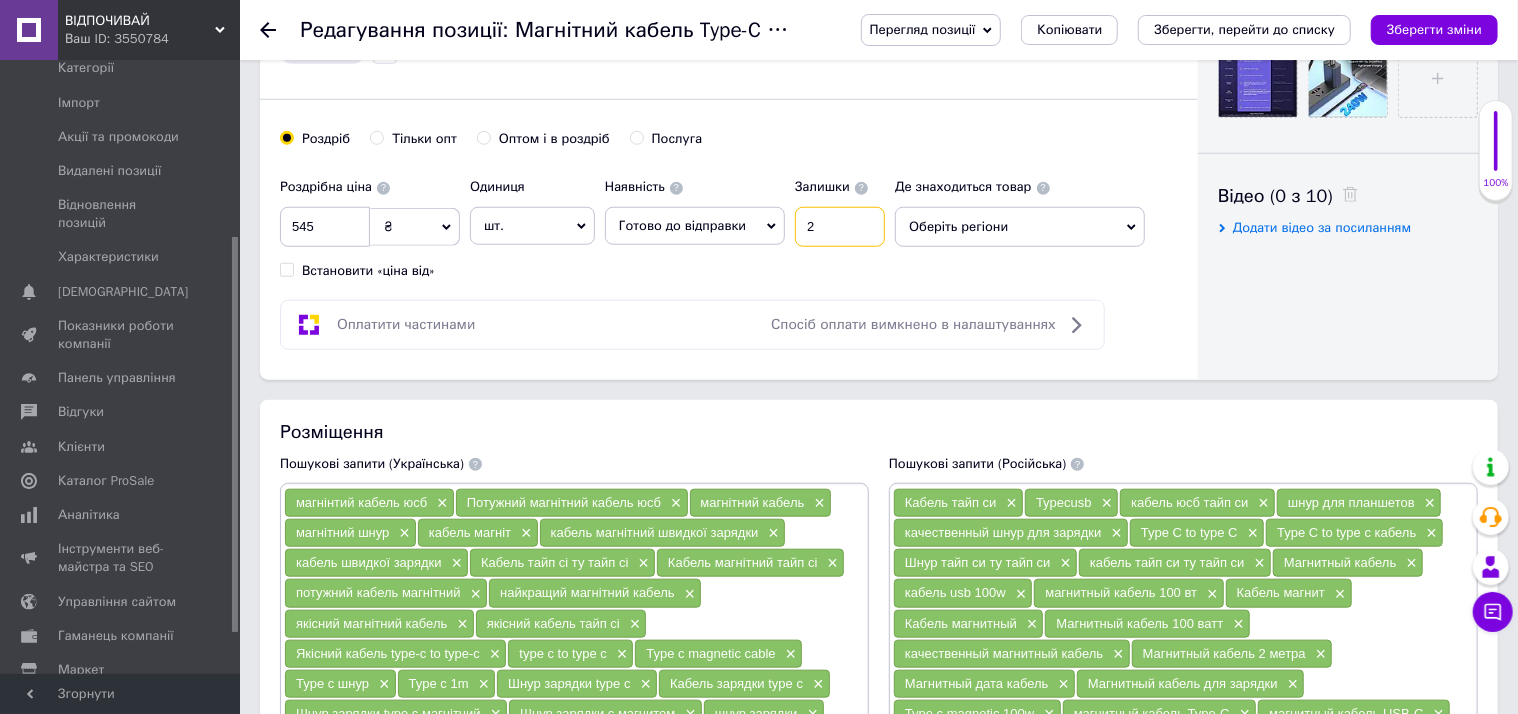 drag, startPoint x: 811, startPoint y: 246, endPoint x: 792, endPoint y: 248, distance: 19.104973 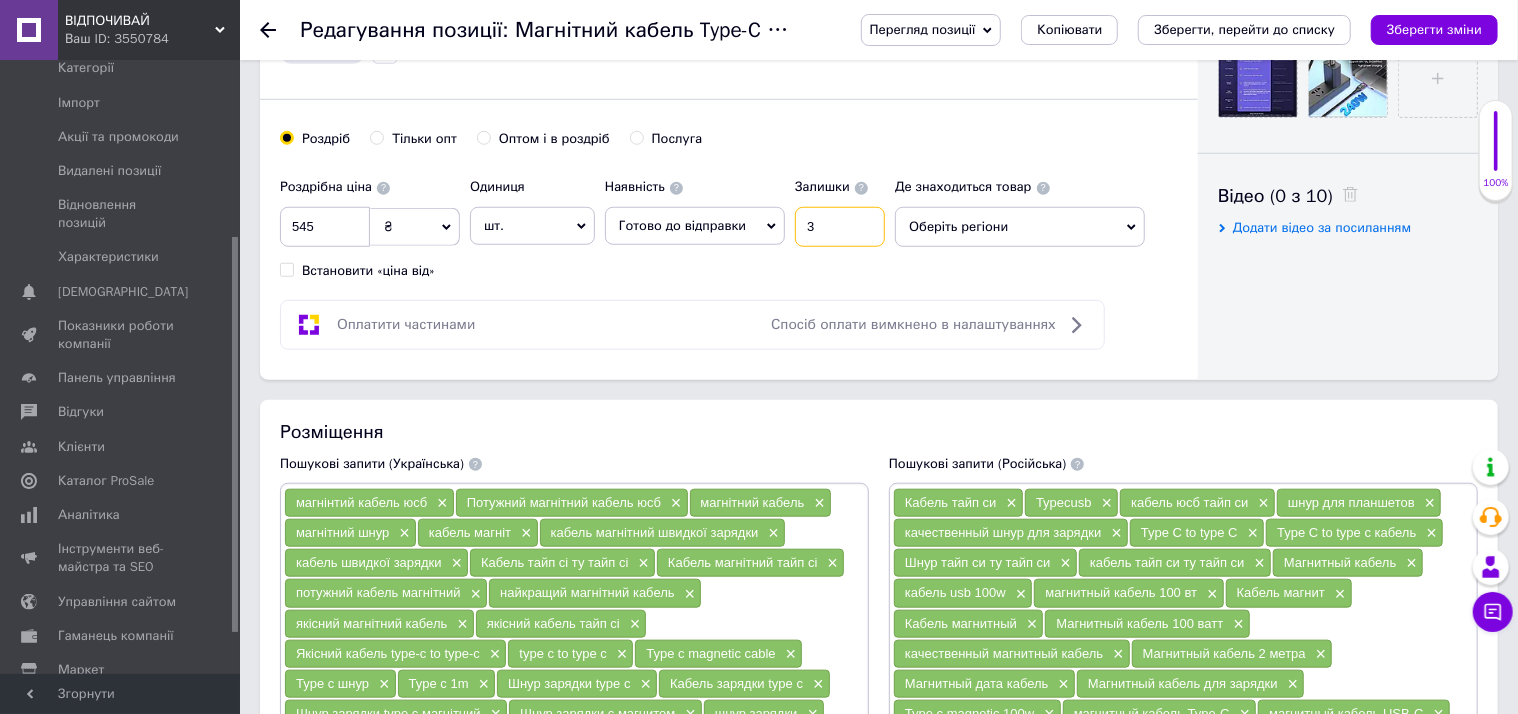 type on "3" 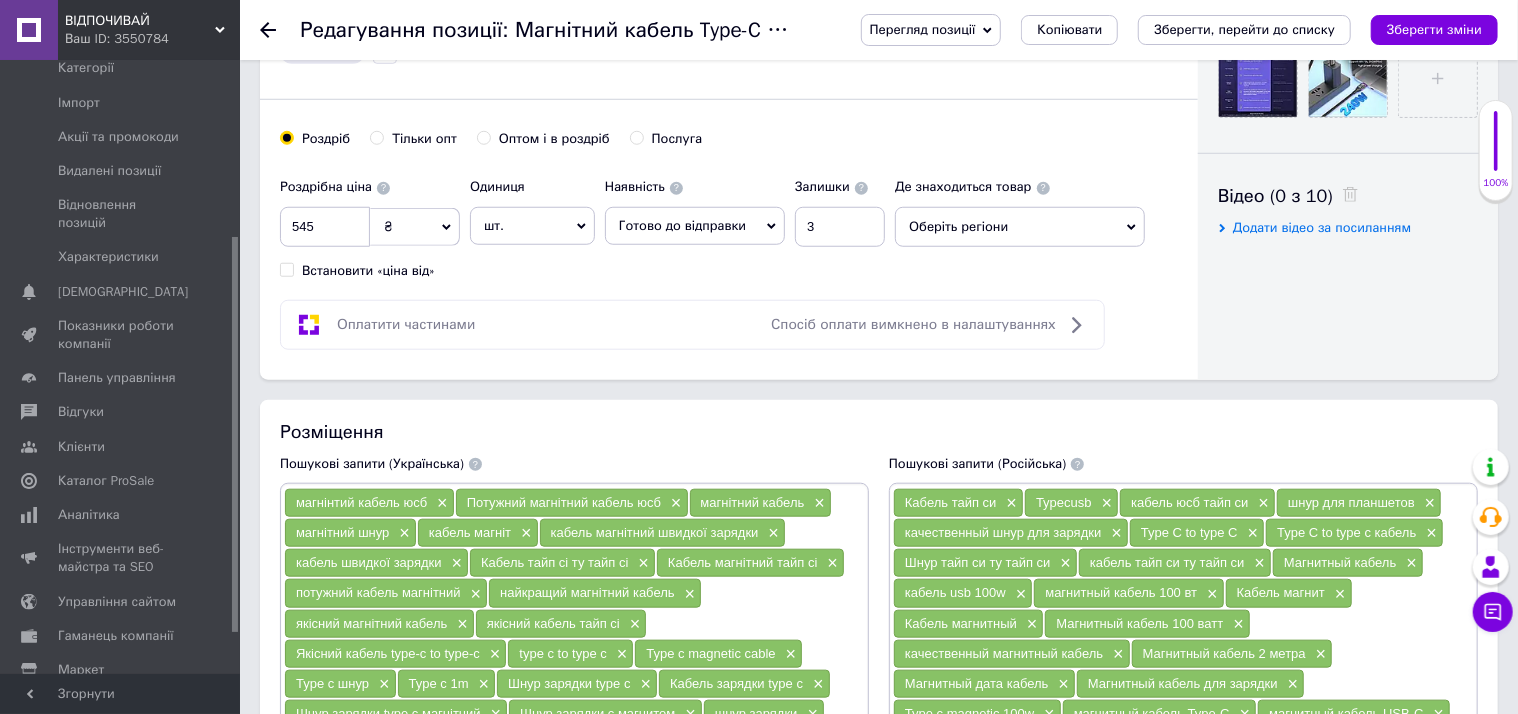 click 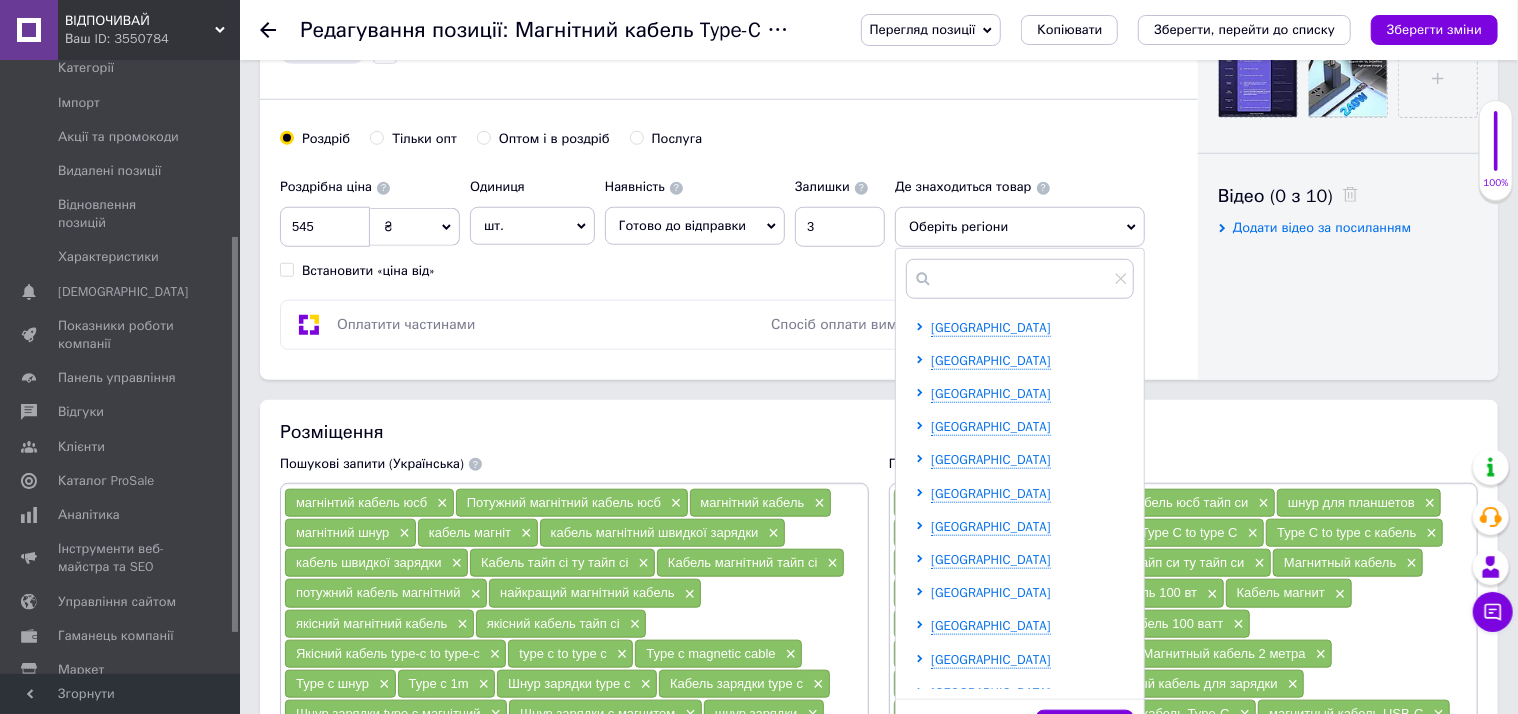 click 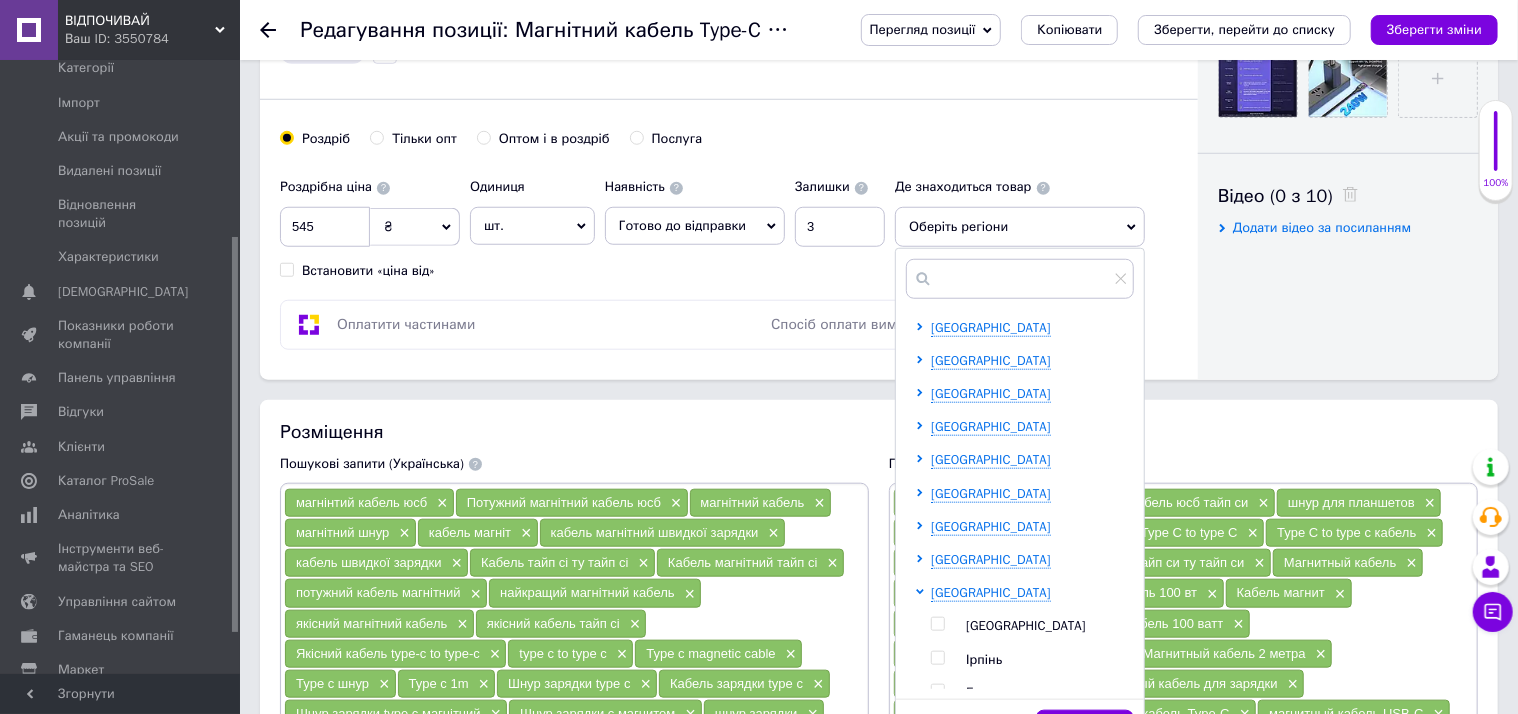 click at bounding box center (937, 624) 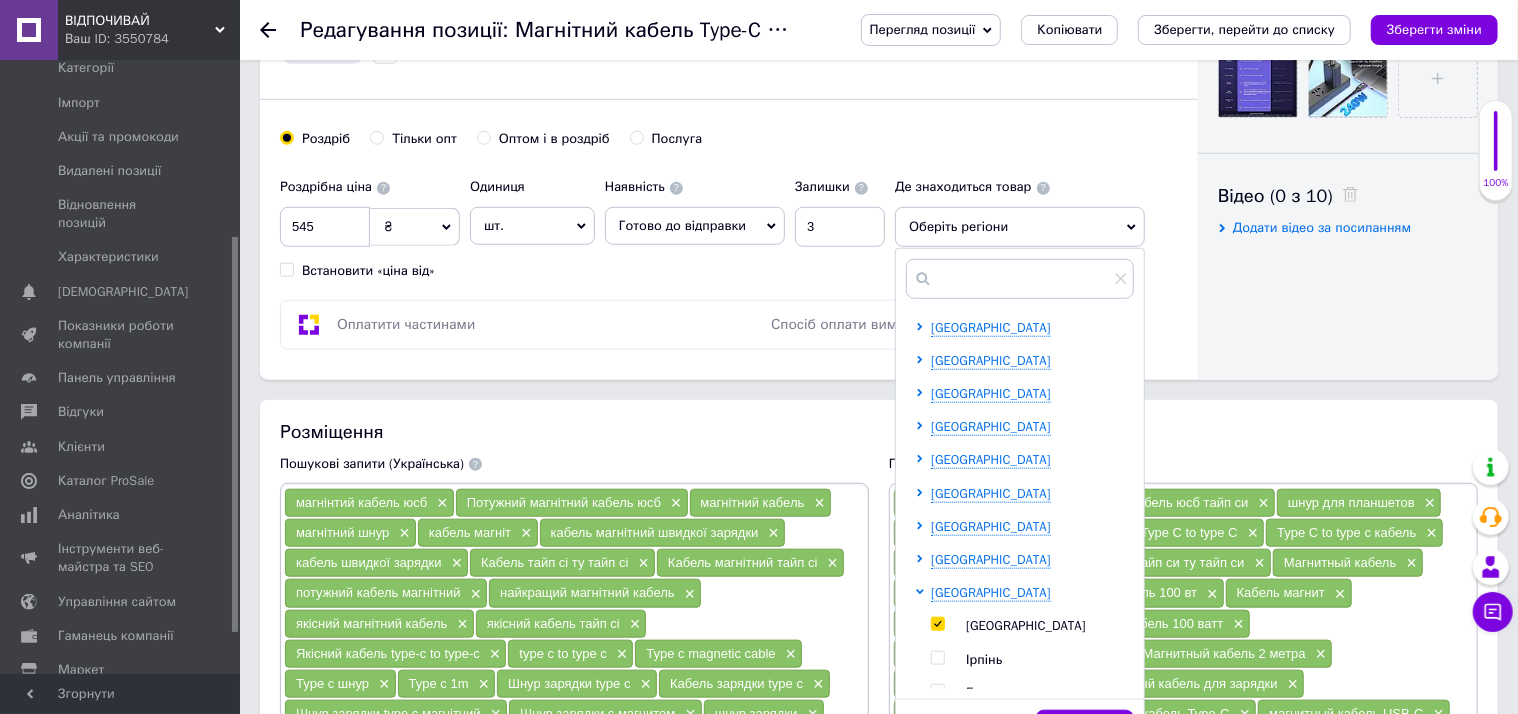 checkbox on "true" 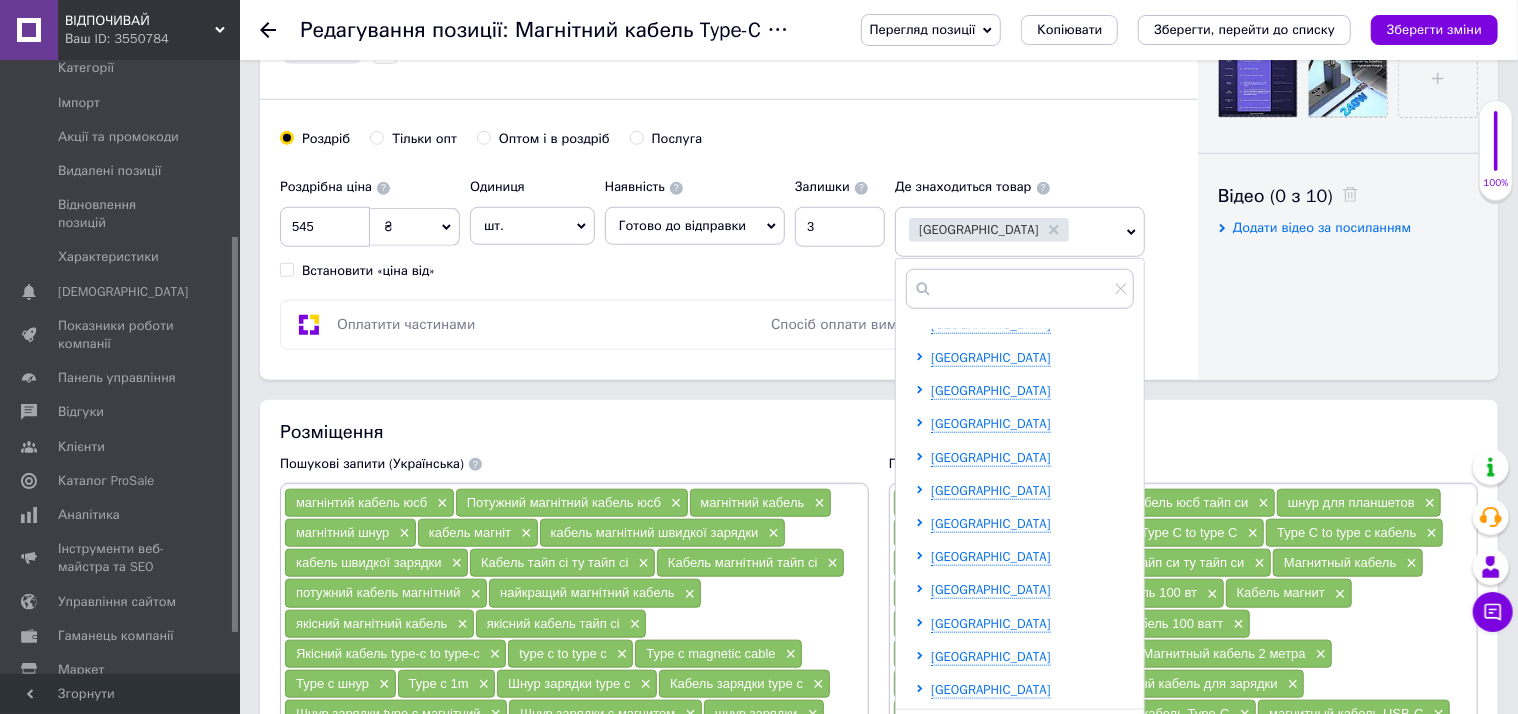 scroll, scrollTop: 1126, scrollLeft: 0, axis: vertical 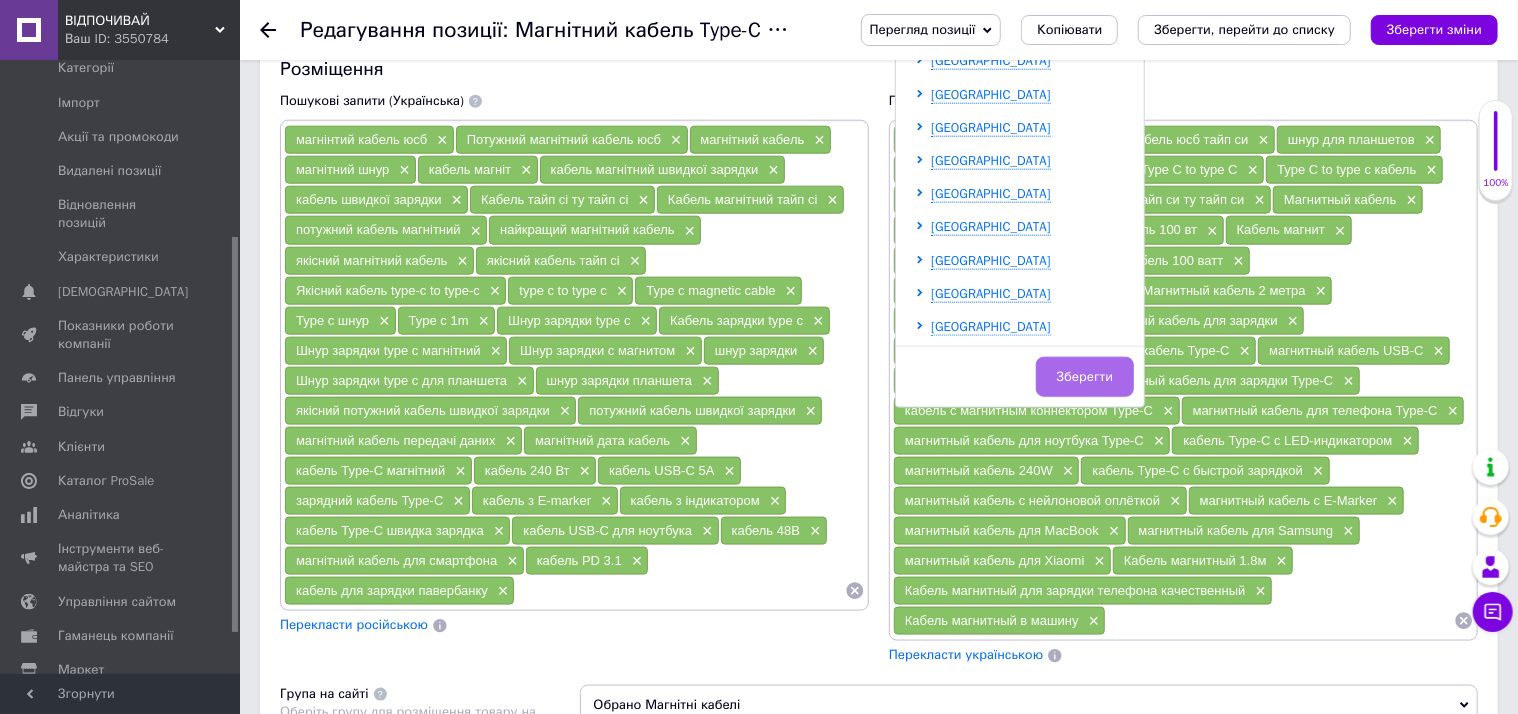click on "Зберегти" at bounding box center [1085, 377] 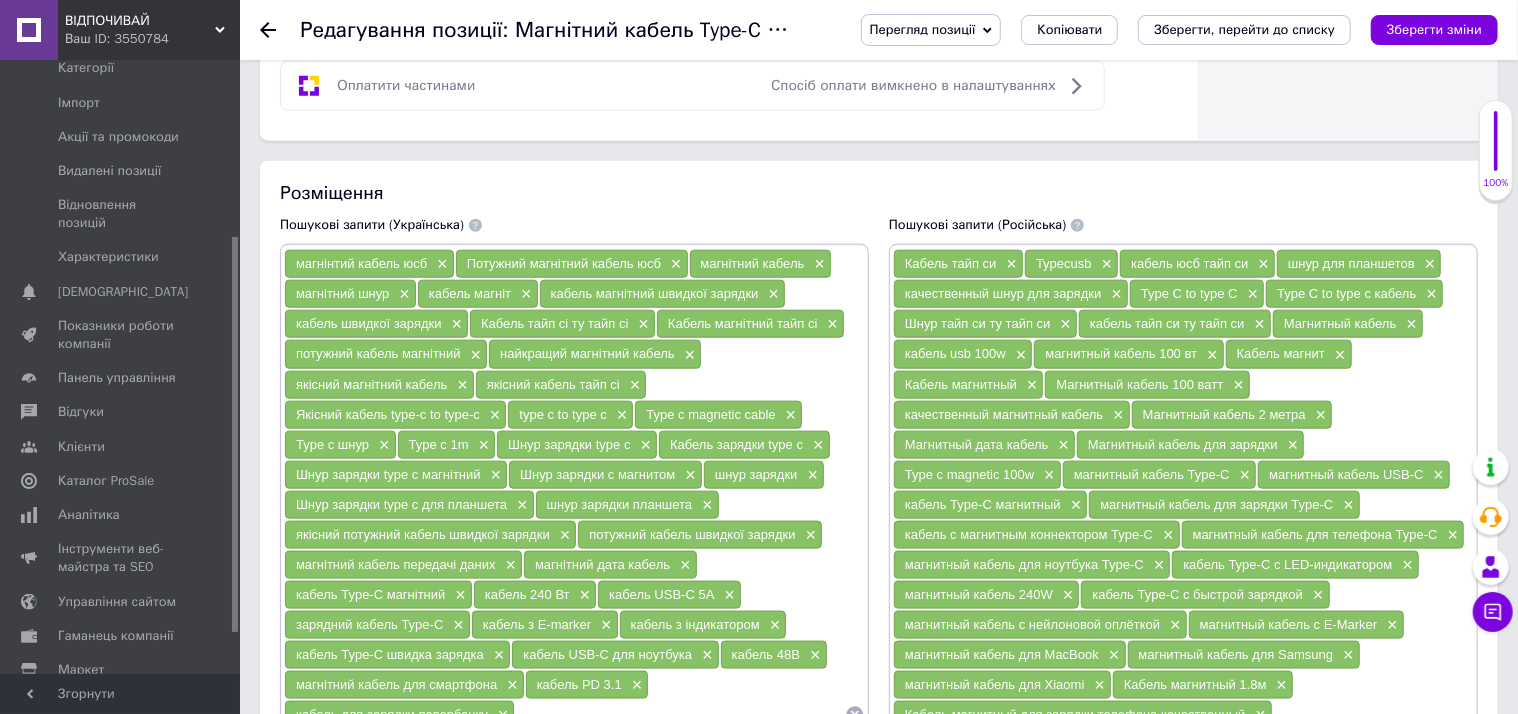 scroll, scrollTop: 1181, scrollLeft: 0, axis: vertical 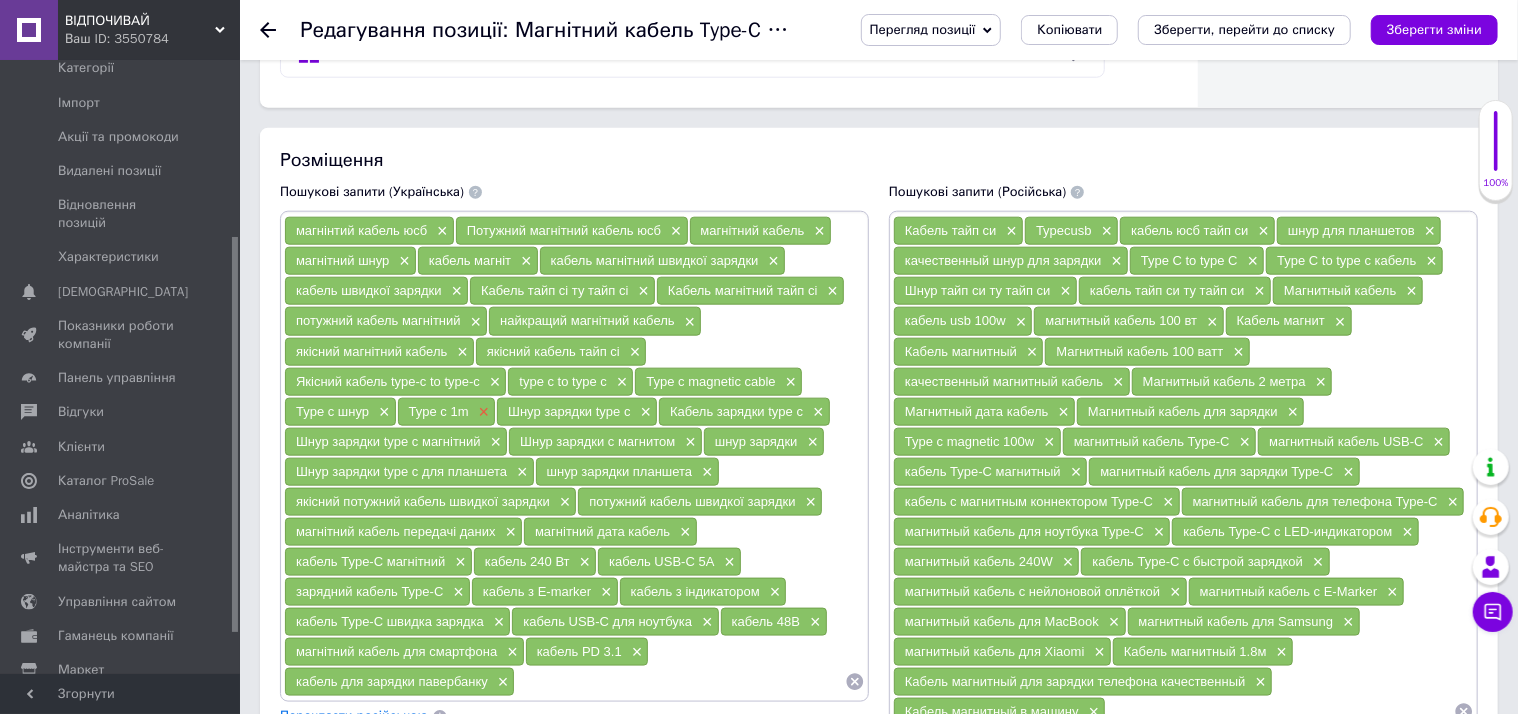 click on "×" at bounding box center (482, 412) 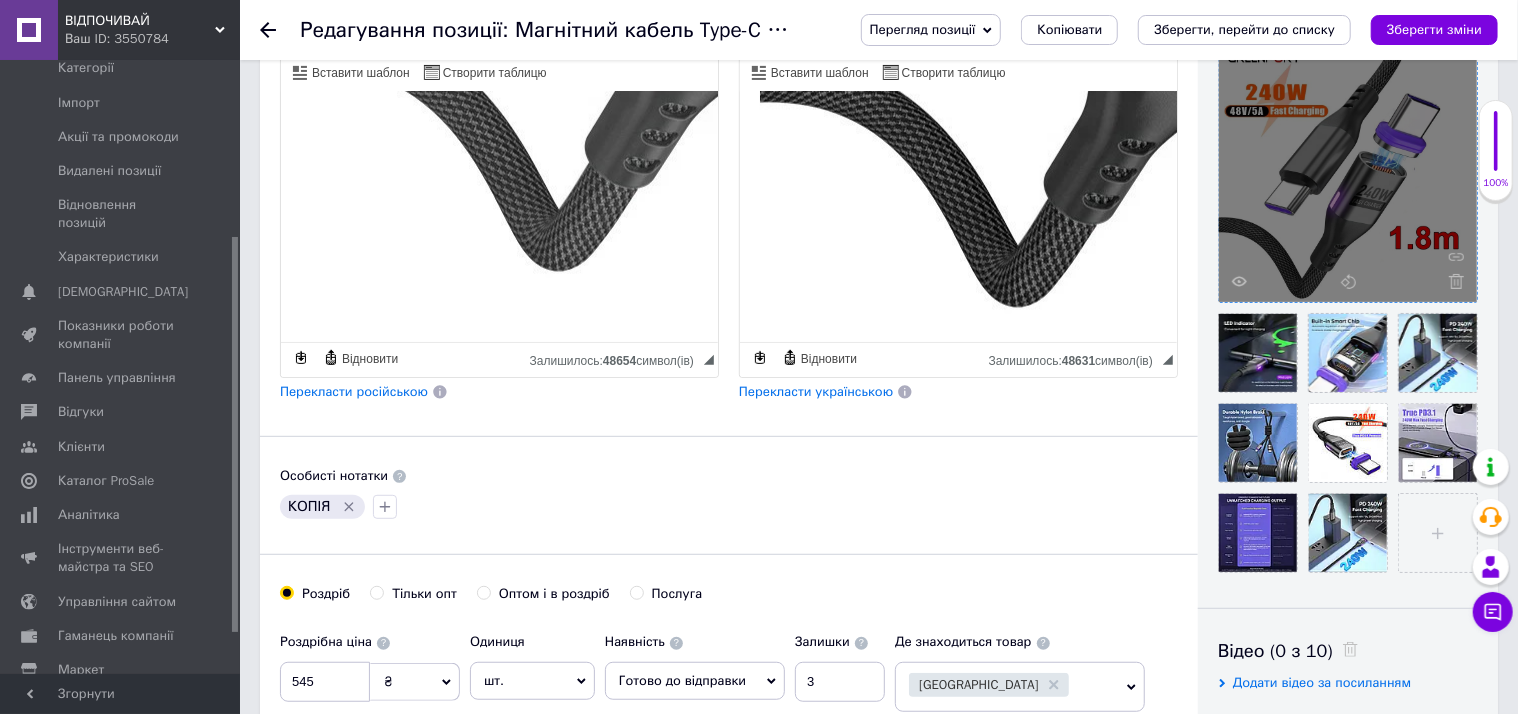 scroll, scrollTop: 1515, scrollLeft: 0, axis: vertical 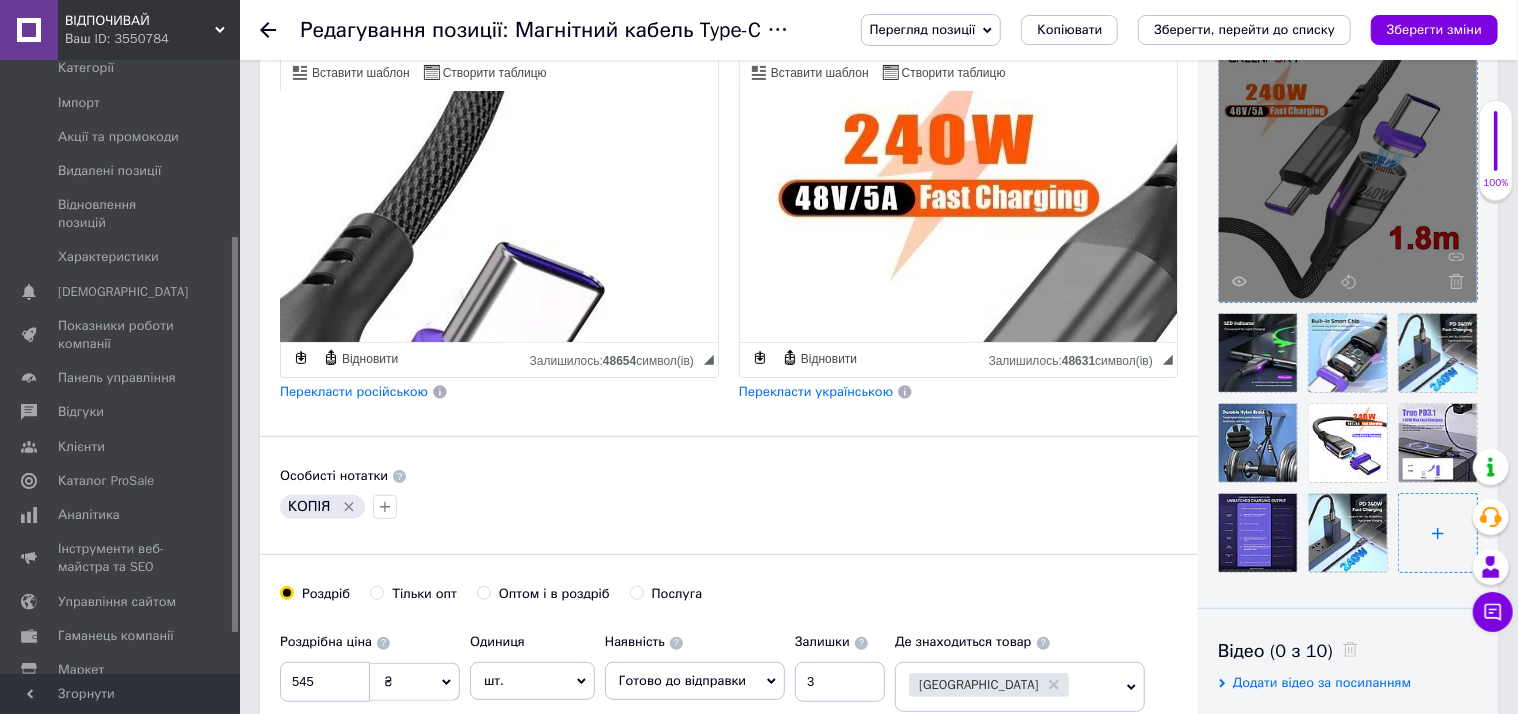 click at bounding box center (1438, 533) 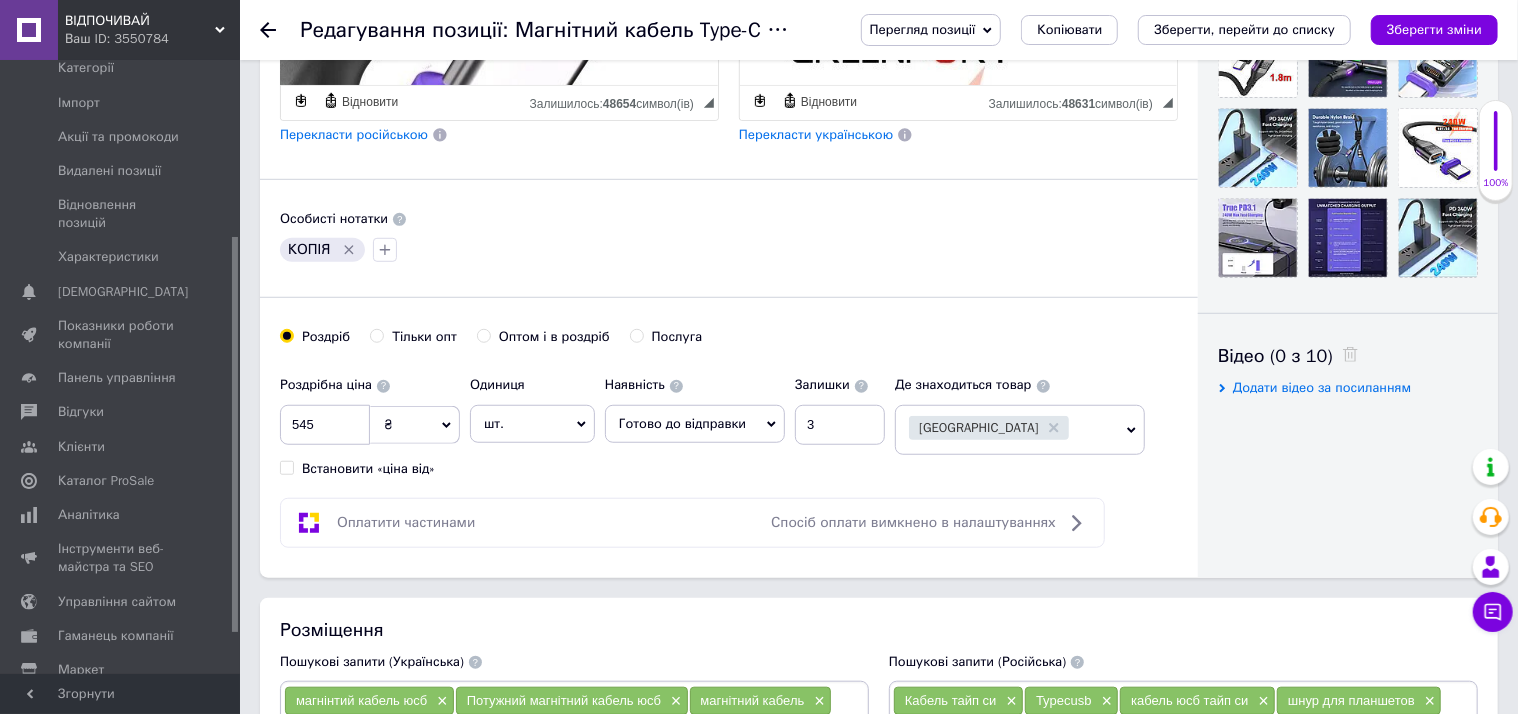 scroll, scrollTop: 545, scrollLeft: 0, axis: vertical 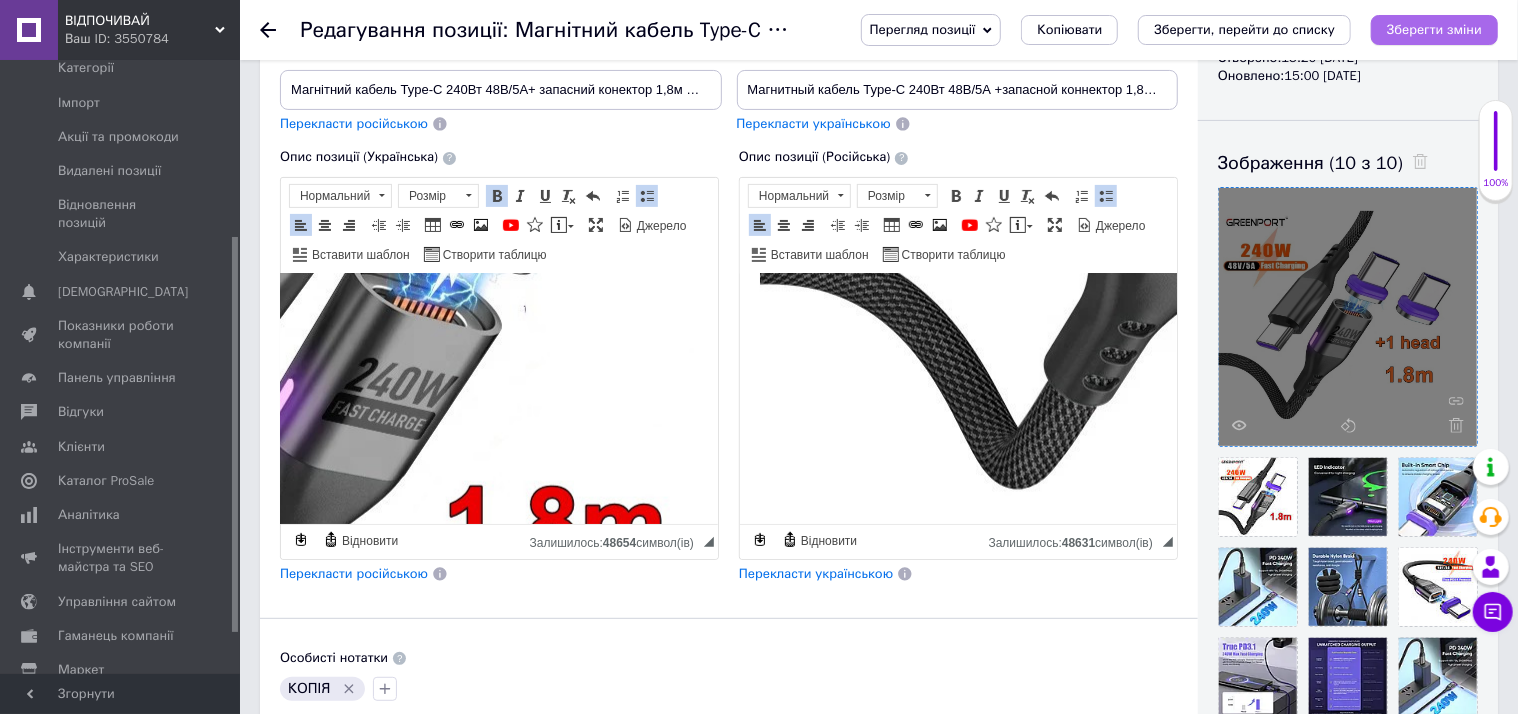 click on "Зберегти зміни" at bounding box center [1434, 29] 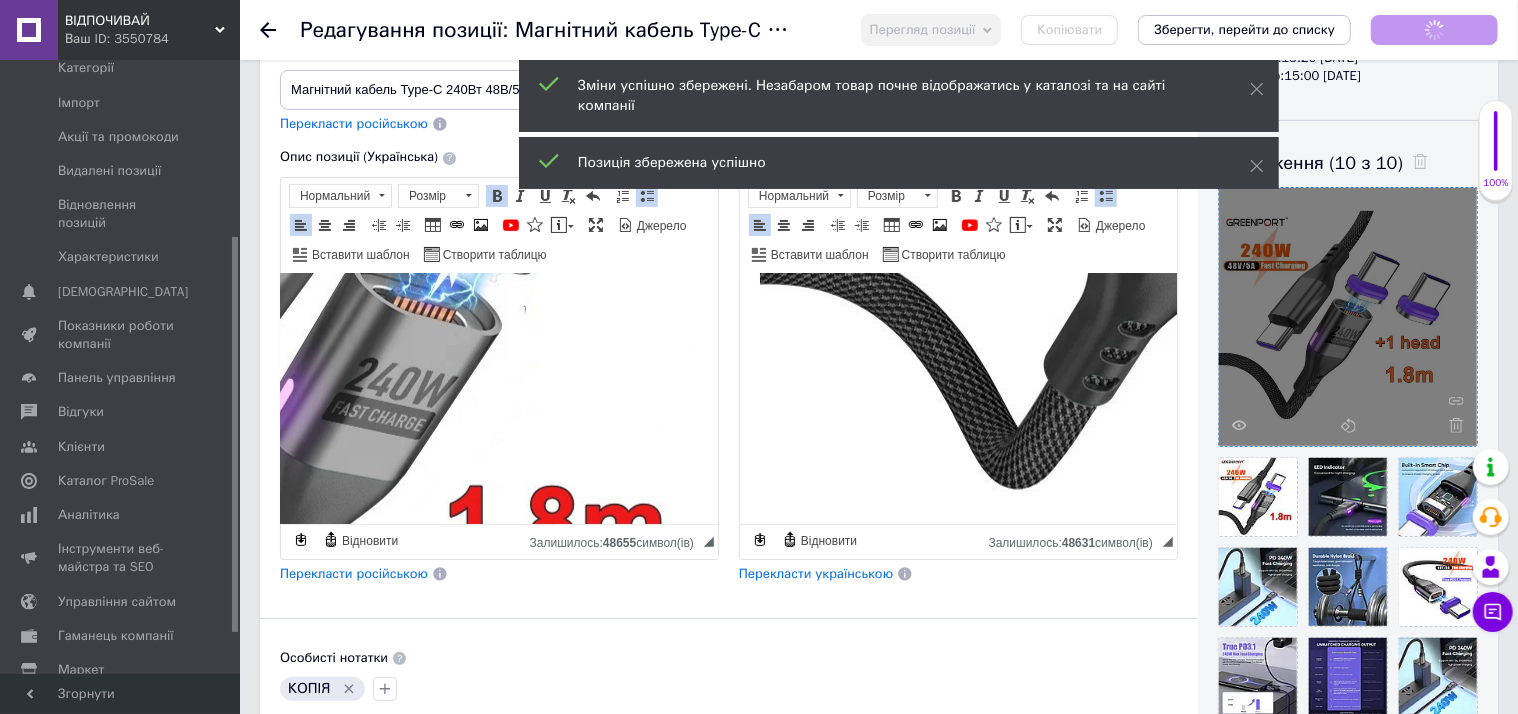scroll, scrollTop: 1258, scrollLeft: 0, axis: vertical 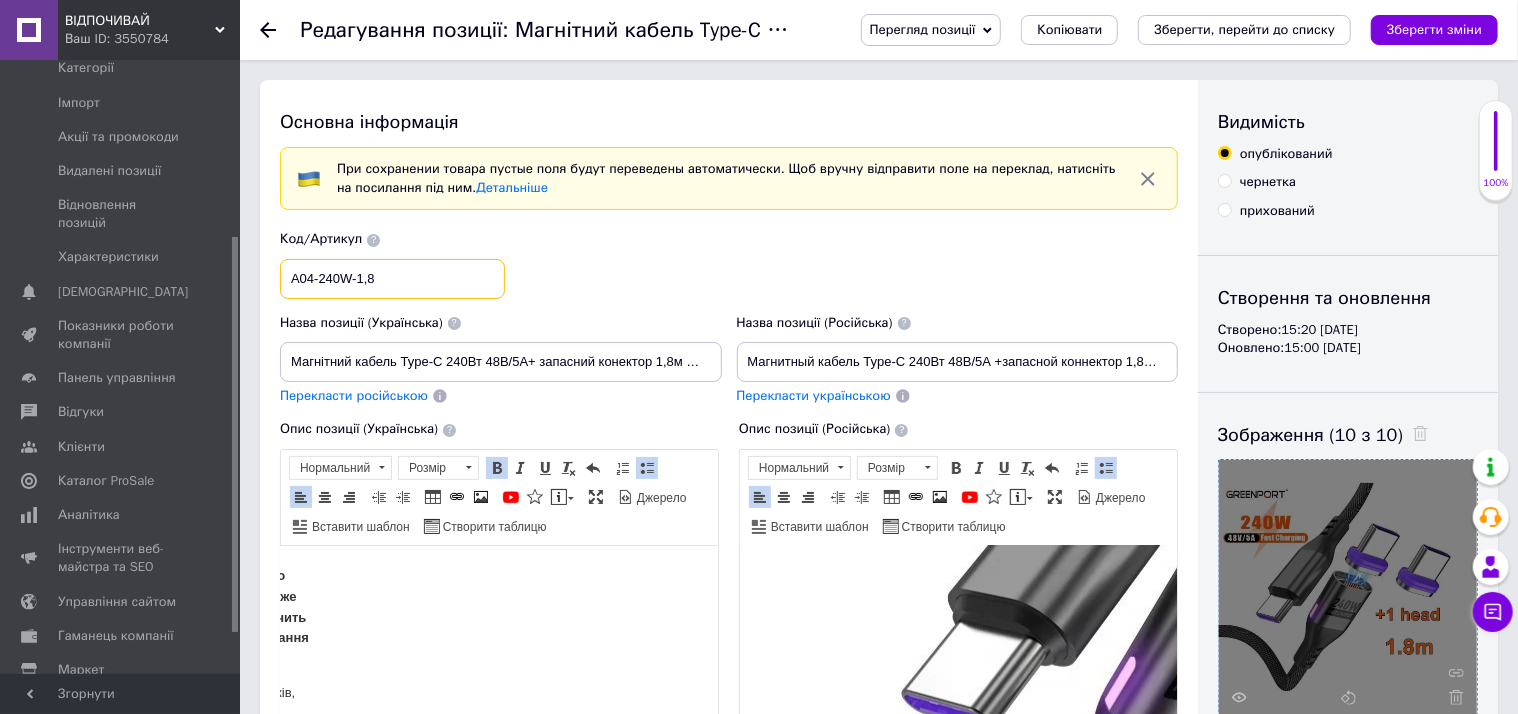 click on "A04-240W-1,8" at bounding box center [392, 279] 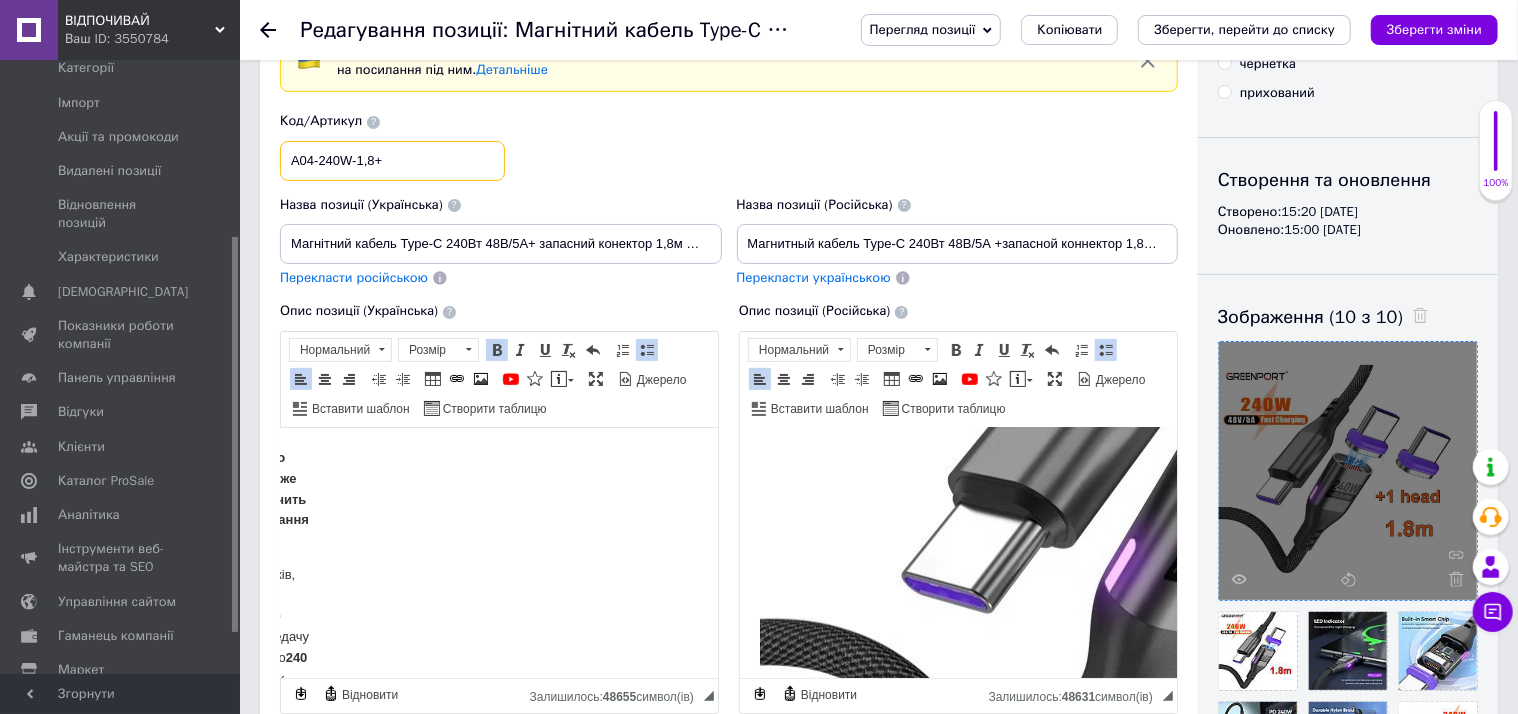 scroll, scrollTop: 181, scrollLeft: 0, axis: vertical 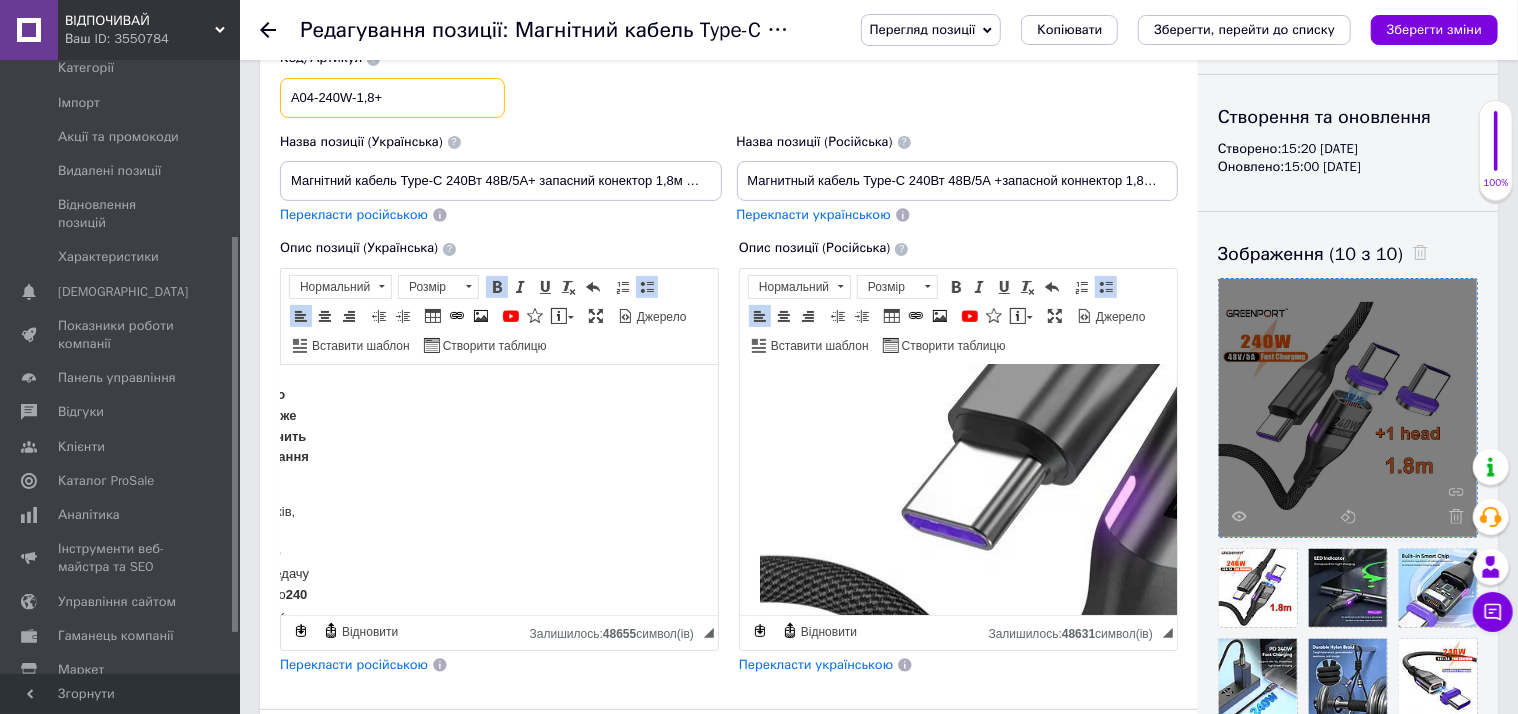 type on "A04-240W-1,8+" 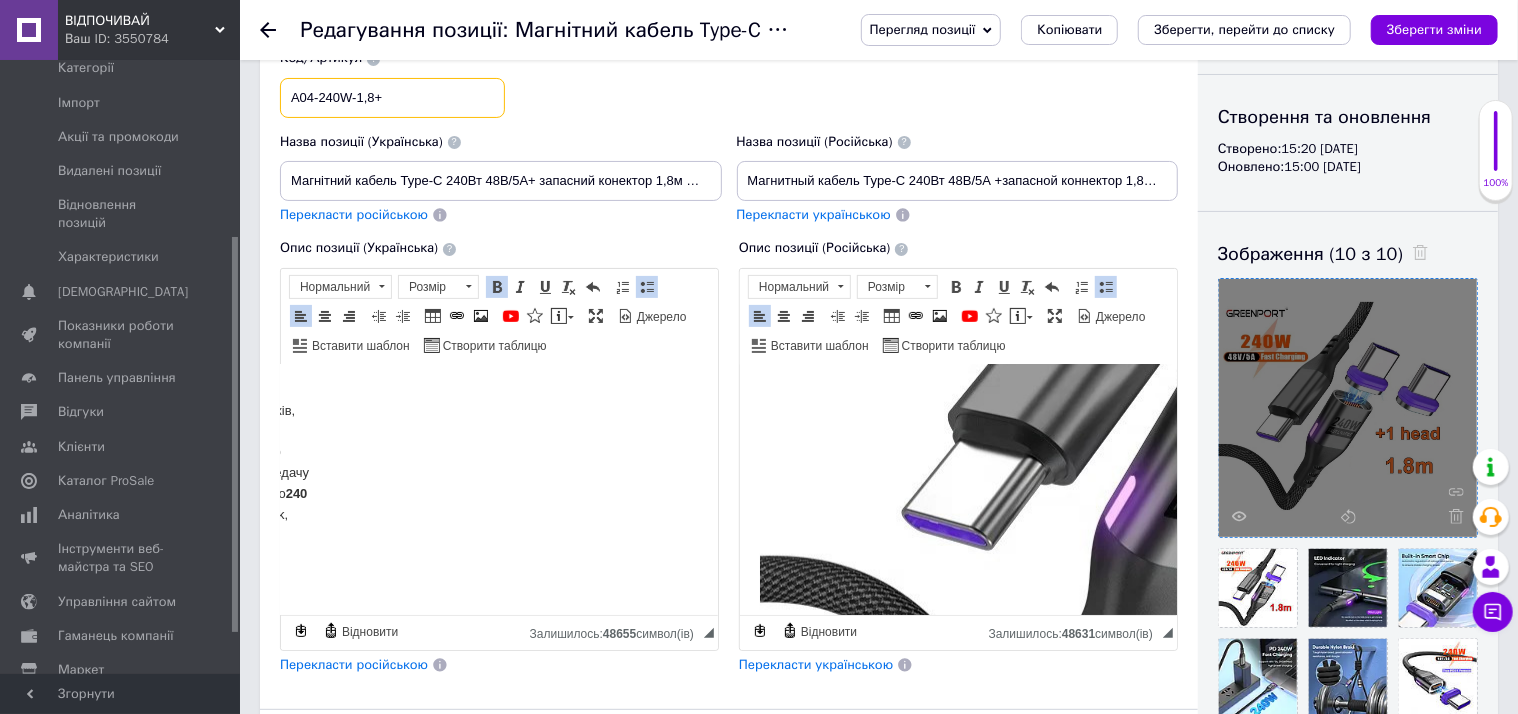 scroll, scrollTop: 181, scrollLeft: 390, axis: both 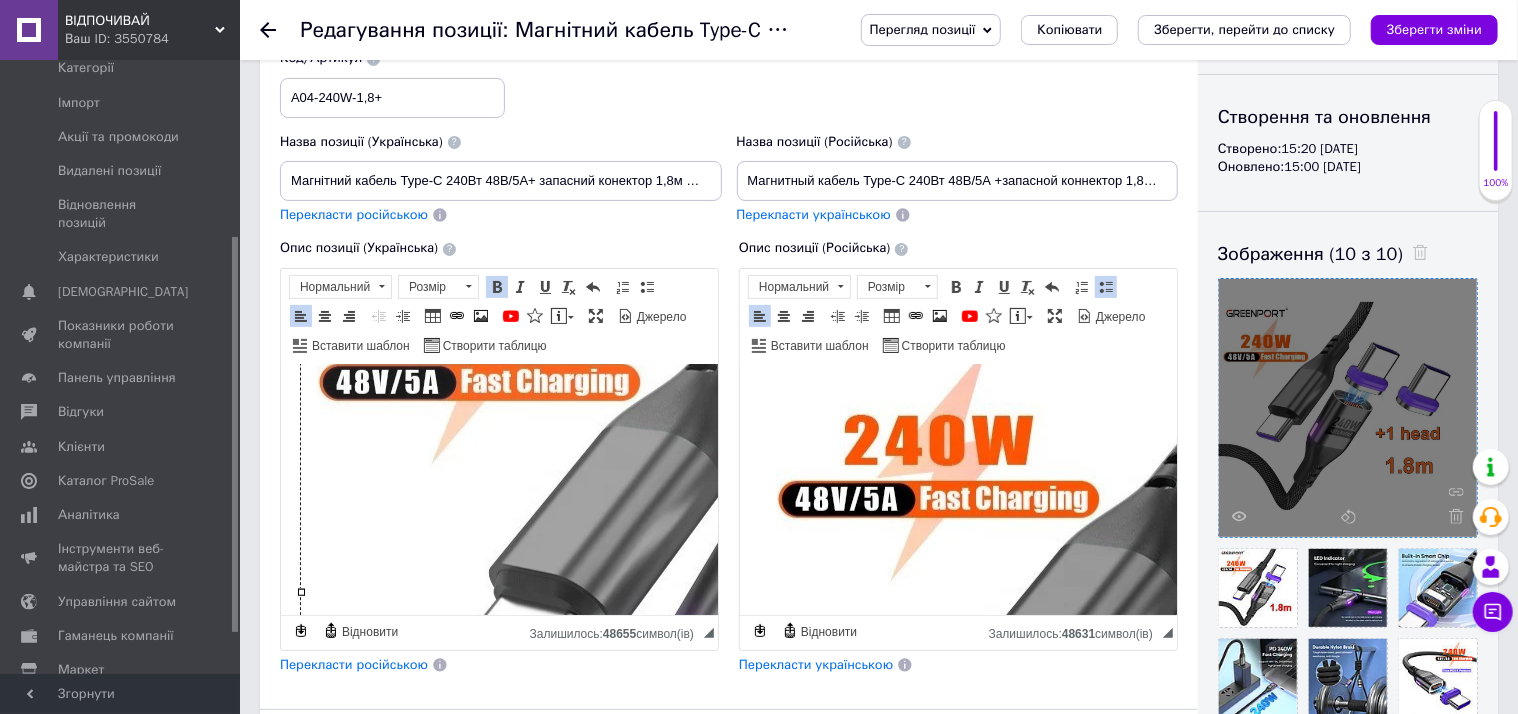 click at bounding box center [700, 573] 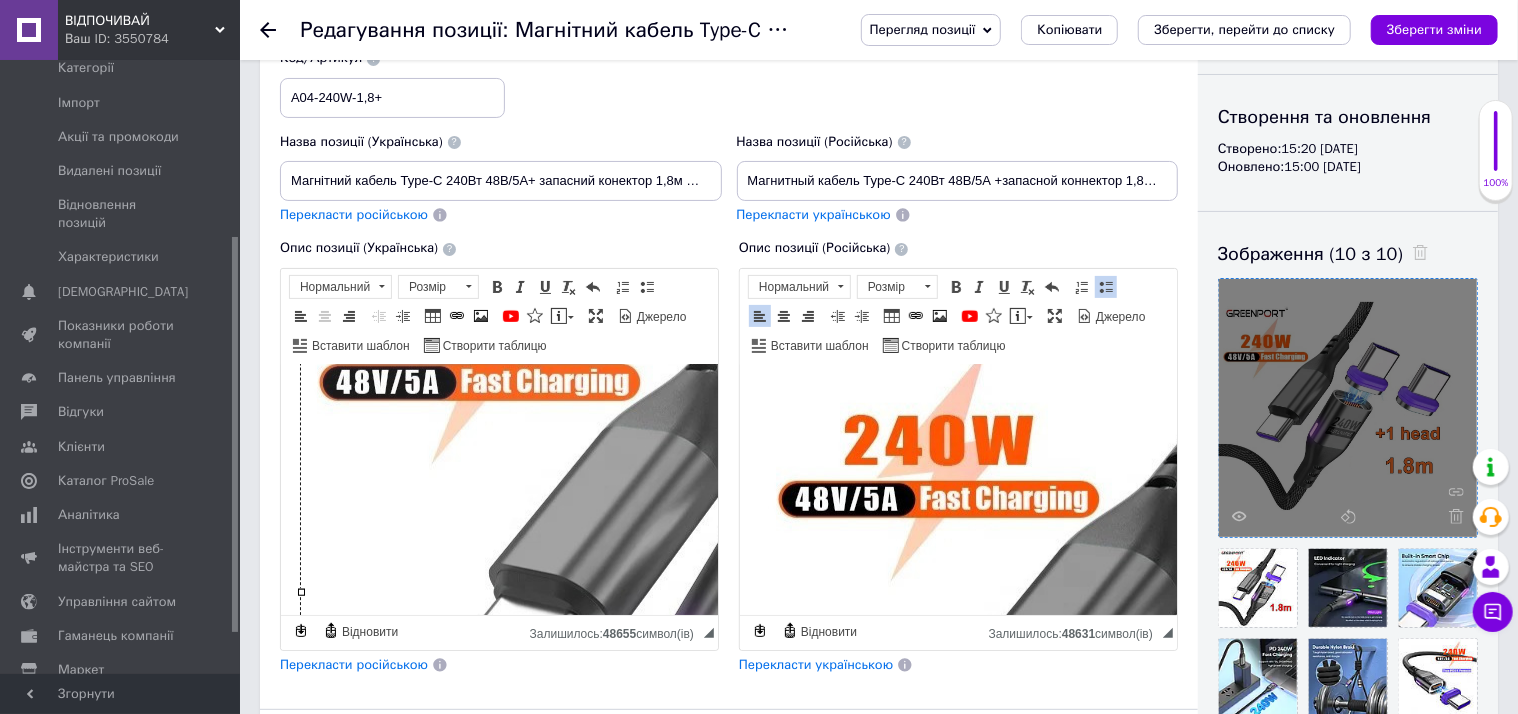 type 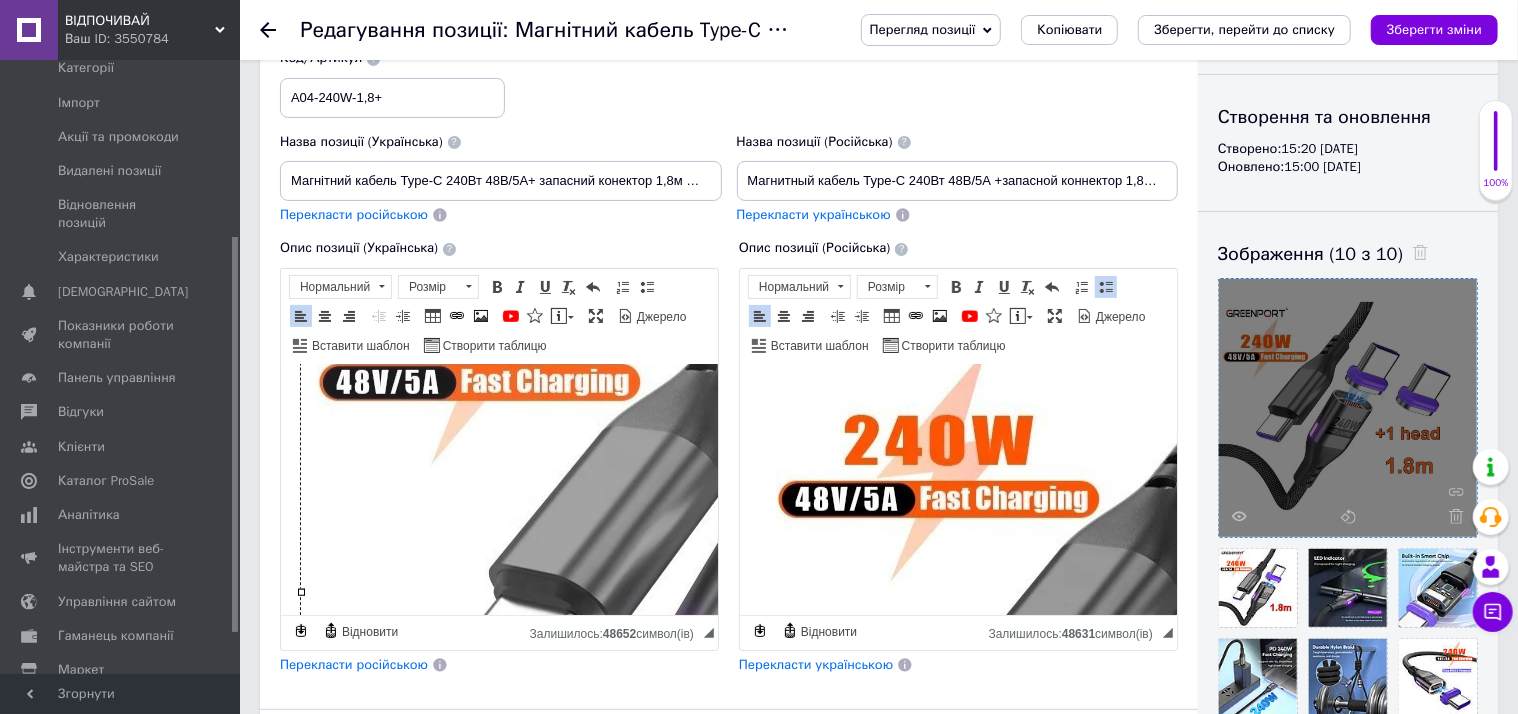 scroll, scrollTop: 716, scrollLeft: 0, axis: vertical 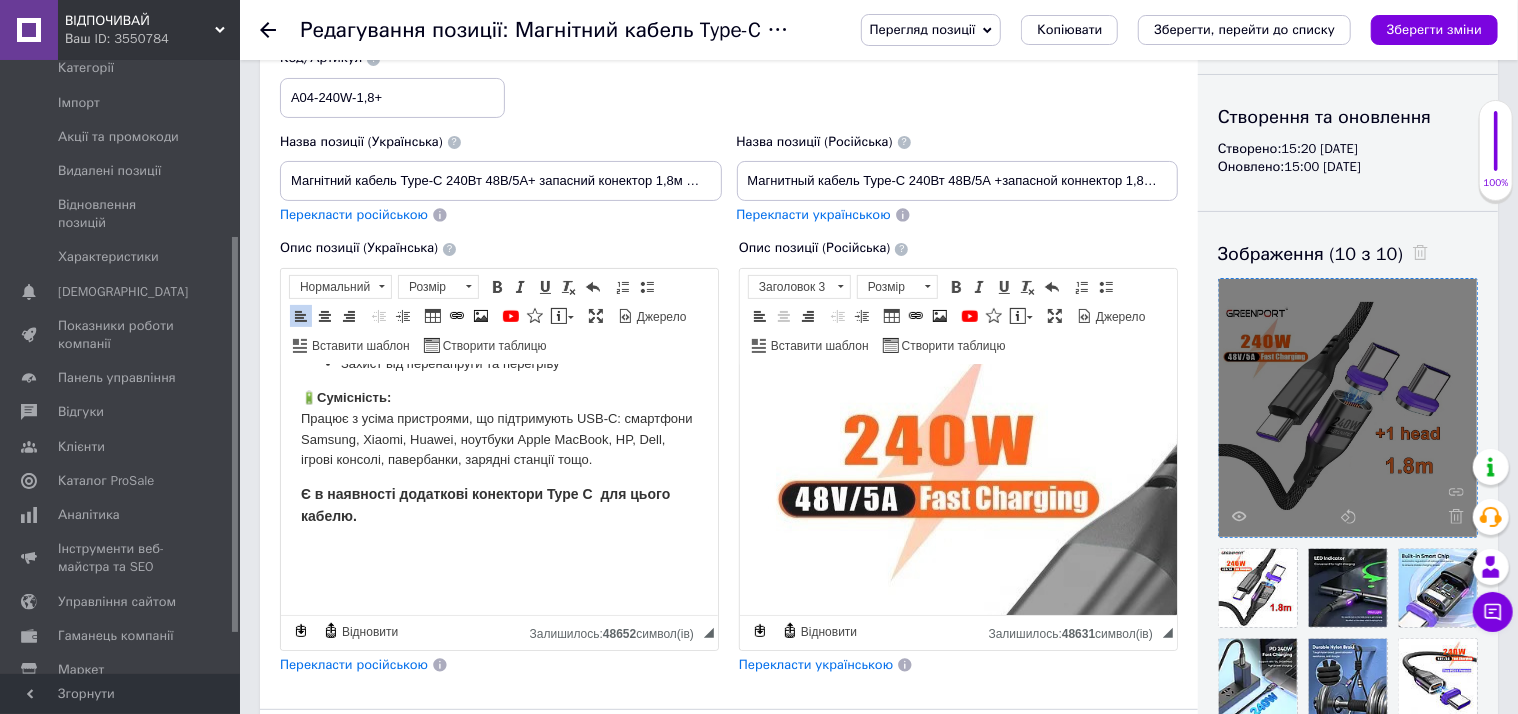 click at bounding box center (1159, 690) 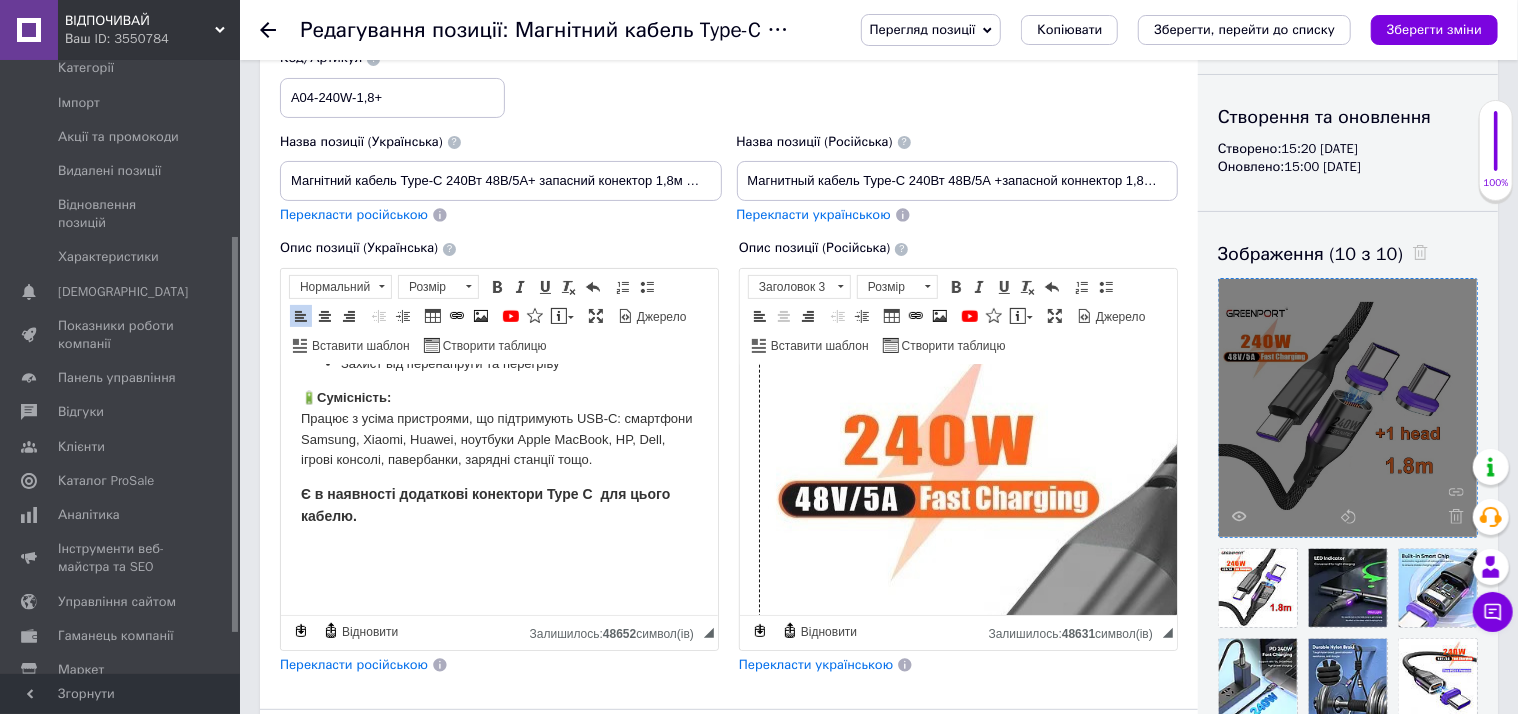 type 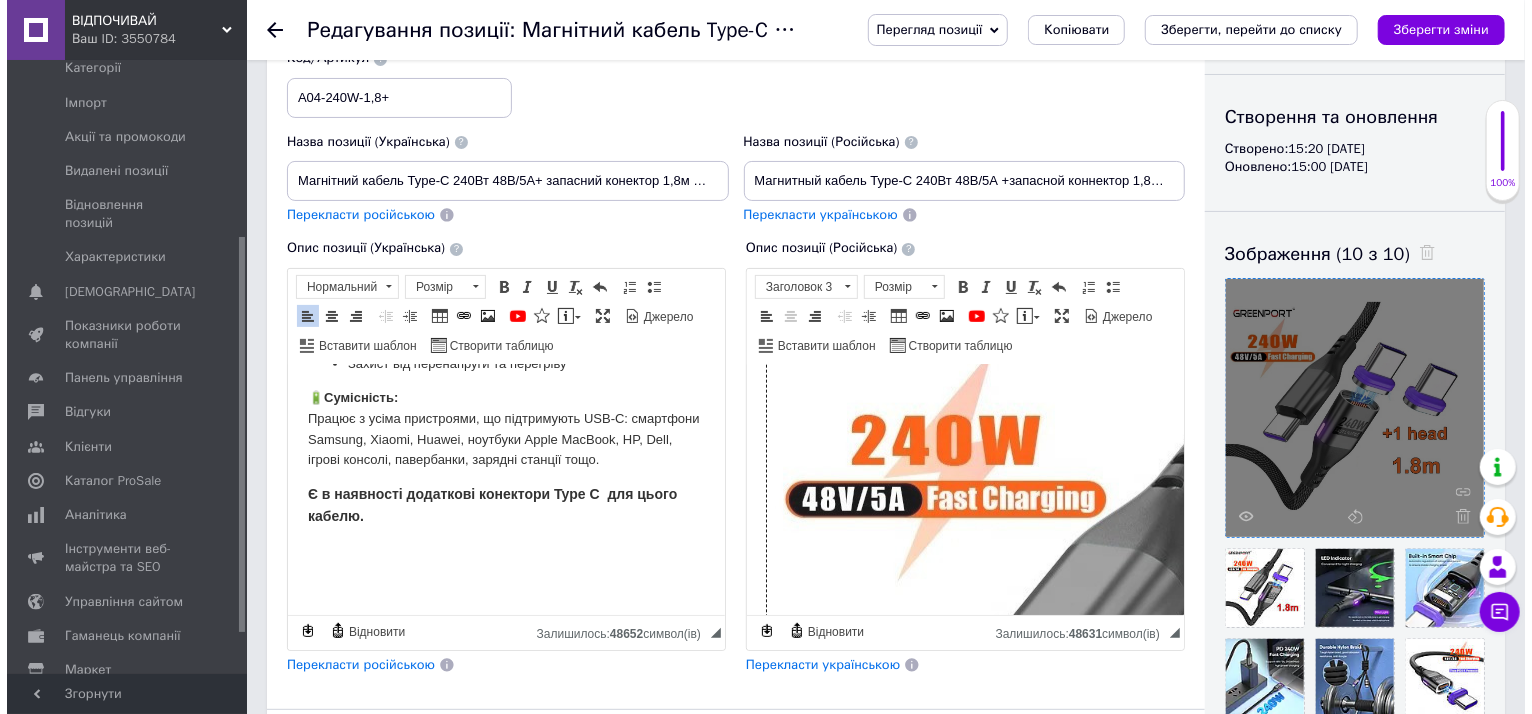 scroll, scrollTop: 759, scrollLeft: 0, axis: vertical 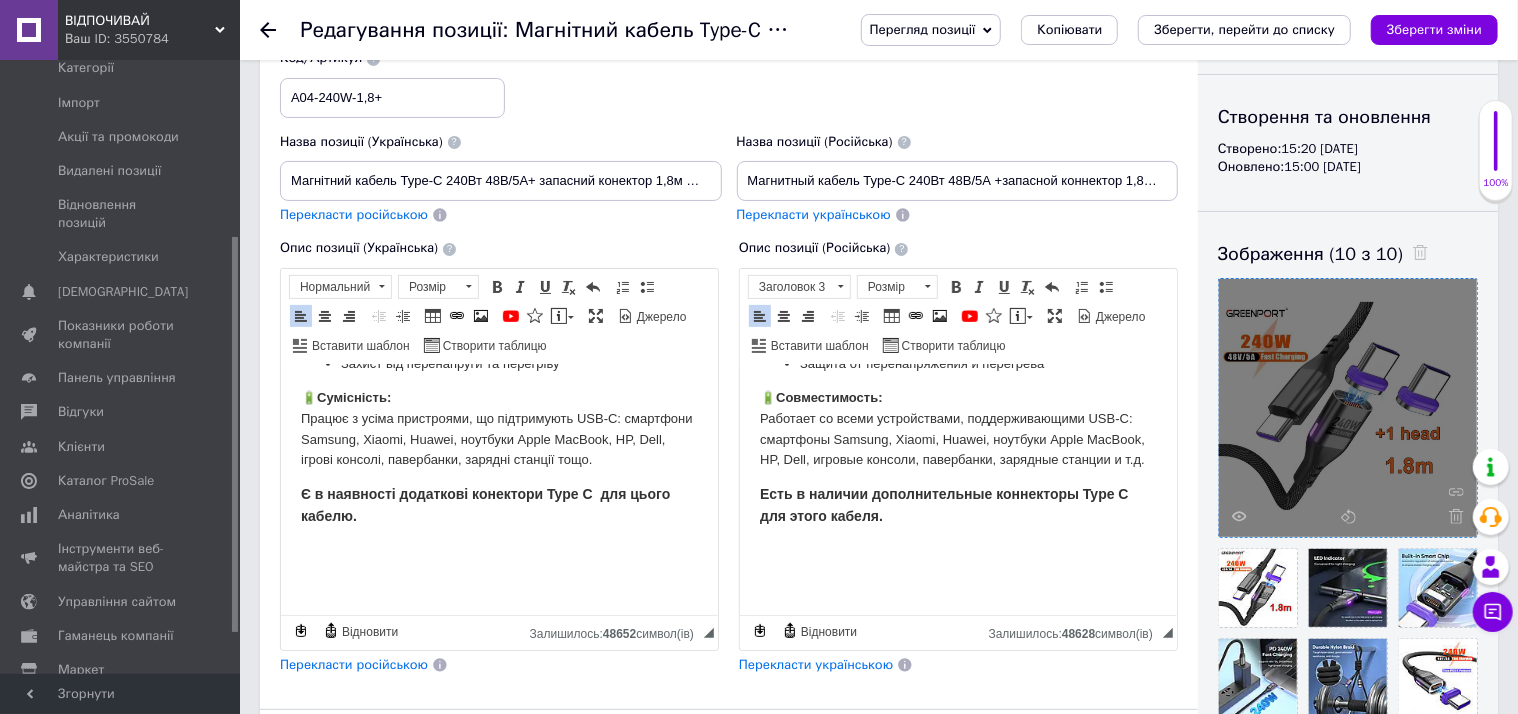 click at bounding box center [498, 550] 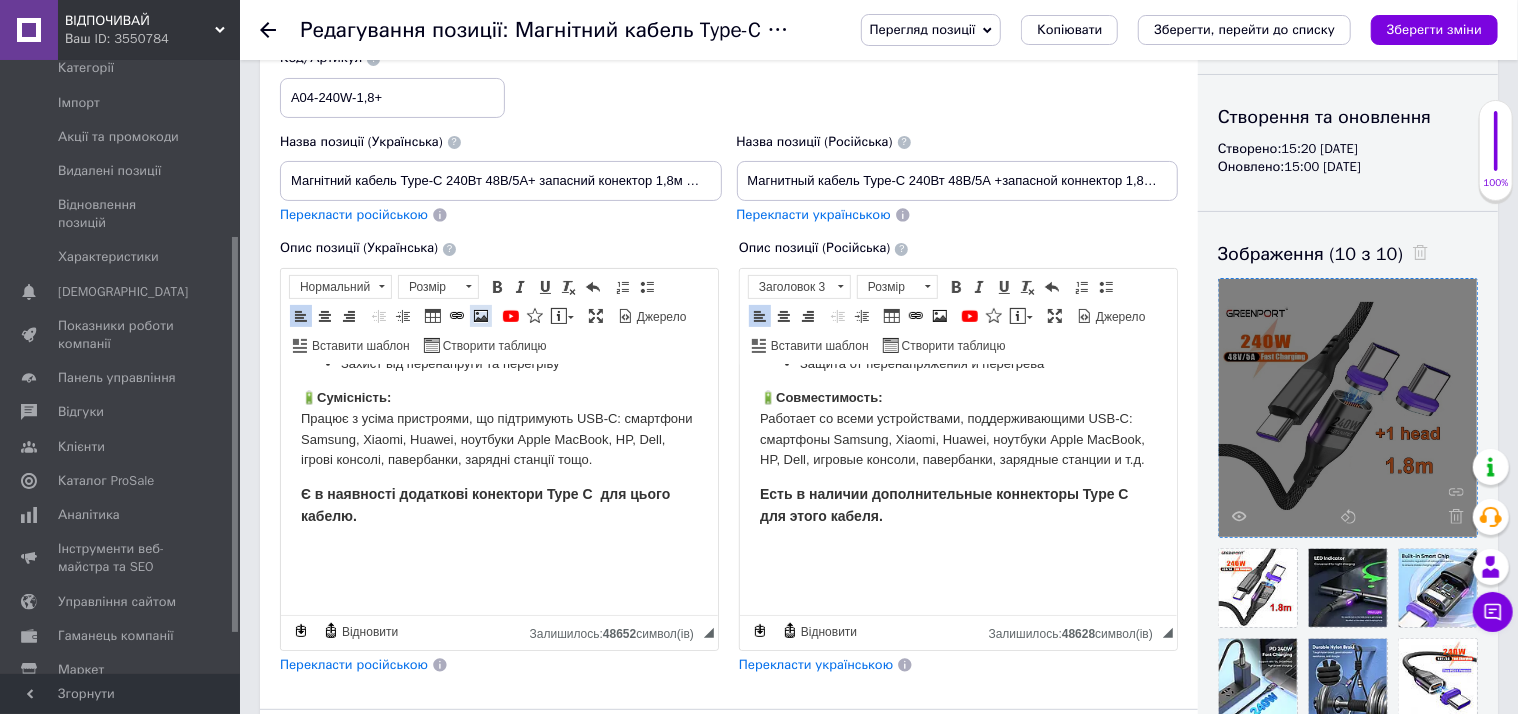 click at bounding box center [481, 316] 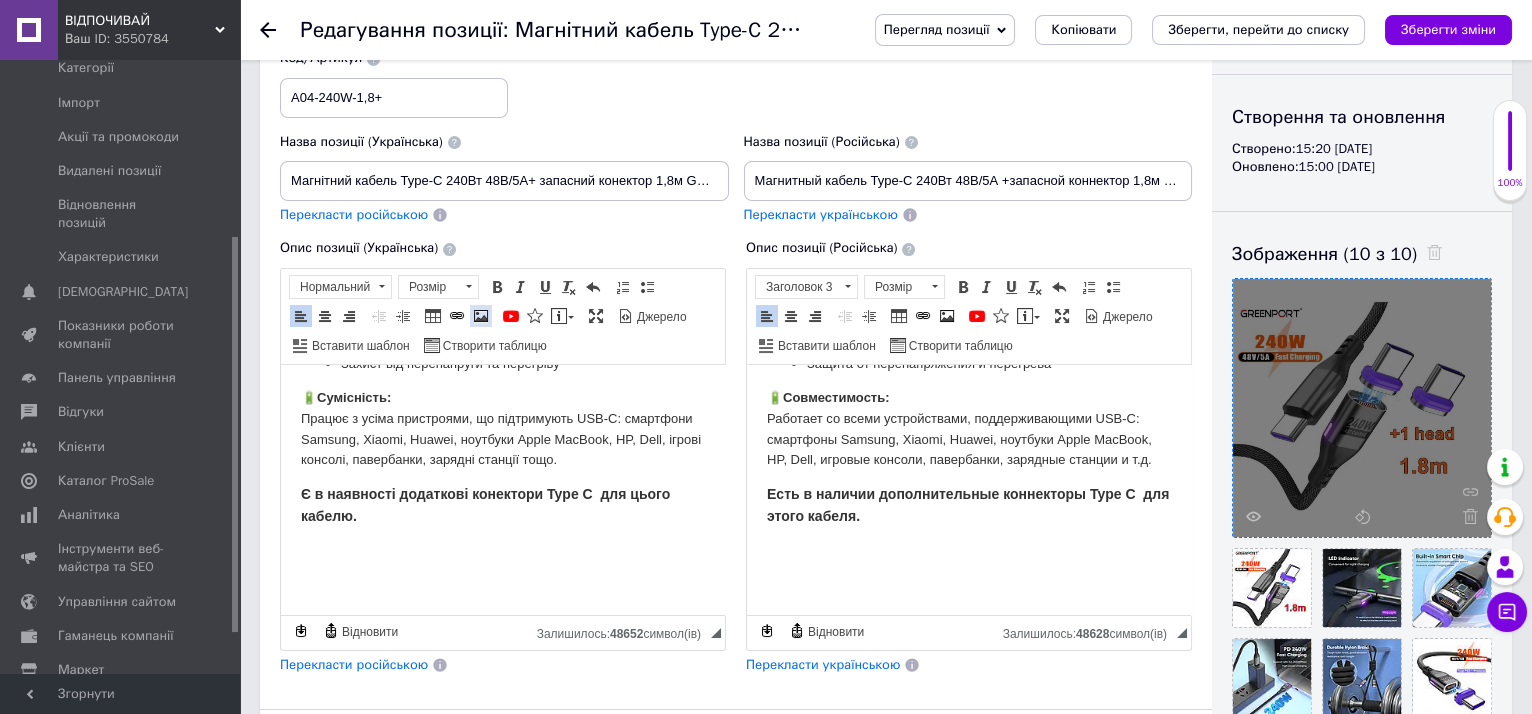 scroll, scrollTop: 738, scrollLeft: 0, axis: vertical 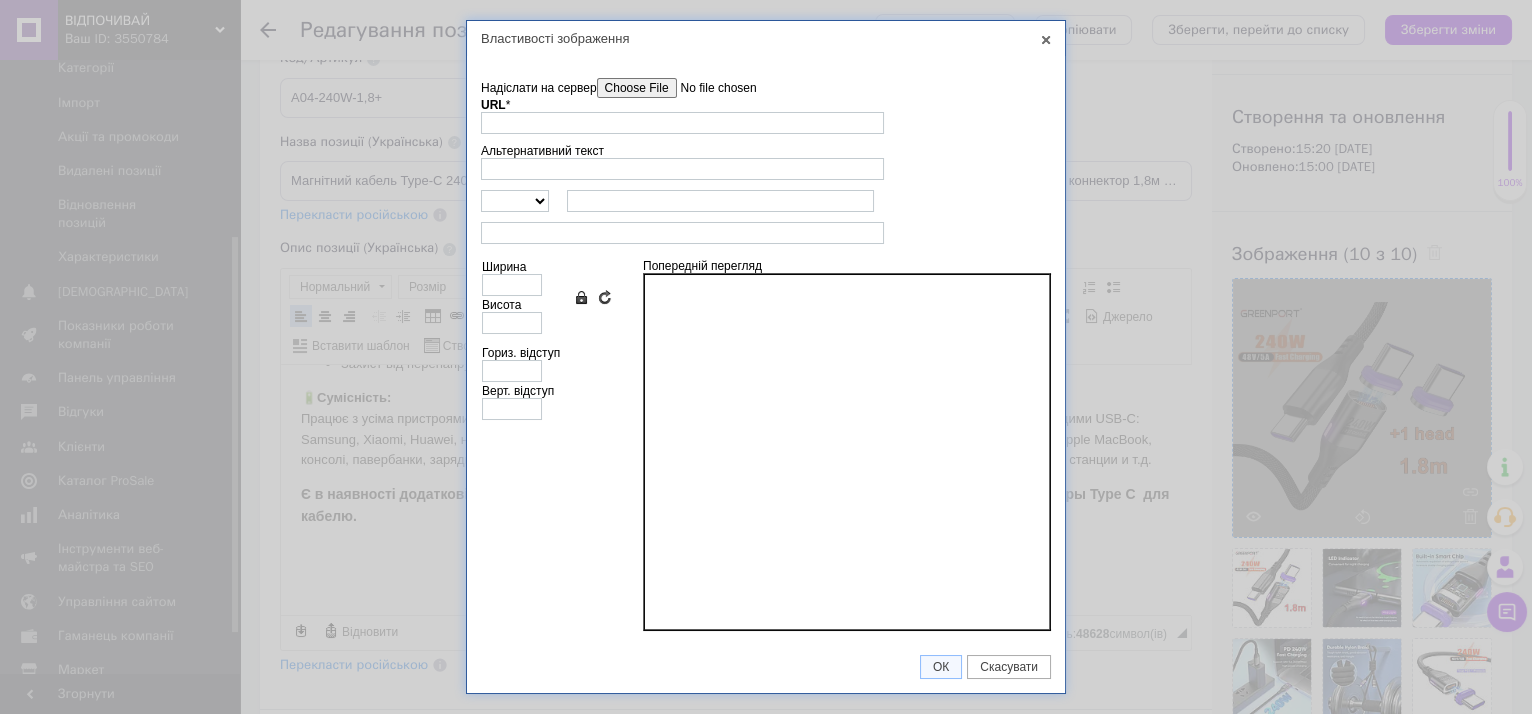 click on "Надіслати на сервер" at bounding box center [710, 88] 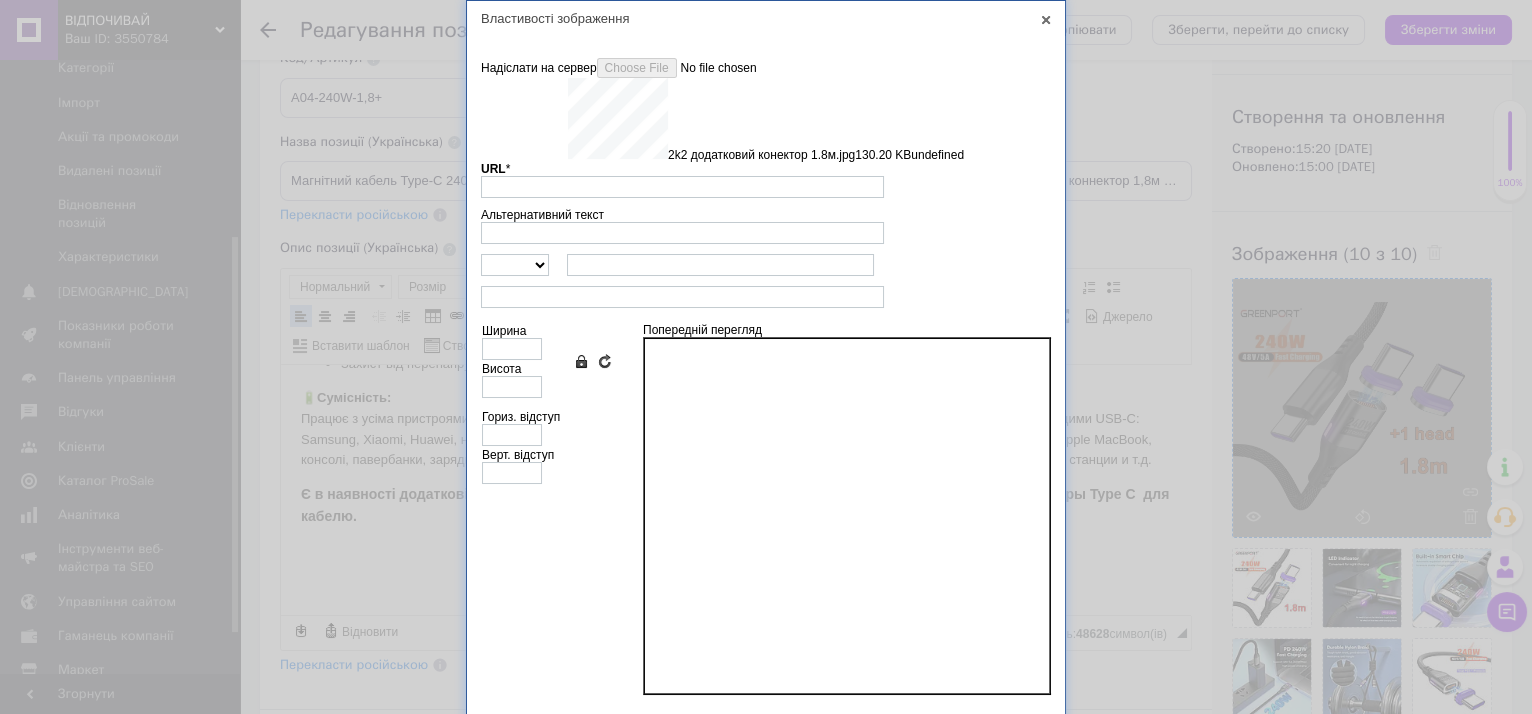 type on "[URL][DOMAIN_NAME]" 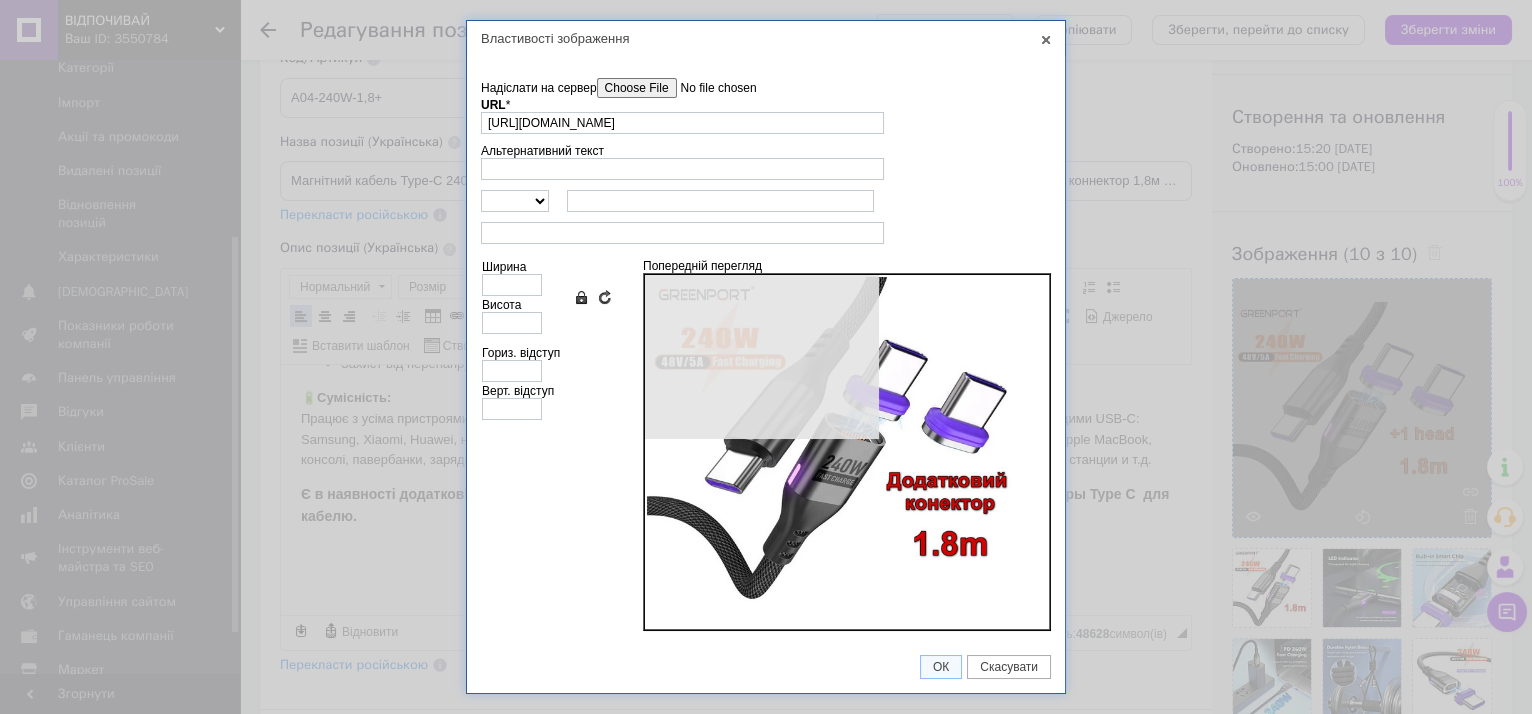 type on "640" 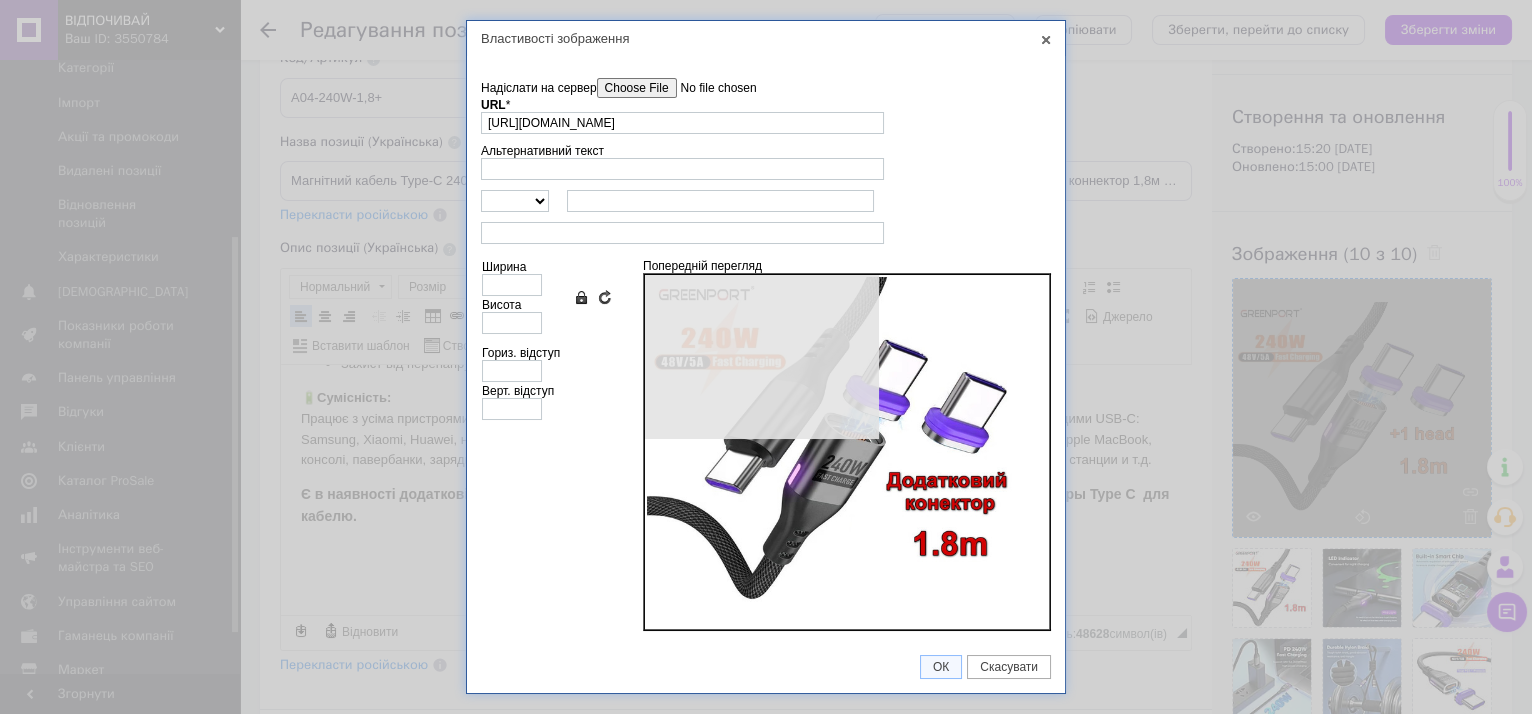 type on "522" 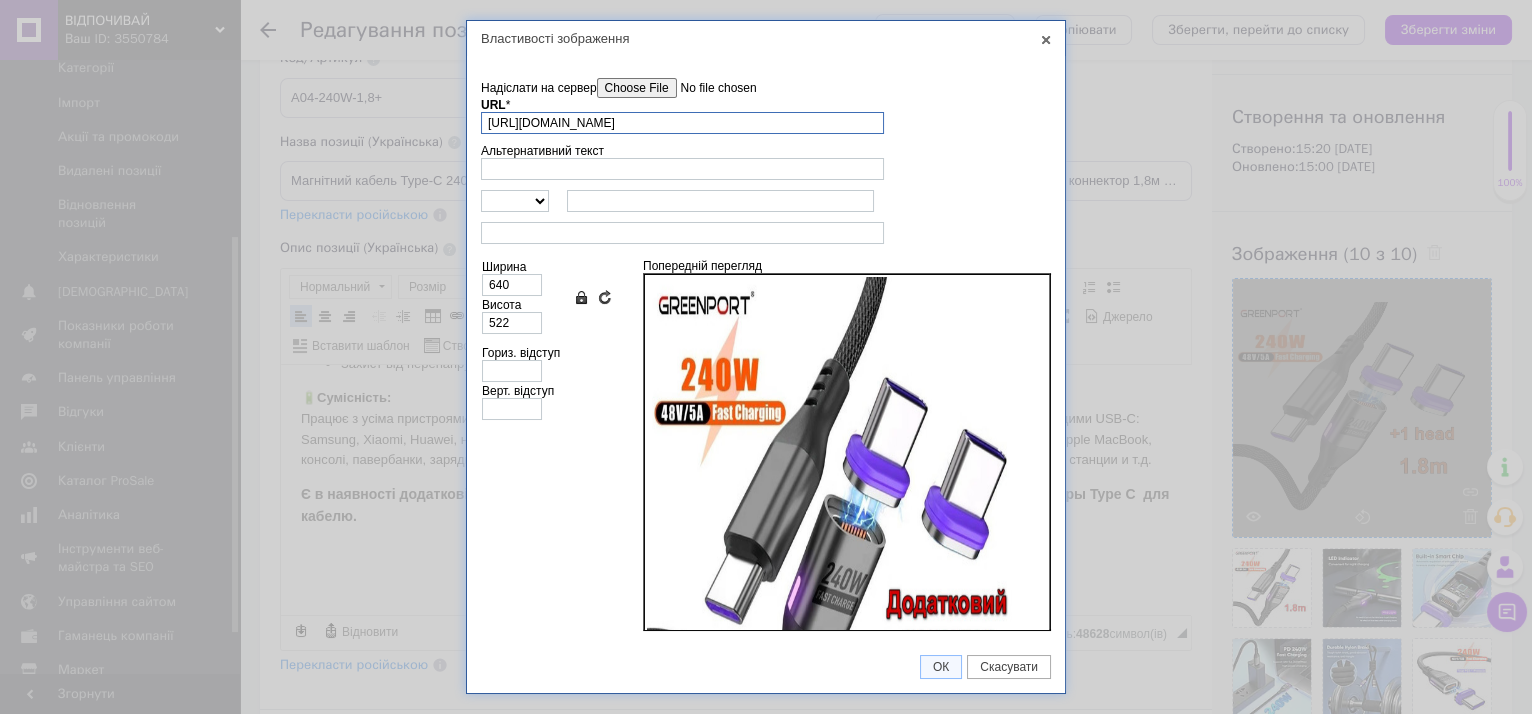 click on "[URL][DOMAIN_NAME]" at bounding box center (682, 123) 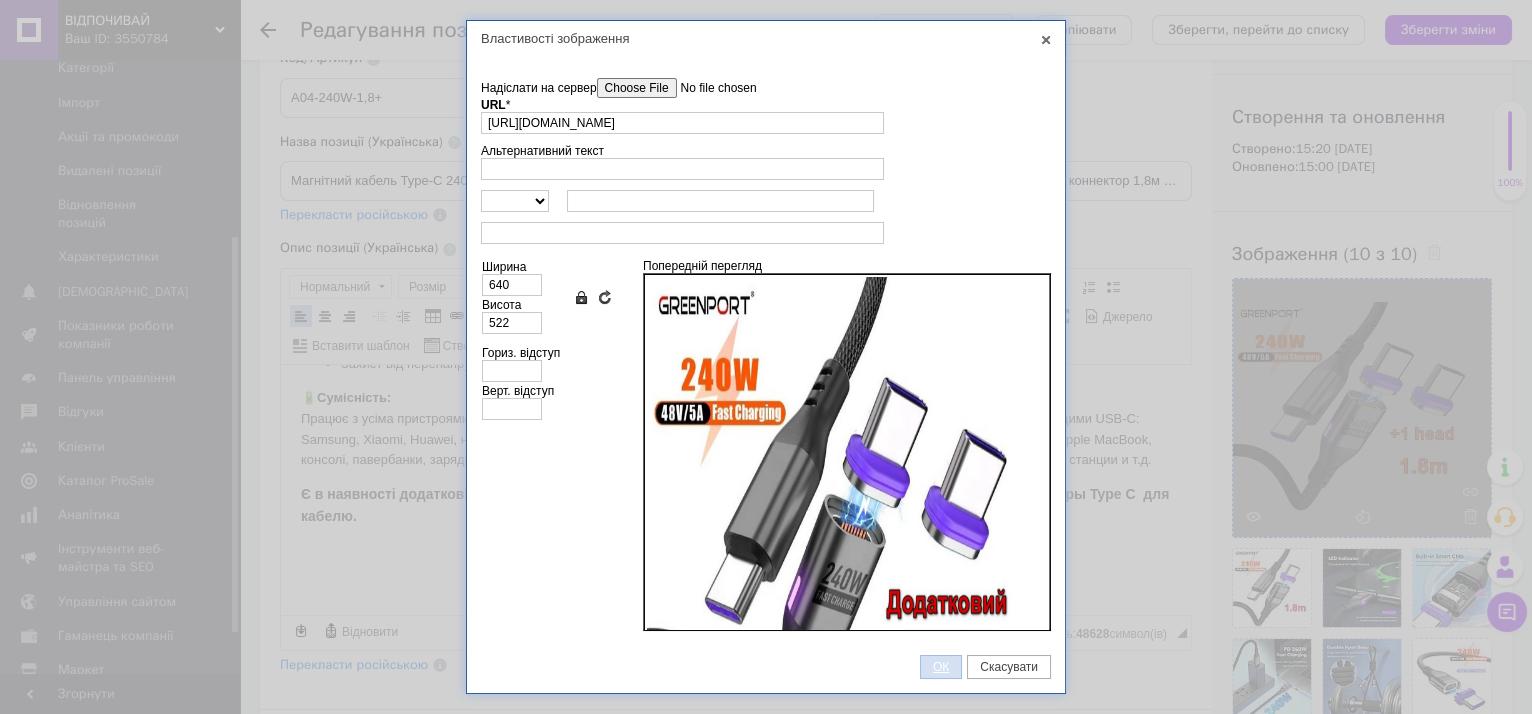 click on "ОК" at bounding box center [941, 667] 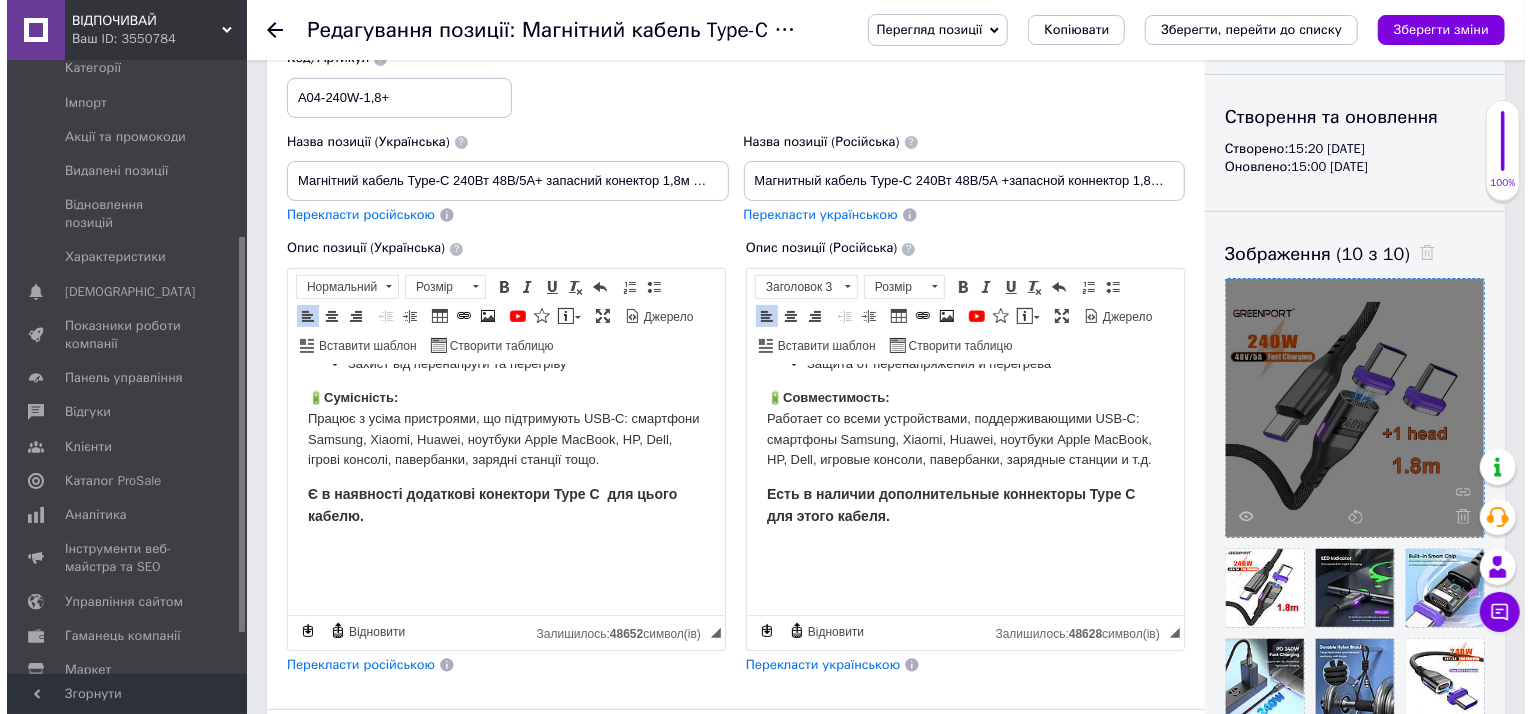 scroll, scrollTop: 1200, scrollLeft: 0, axis: vertical 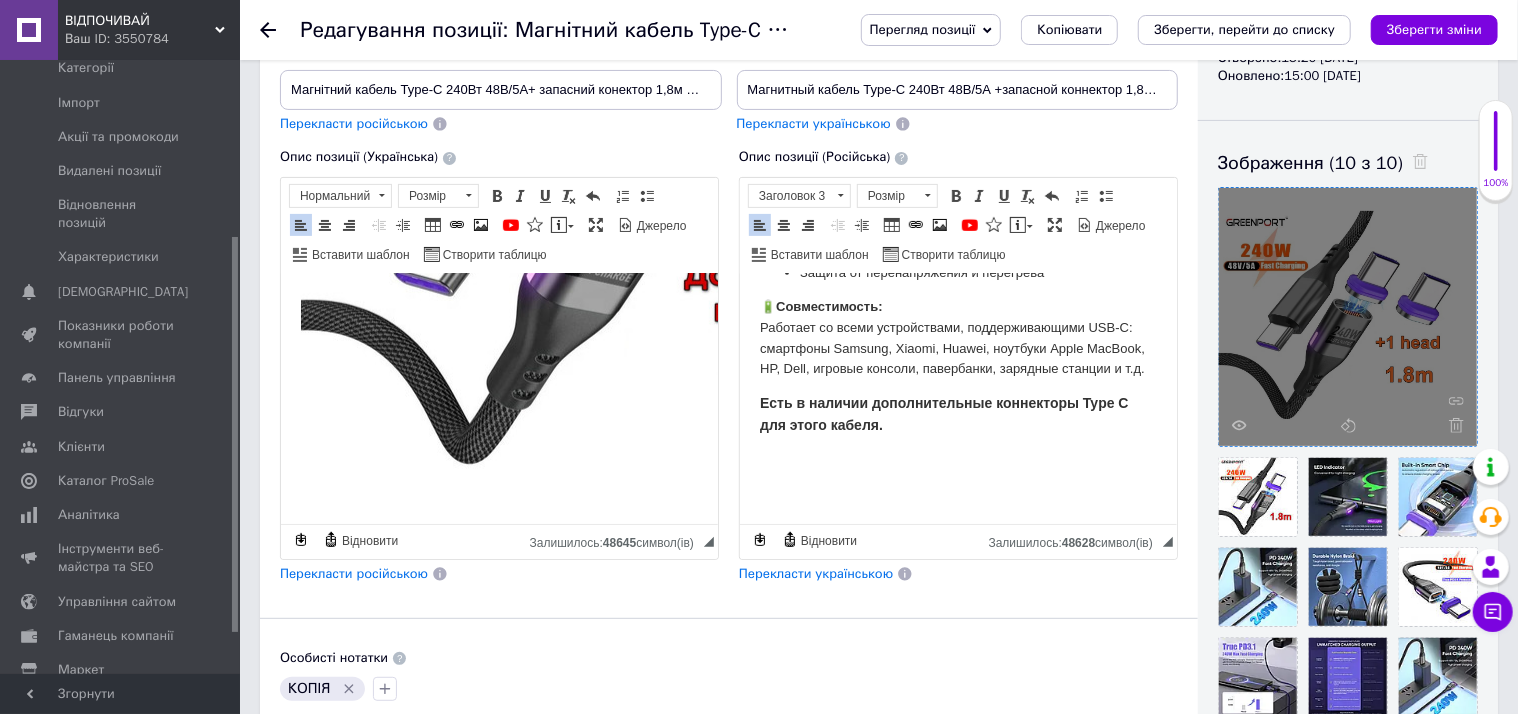 click on "Мощный магнитный кабель  GREENPORT  A-04 Type-C to Type-C 240 Вт с дополнительным коннектором Type C — убережет разъемы 2-х устройств от преждевременного износа и обеспечит быстрое подключение устройств для скоростной зарядки и передачи данных. Этот магнитный кабель предназначен для зарядки ноутбуков, смартфонов, планшетов и других устройств с поддержкой протоколов быстрой зарядки Power Delivery  PD3.1 и PD 3.0. Благодаря встроенному чипу  E-Marker , кабель поддерживает передачу напряжения до  48 В  и тока до  5 А , обеспечивая мощность до  240 Вт 🔌  Основные характеристики: Интерфейс: 🔋" at bounding box center (957, 48) 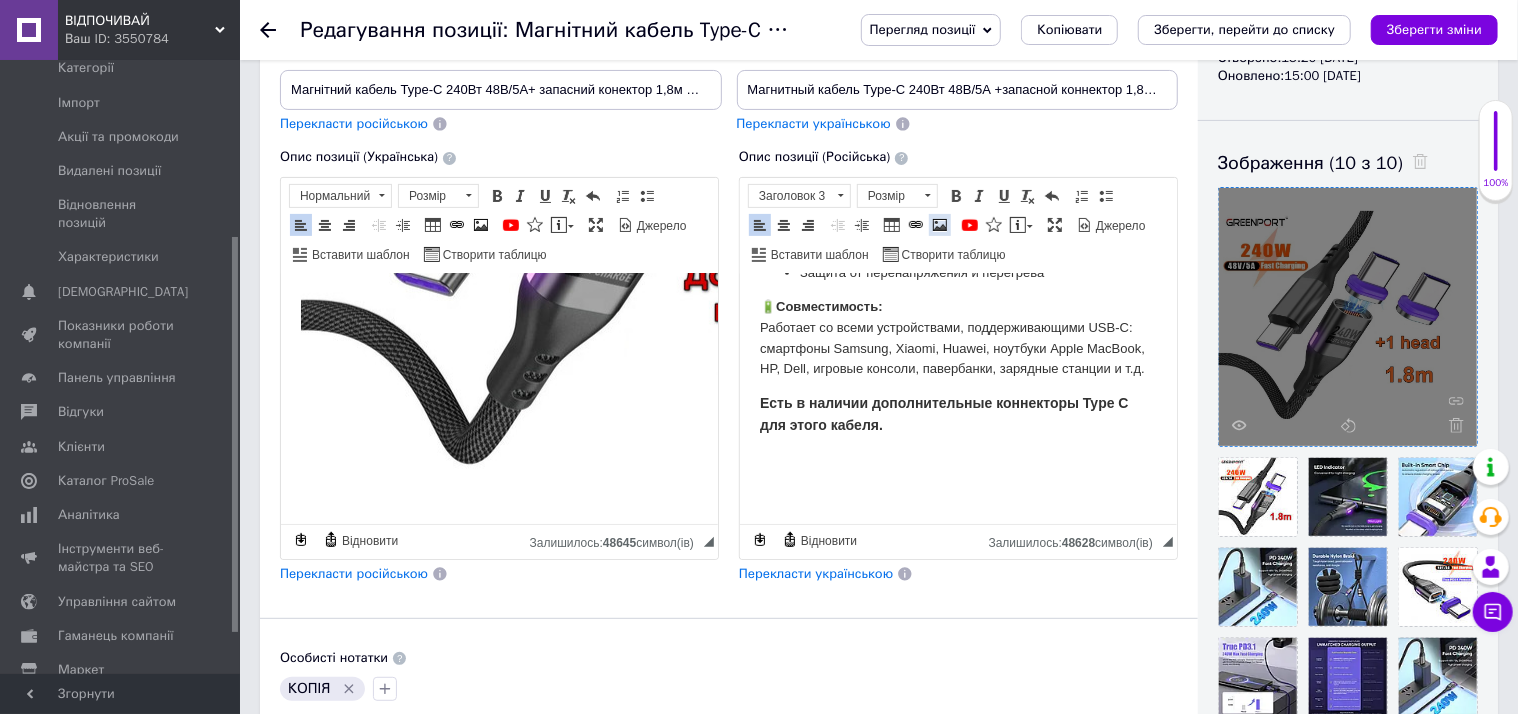 click at bounding box center (940, 225) 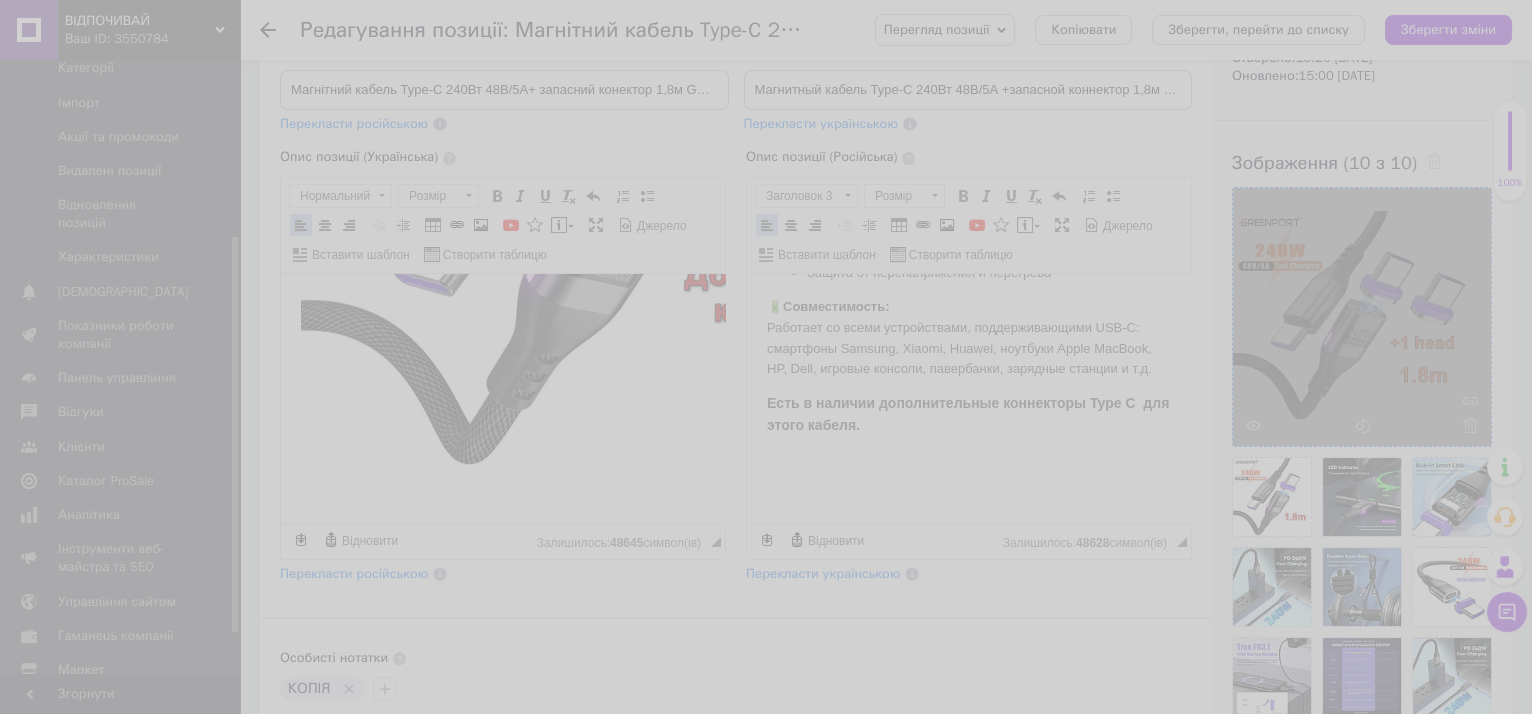 scroll, scrollTop: 738, scrollLeft: 0, axis: vertical 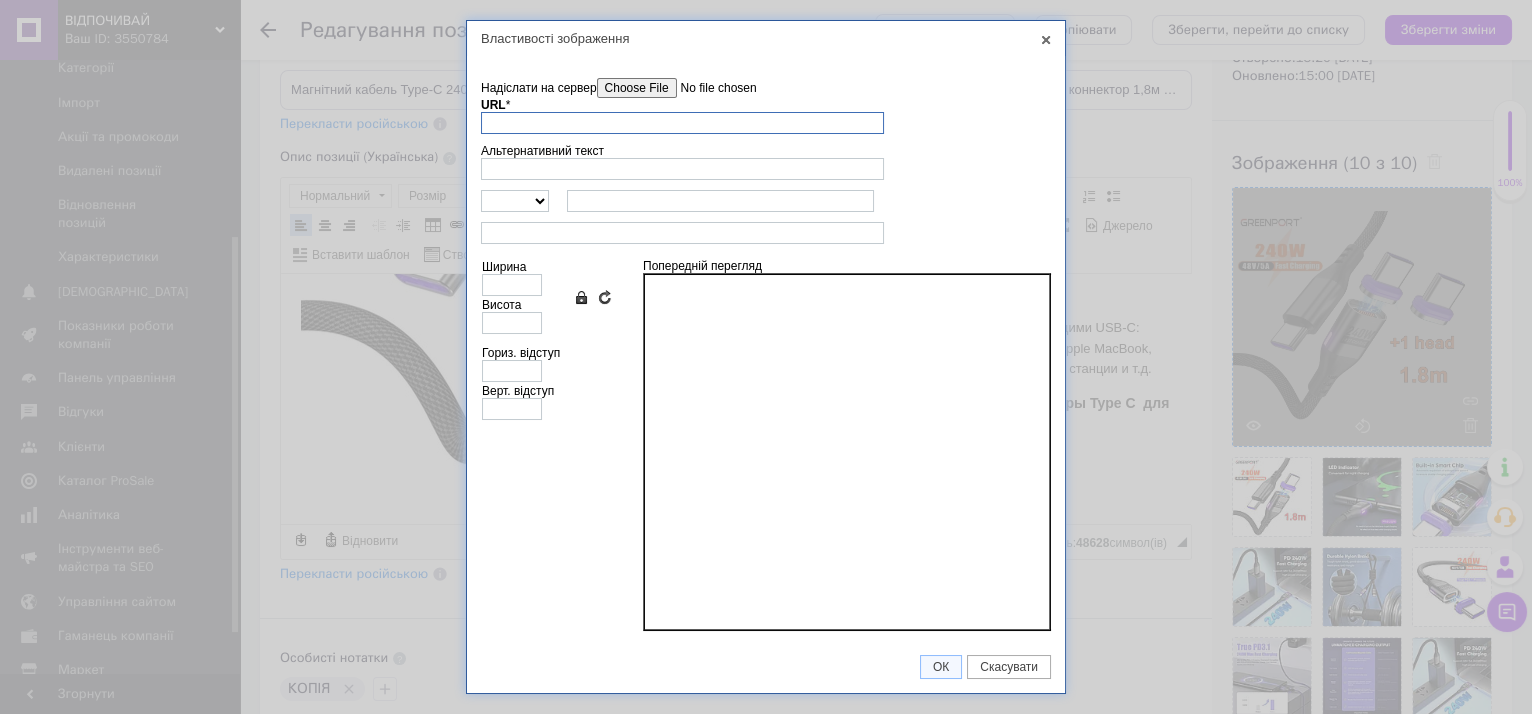 paste on "[URL][DOMAIN_NAME]" 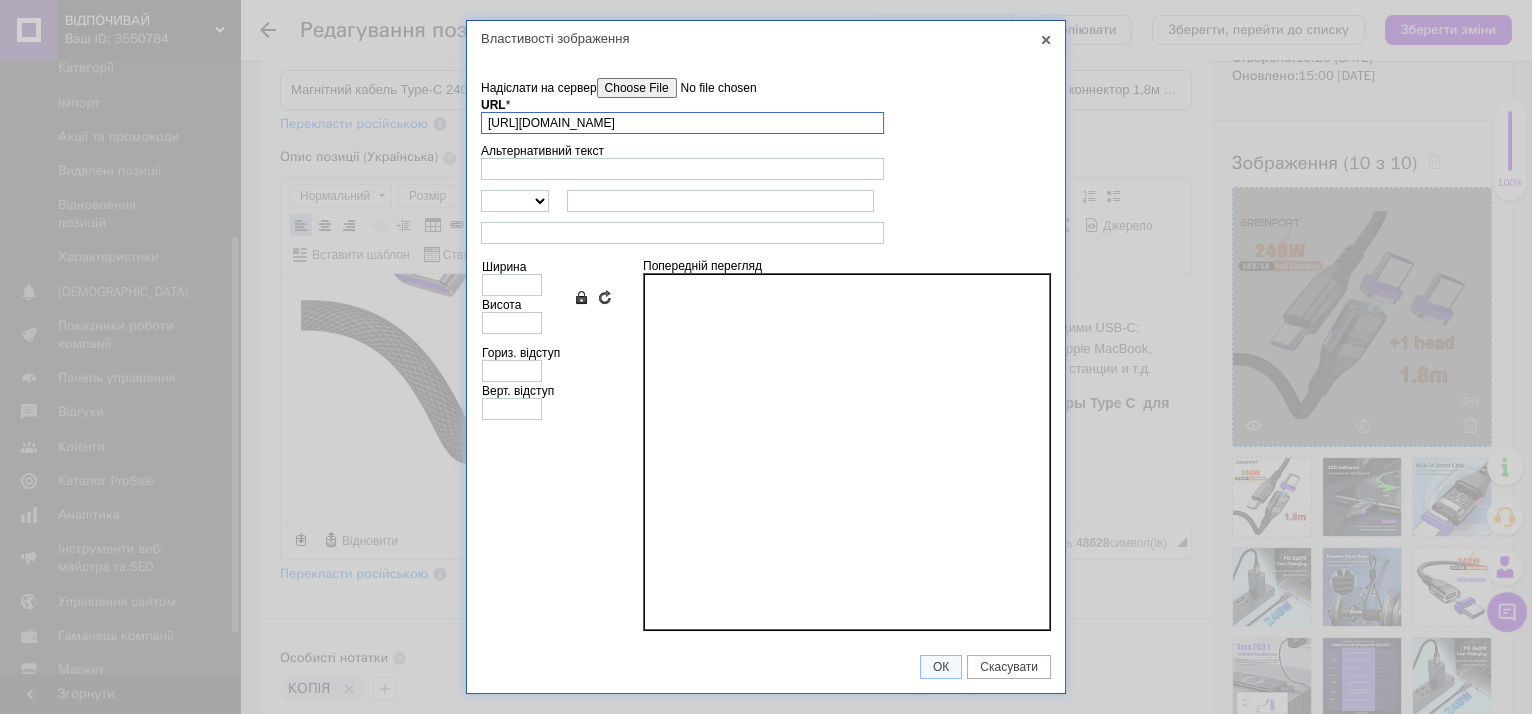 scroll, scrollTop: 0, scrollLeft: 263, axis: horizontal 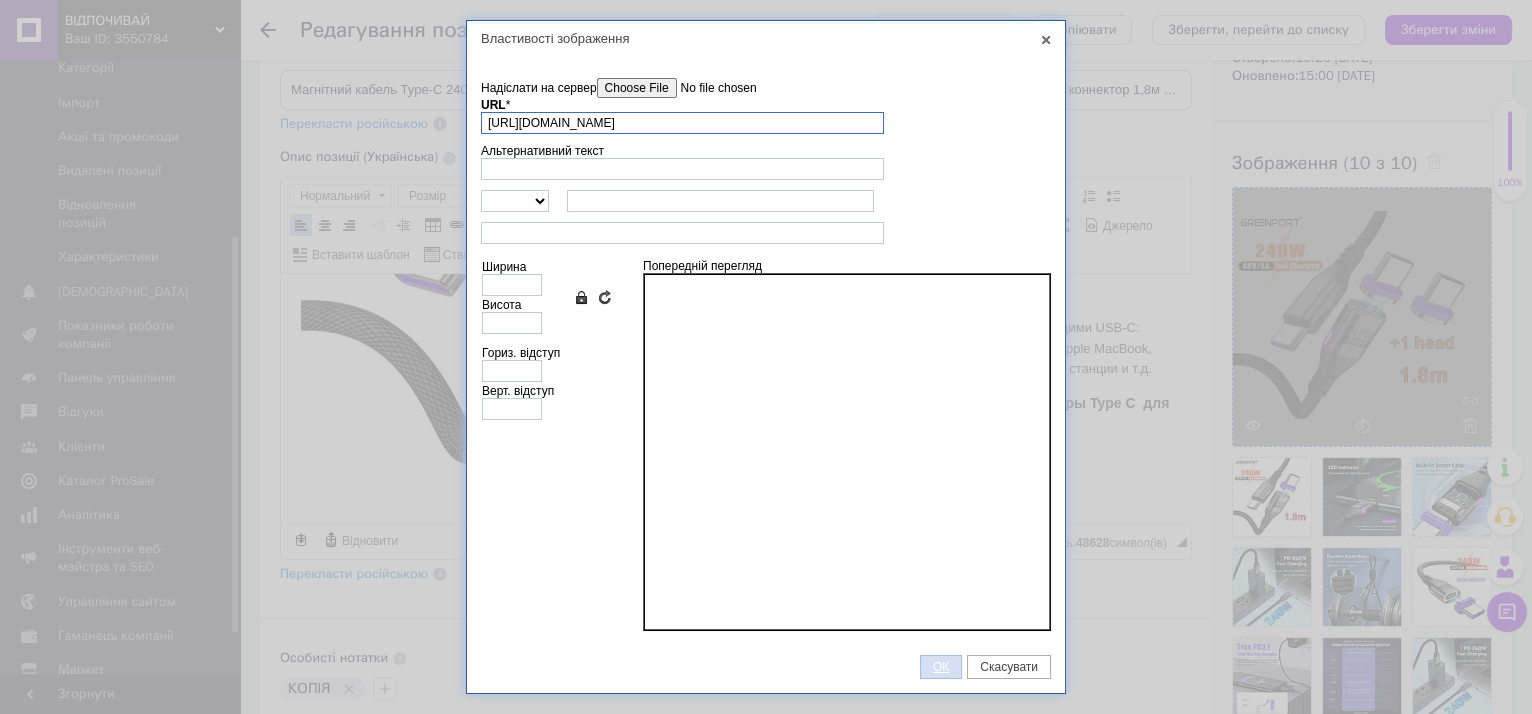 type on "[URL][DOMAIN_NAME]" 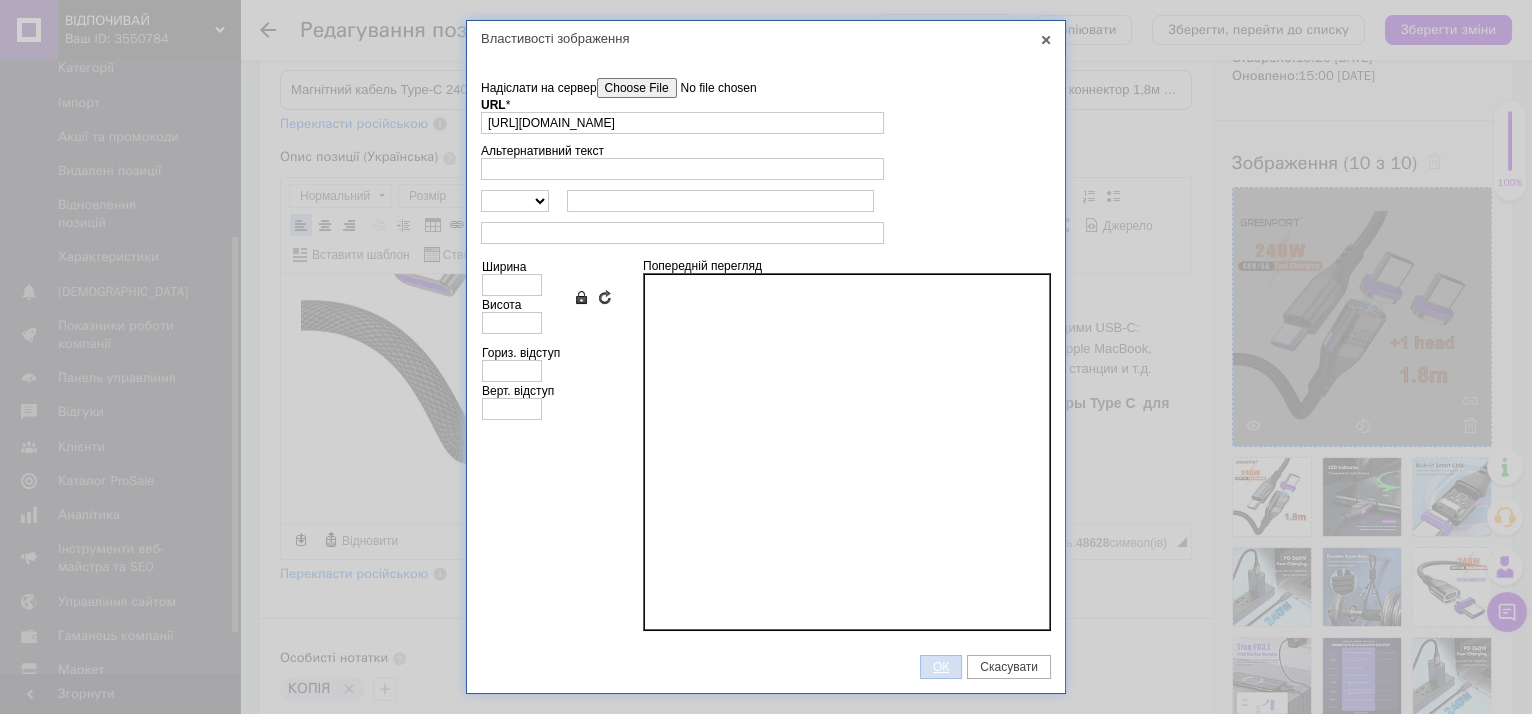 type on "640" 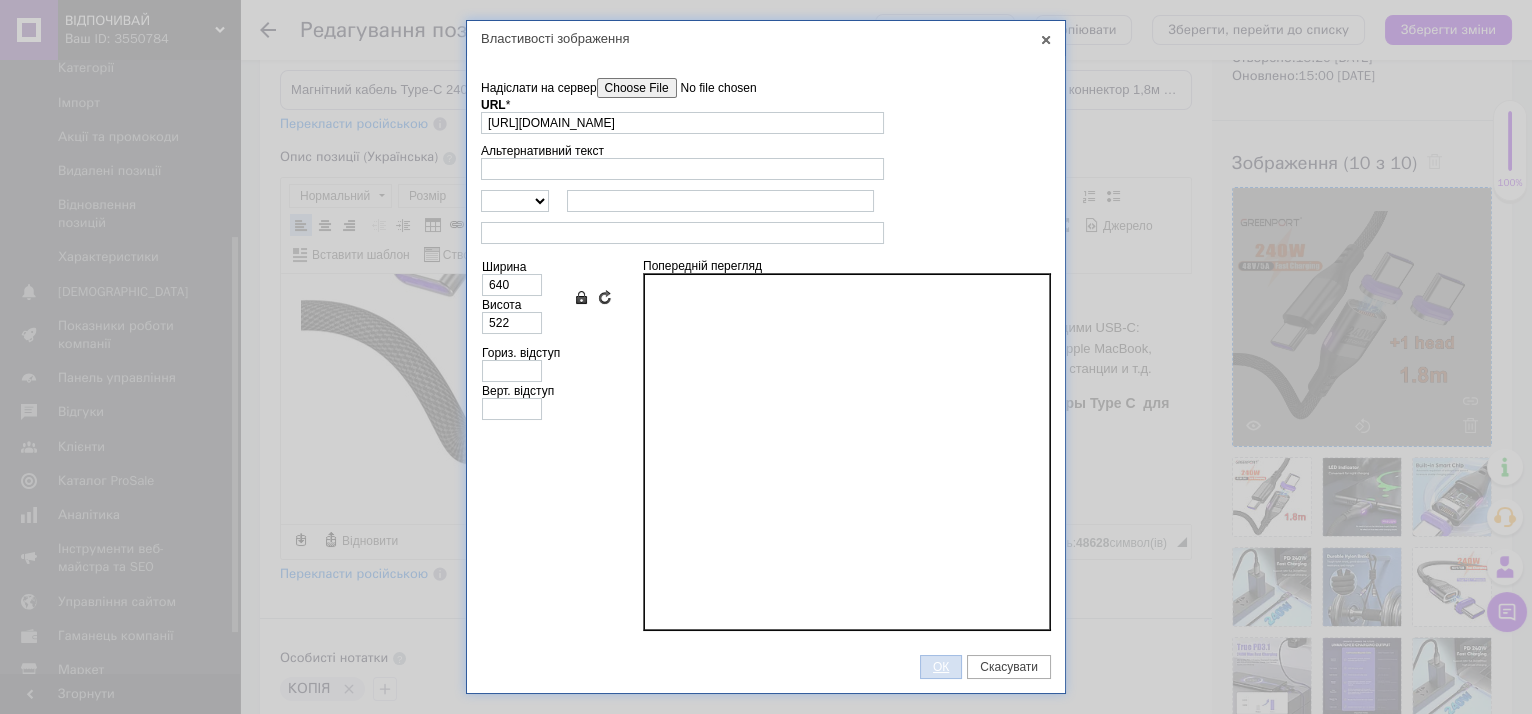 scroll, scrollTop: 0, scrollLeft: 0, axis: both 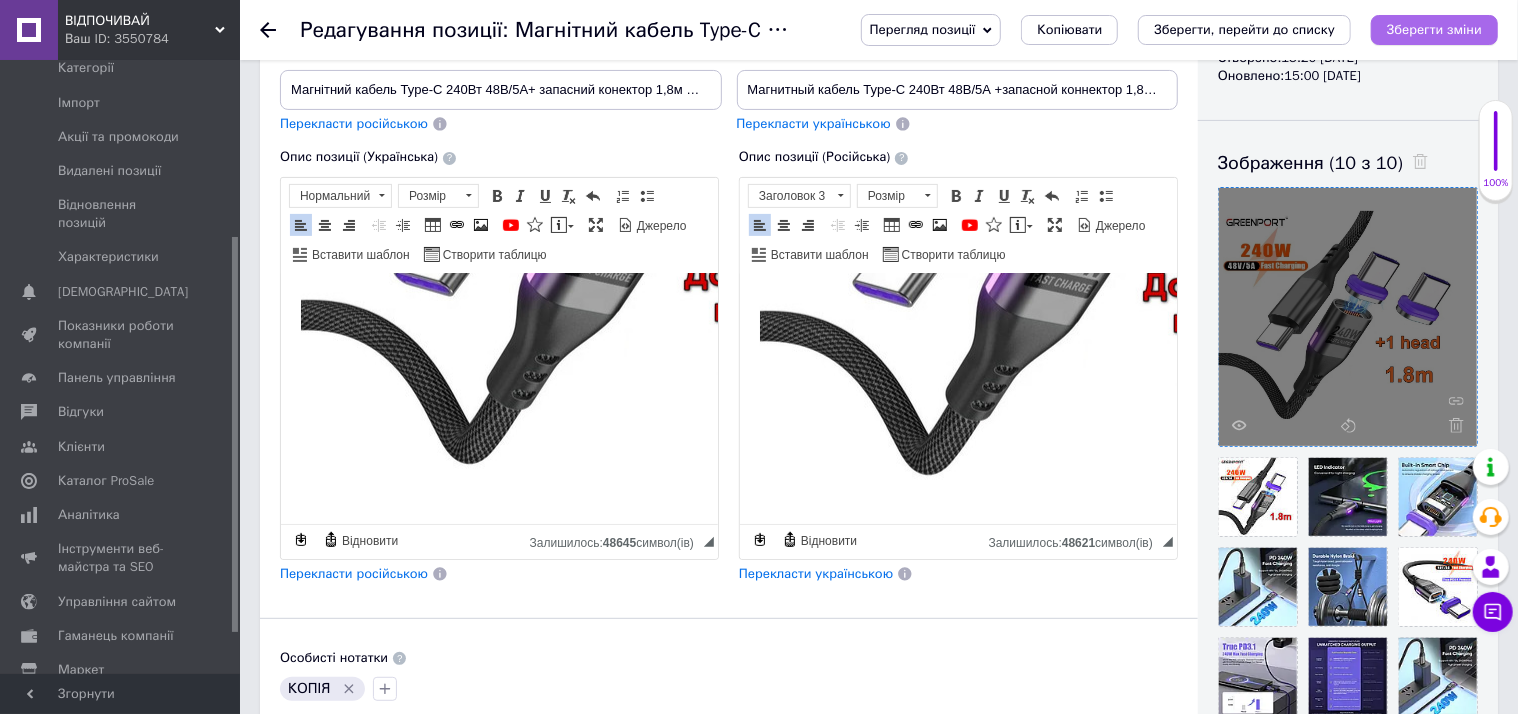 click on "Зберегти зміни" at bounding box center [1434, 29] 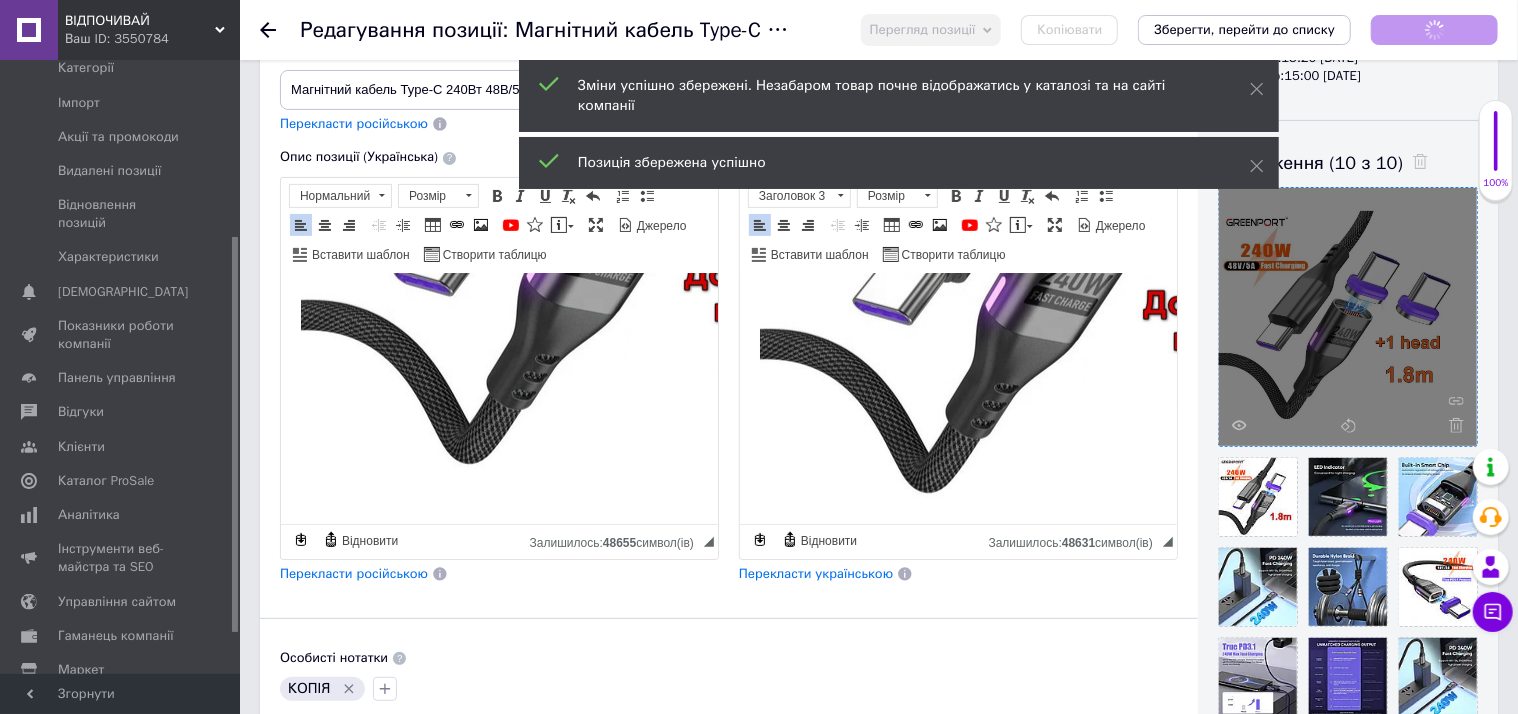 scroll, scrollTop: 981, scrollLeft: 0, axis: vertical 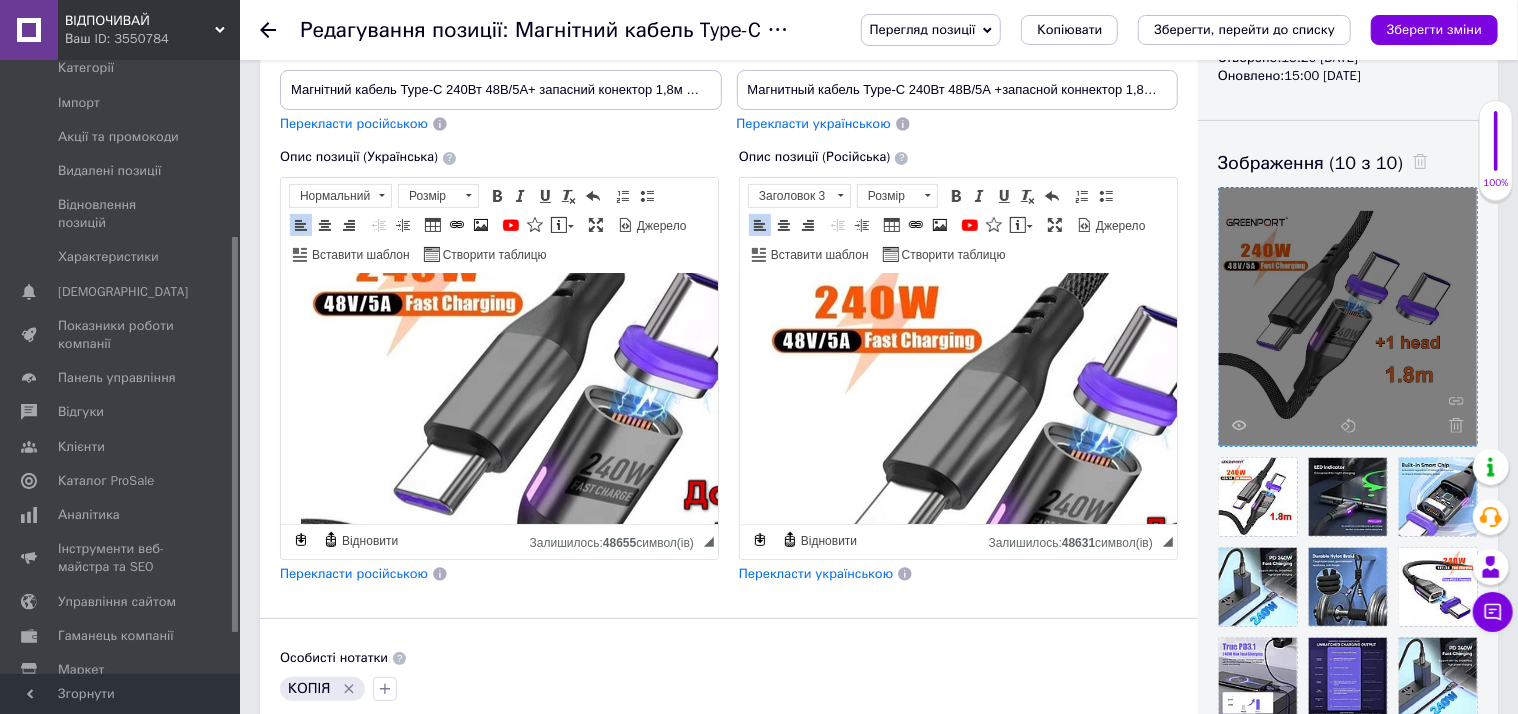 click on "Перегляд позиції" at bounding box center (931, 30) 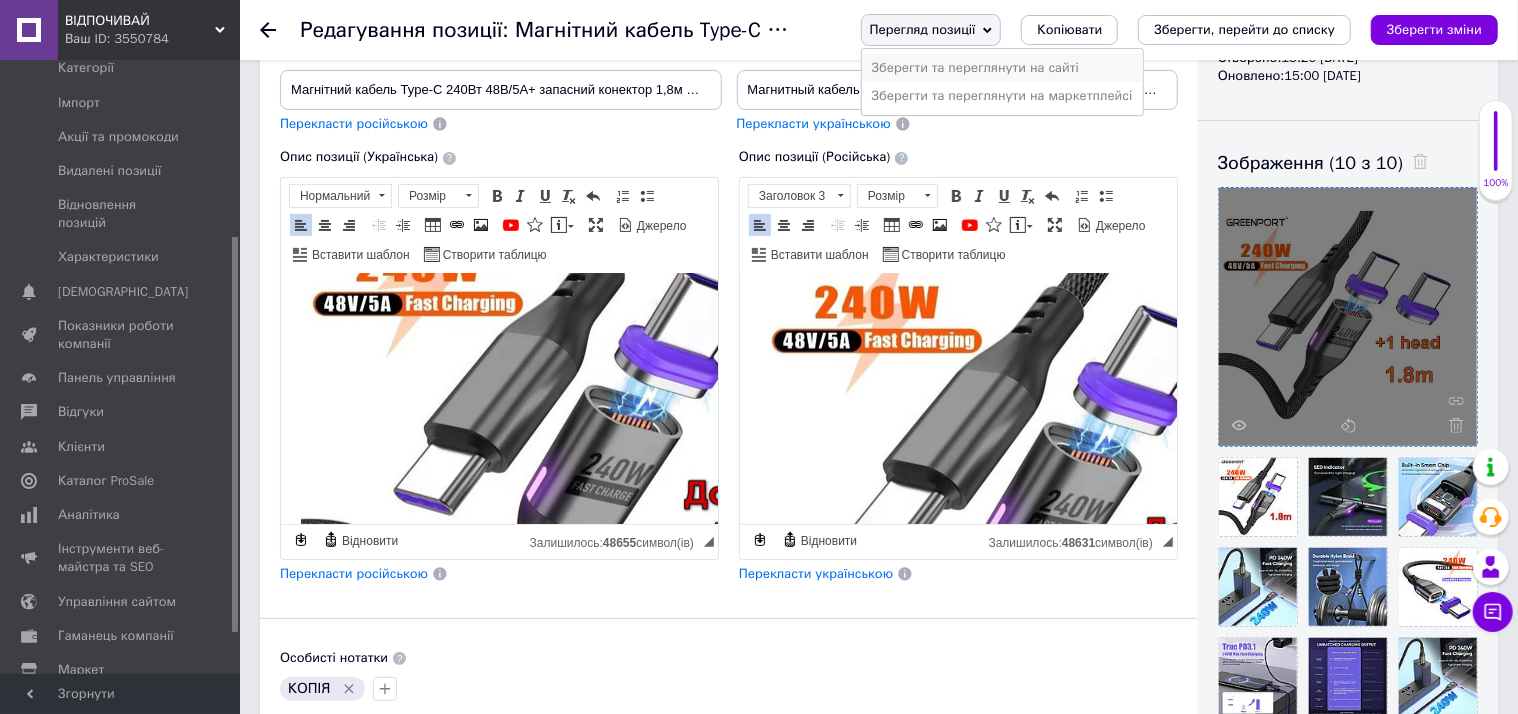 click on "Зберегти та переглянути на сайті" at bounding box center [1002, 68] 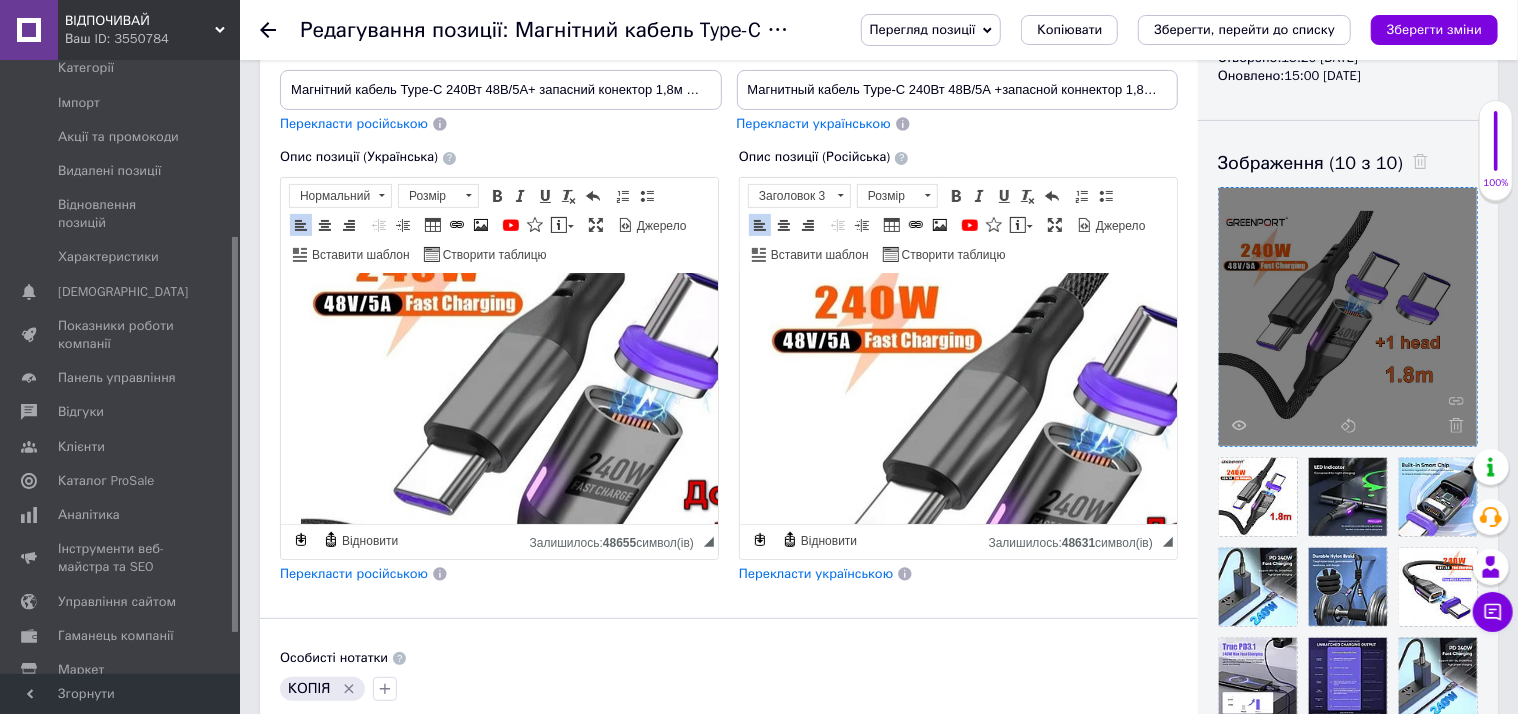 scroll, scrollTop: 981, scrollLeft: 0, axis: vertical 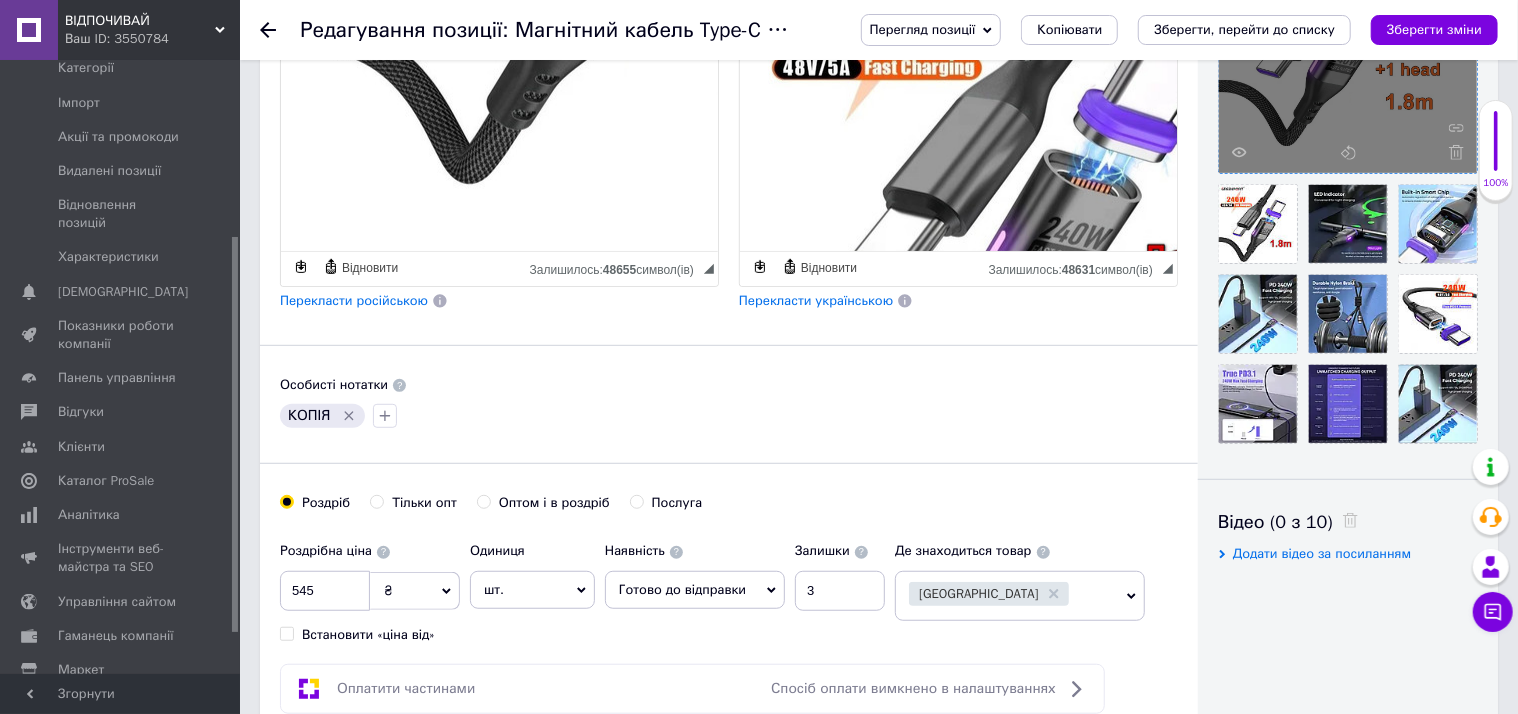 click 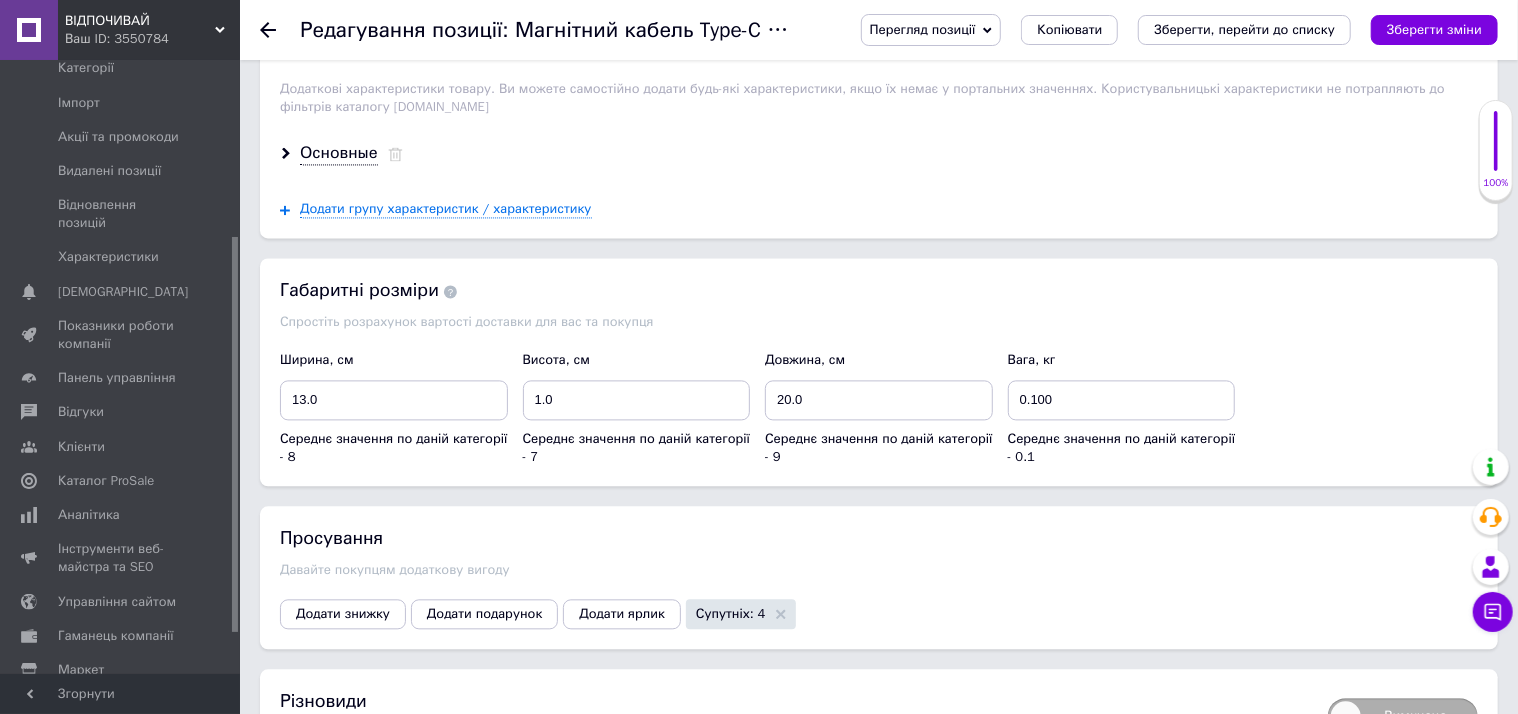 scroll, scrollTop: 2454, scrollLeft: 0, axis: vertical 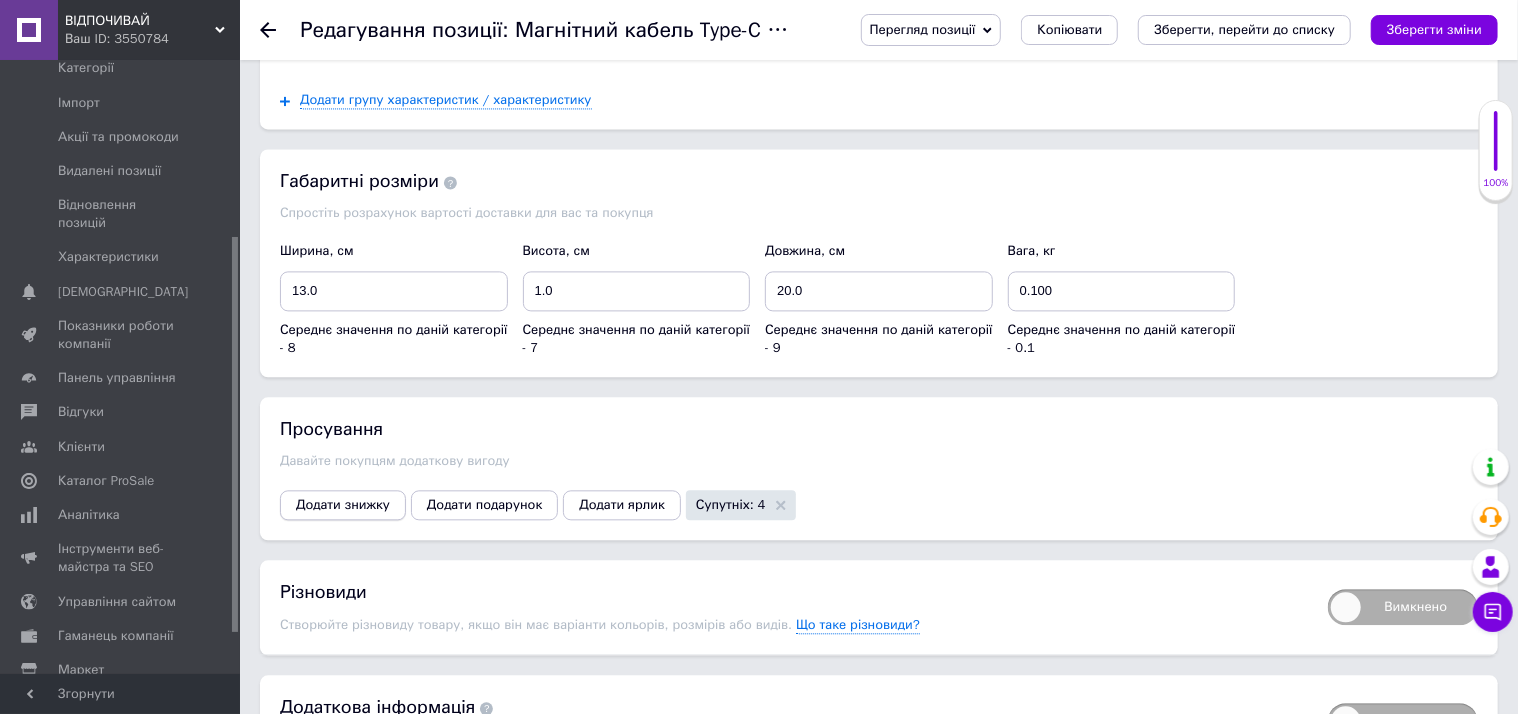 click on "Додати знижку" at bounding box center (343, 505) 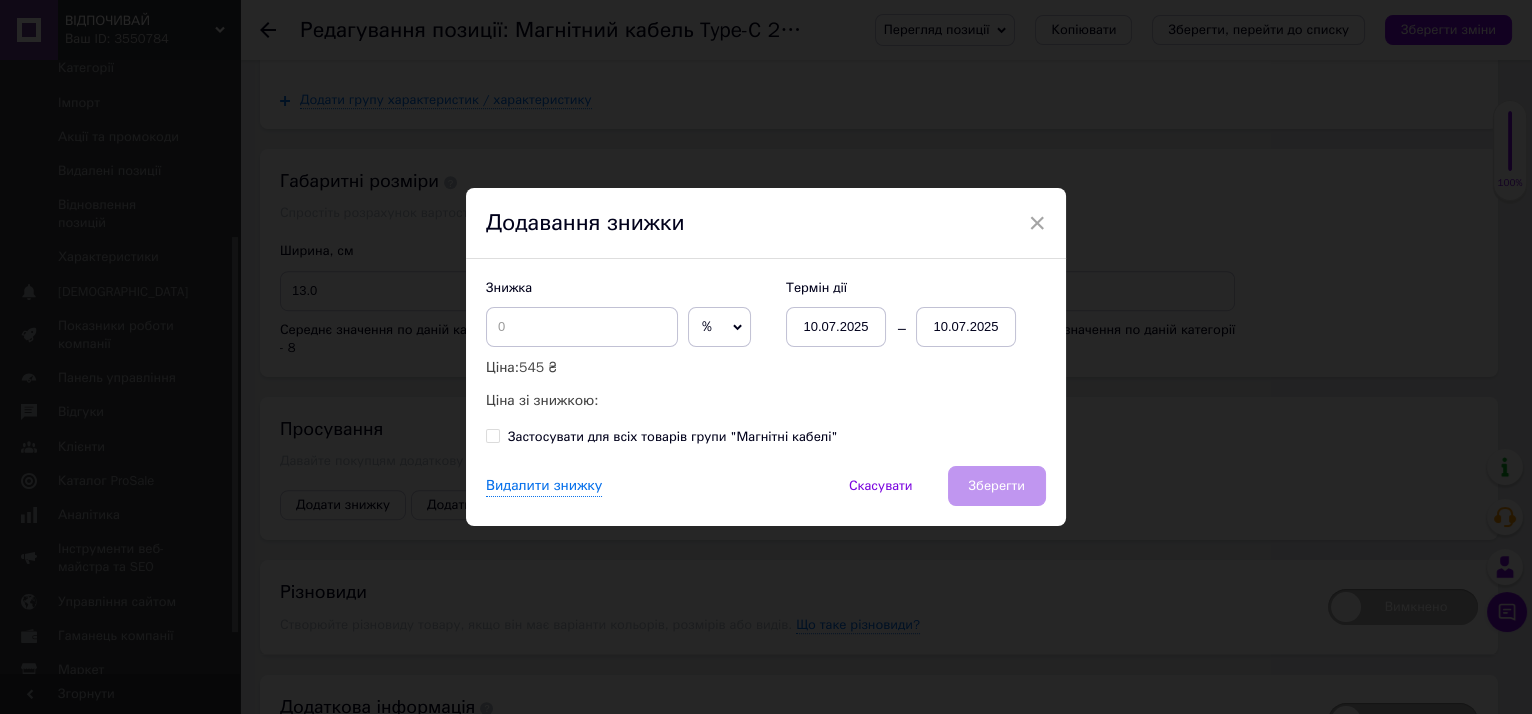 click 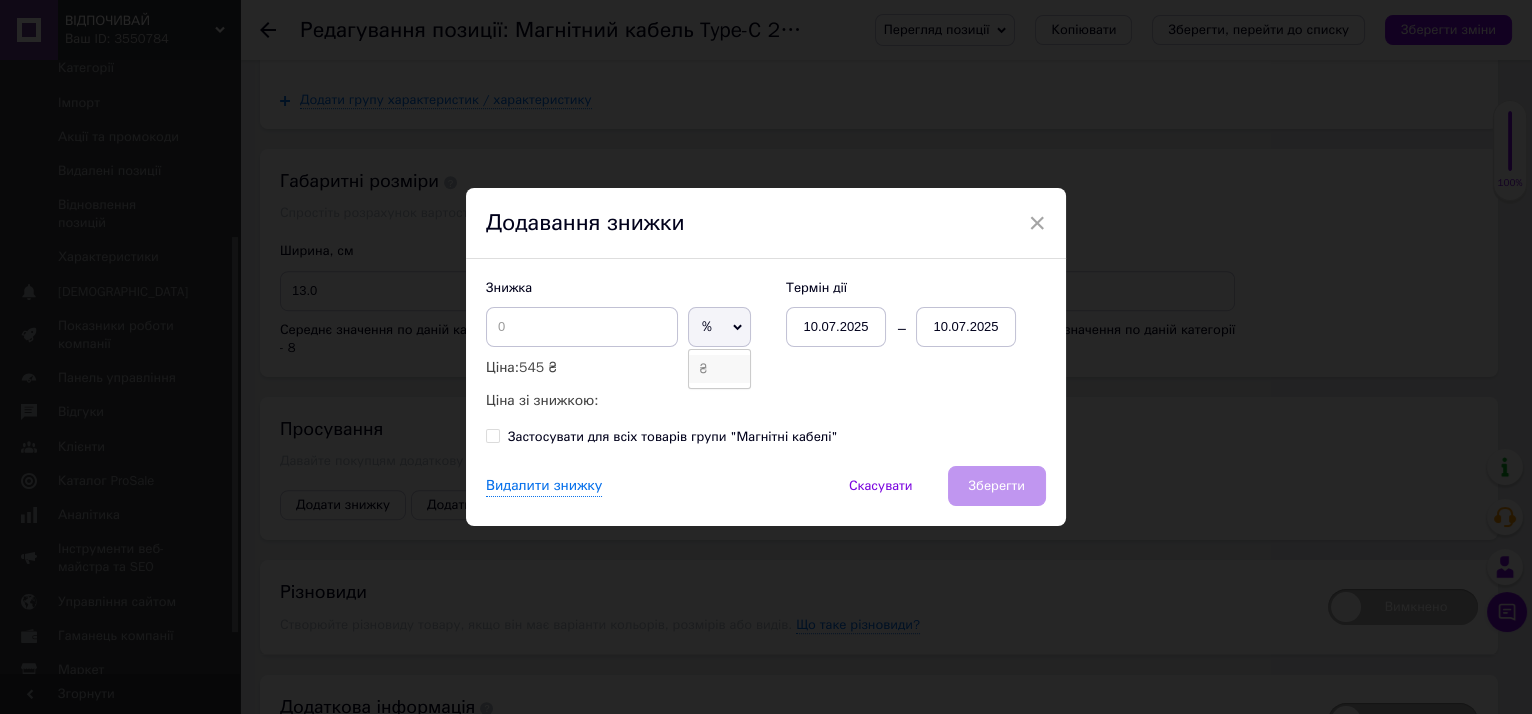 click on "₴" at bounding box center (719, 369) 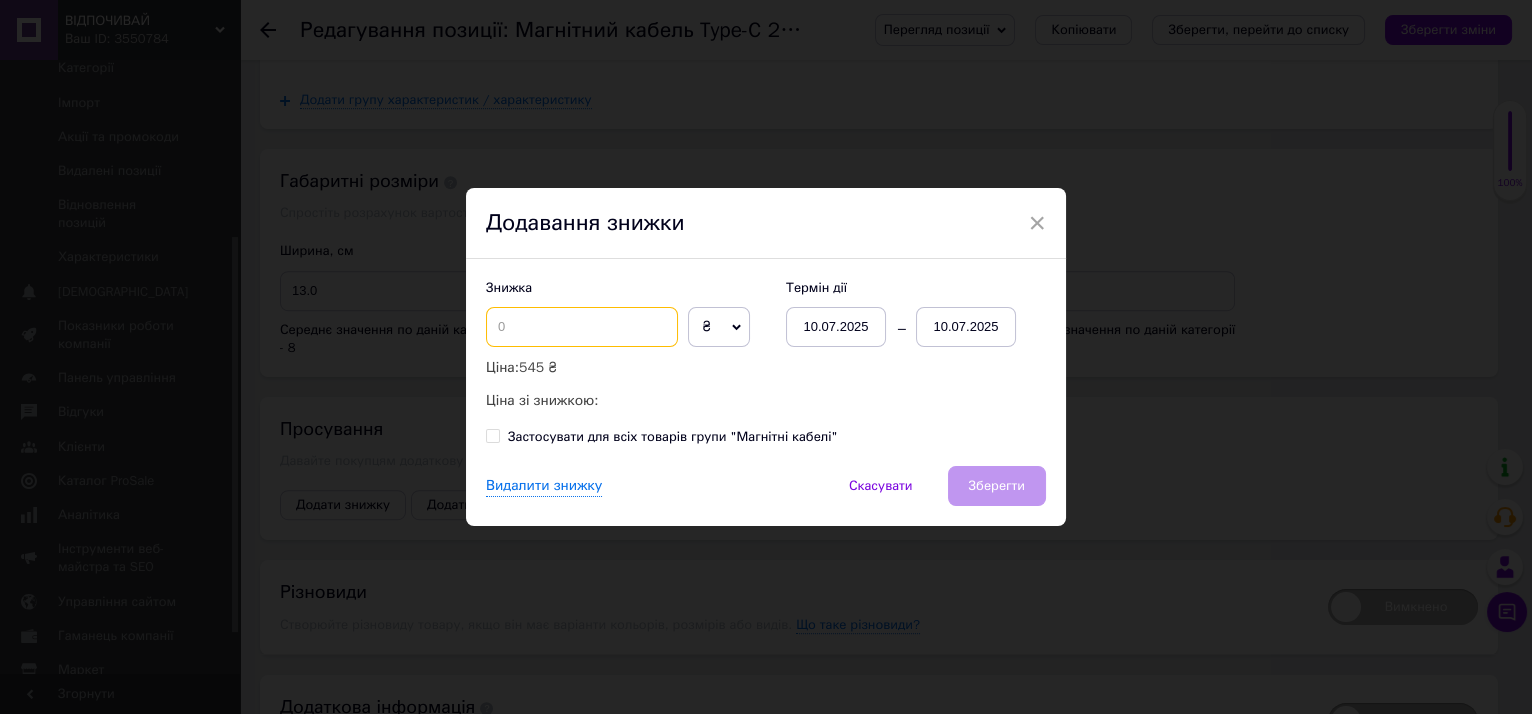 click at bounding box center (582, 327) 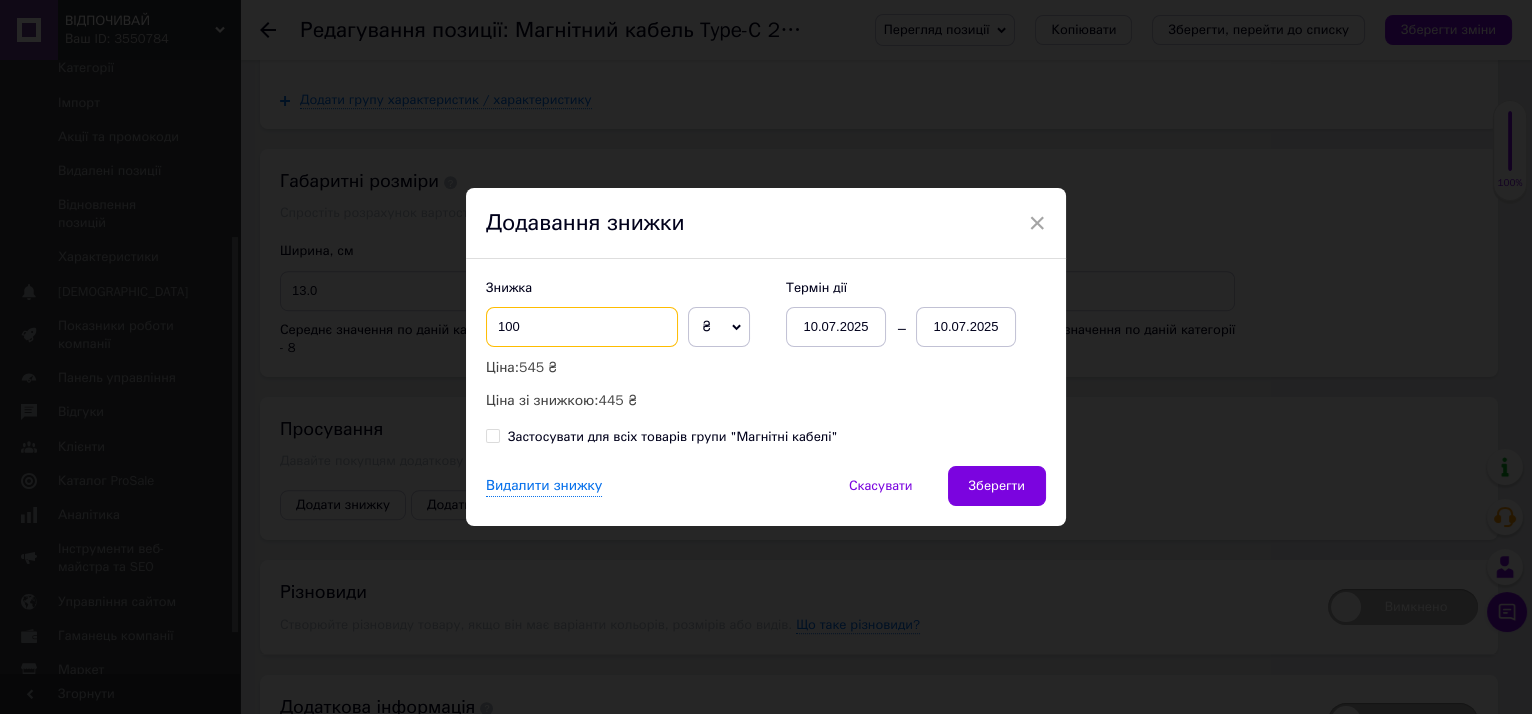 type on "100" 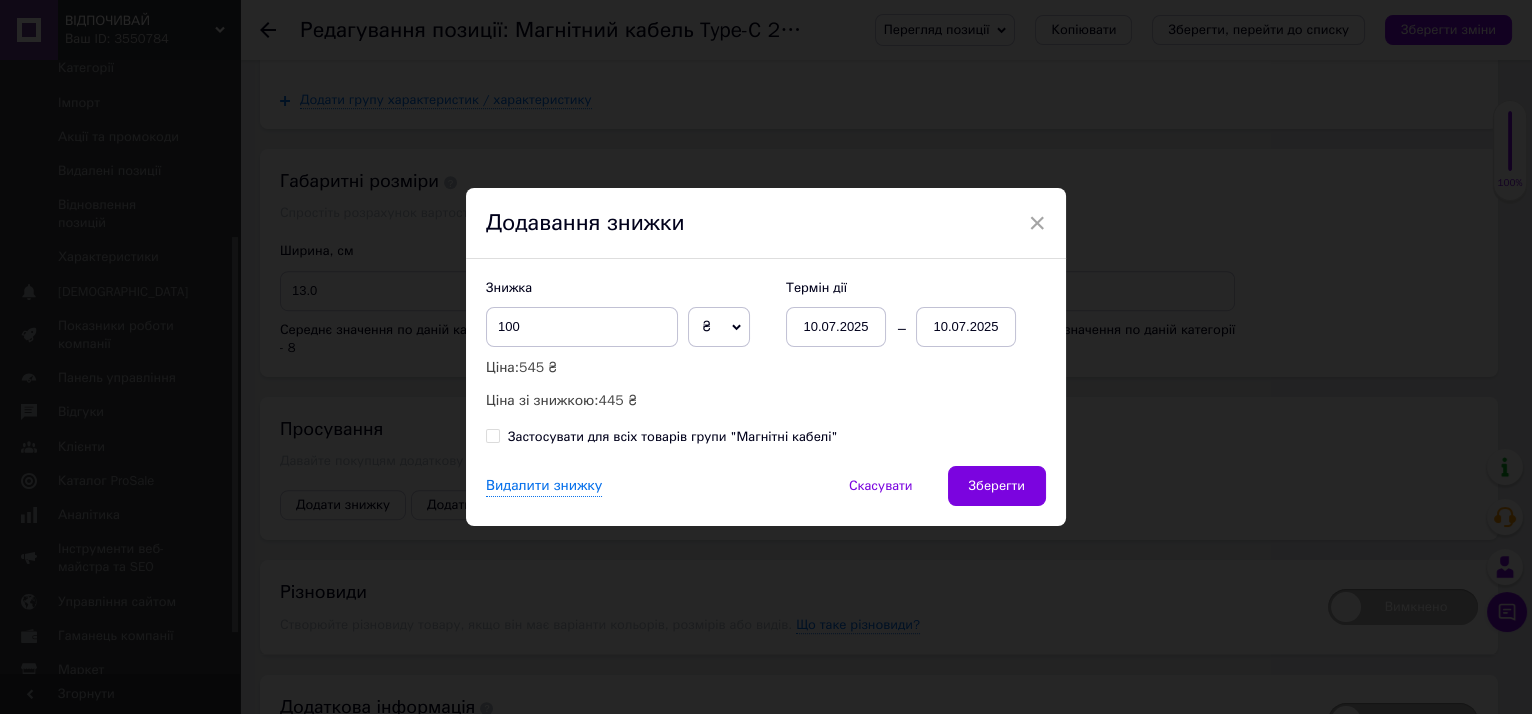 click on "10.07.2025" at bounding box center (966, 327) 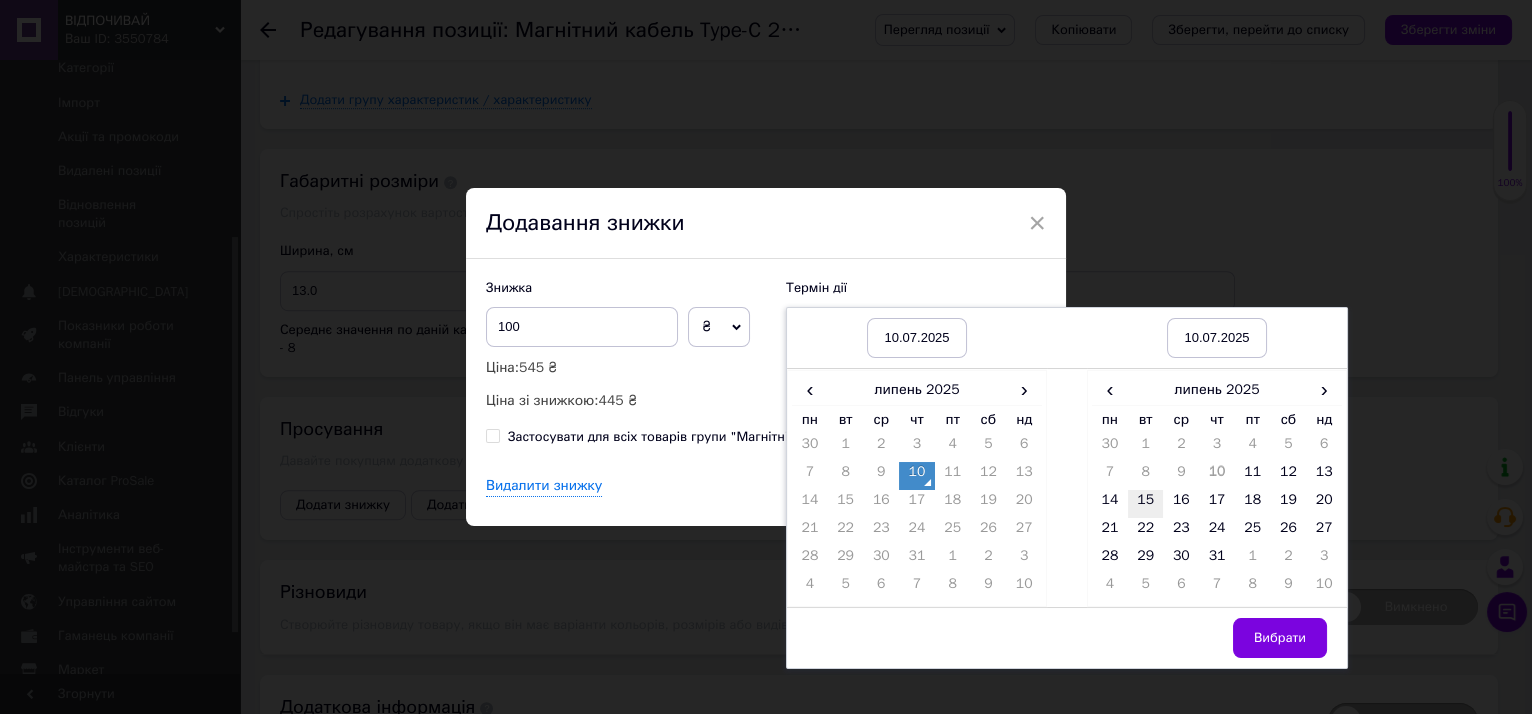 click on "15" at bounding box center (1146, 504) 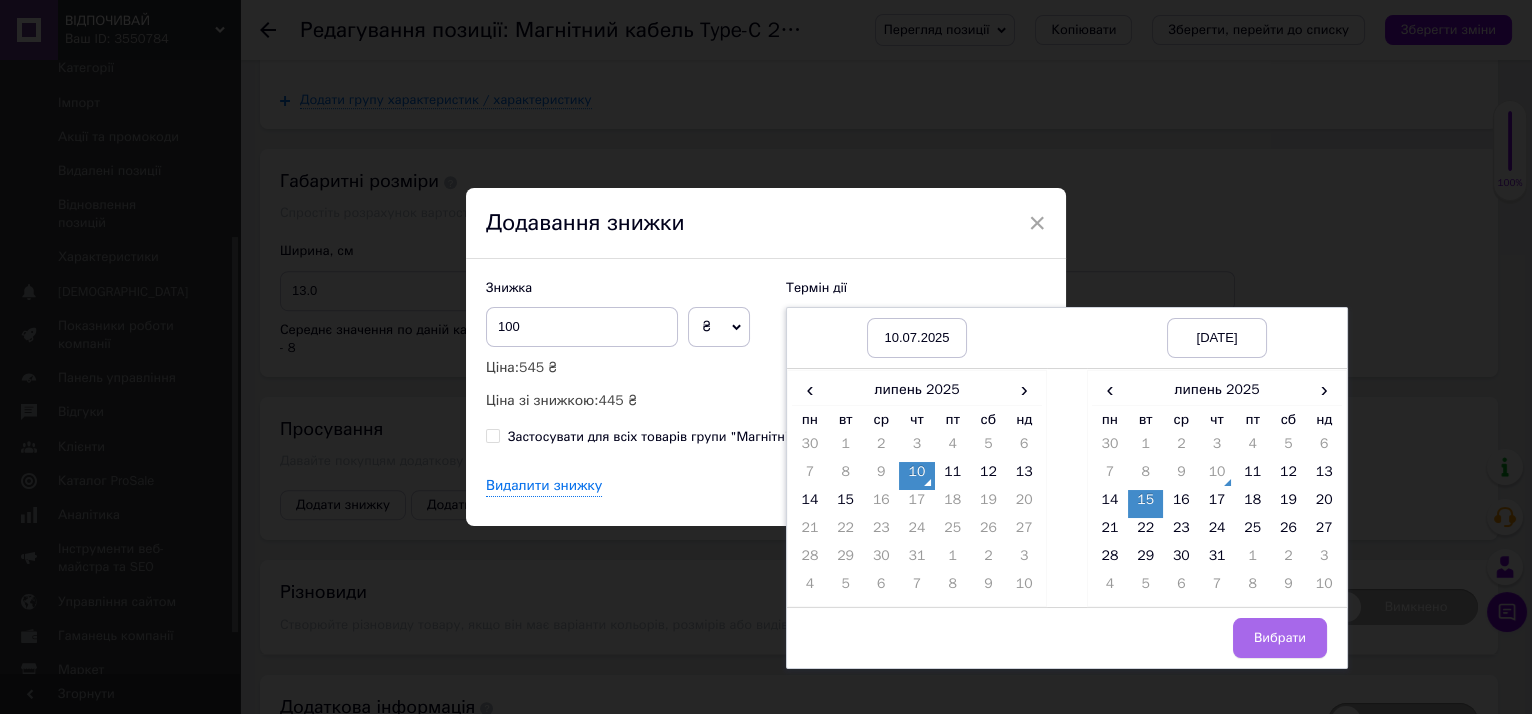 click on "Вибрати" at bounding box center (1280, 638) 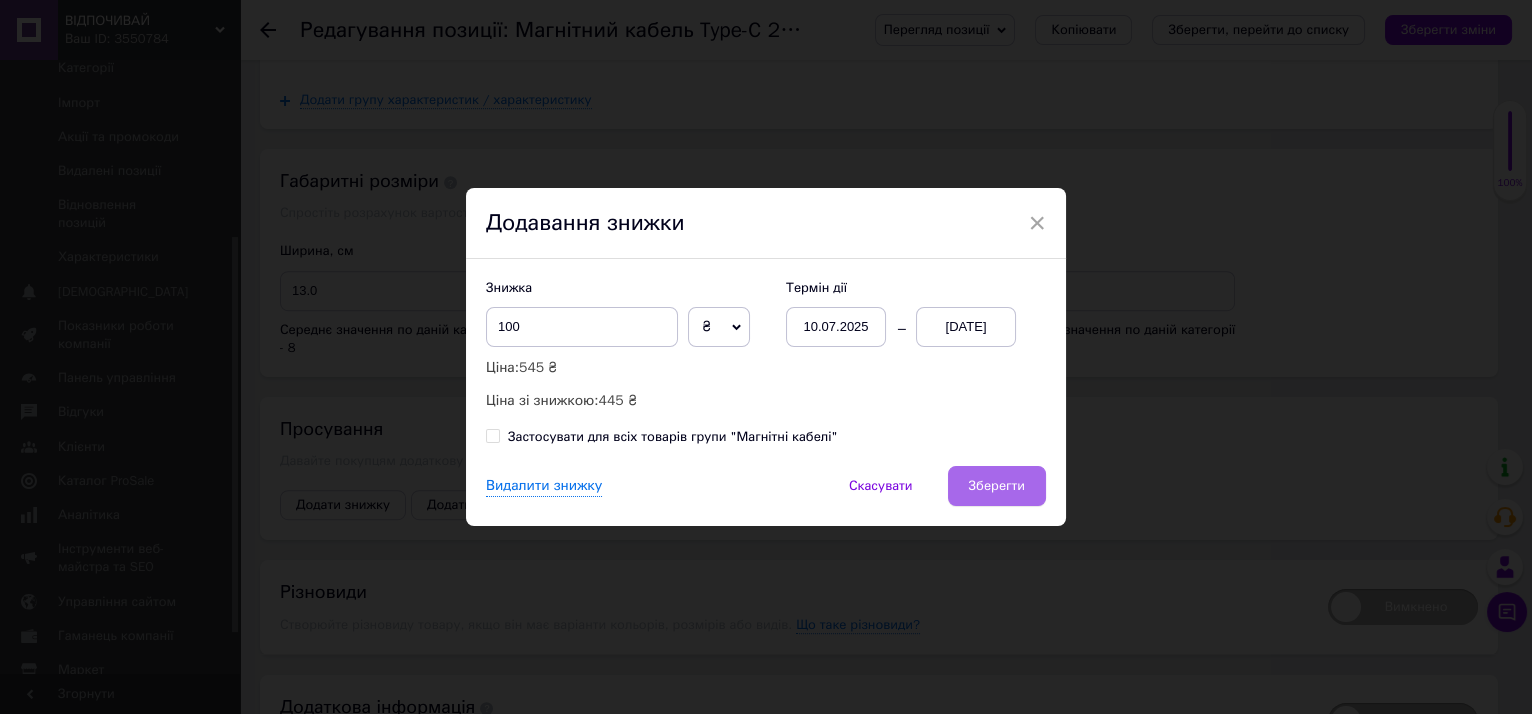 click on "Зберегти" at bounding box center [997, 486] 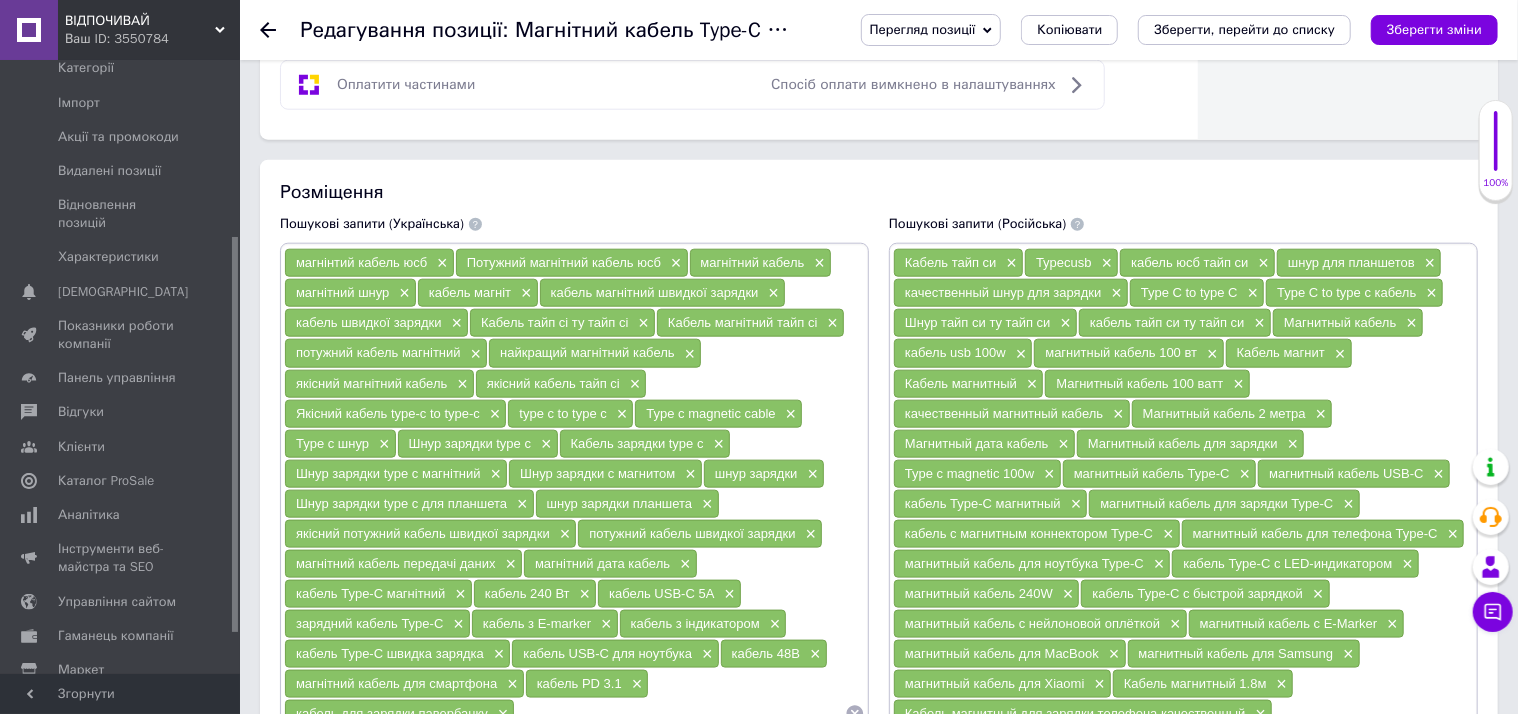 scroll, scrollTop: 818, scrollLeft: 0, axis: vertical 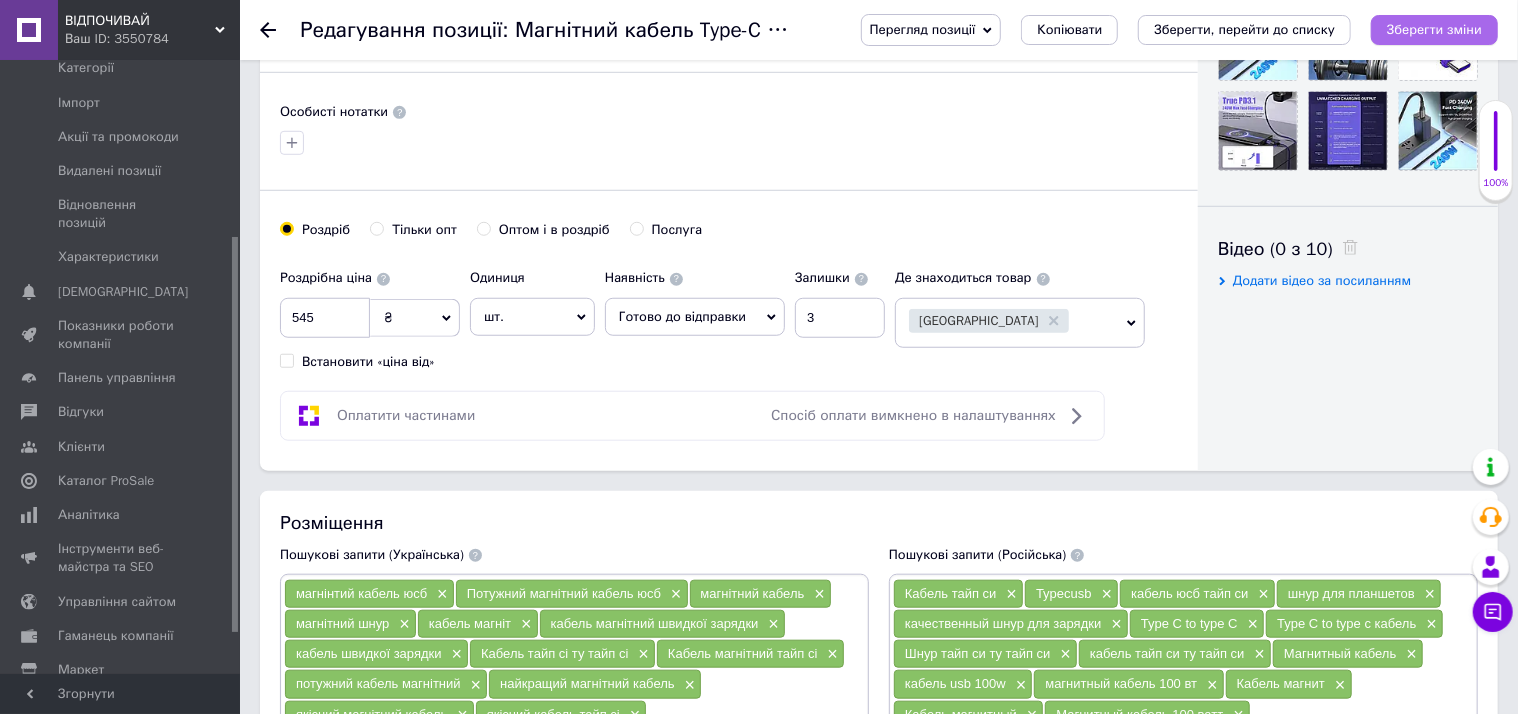 click on "Зберегти зміни" at bounding box center (1434, 29) 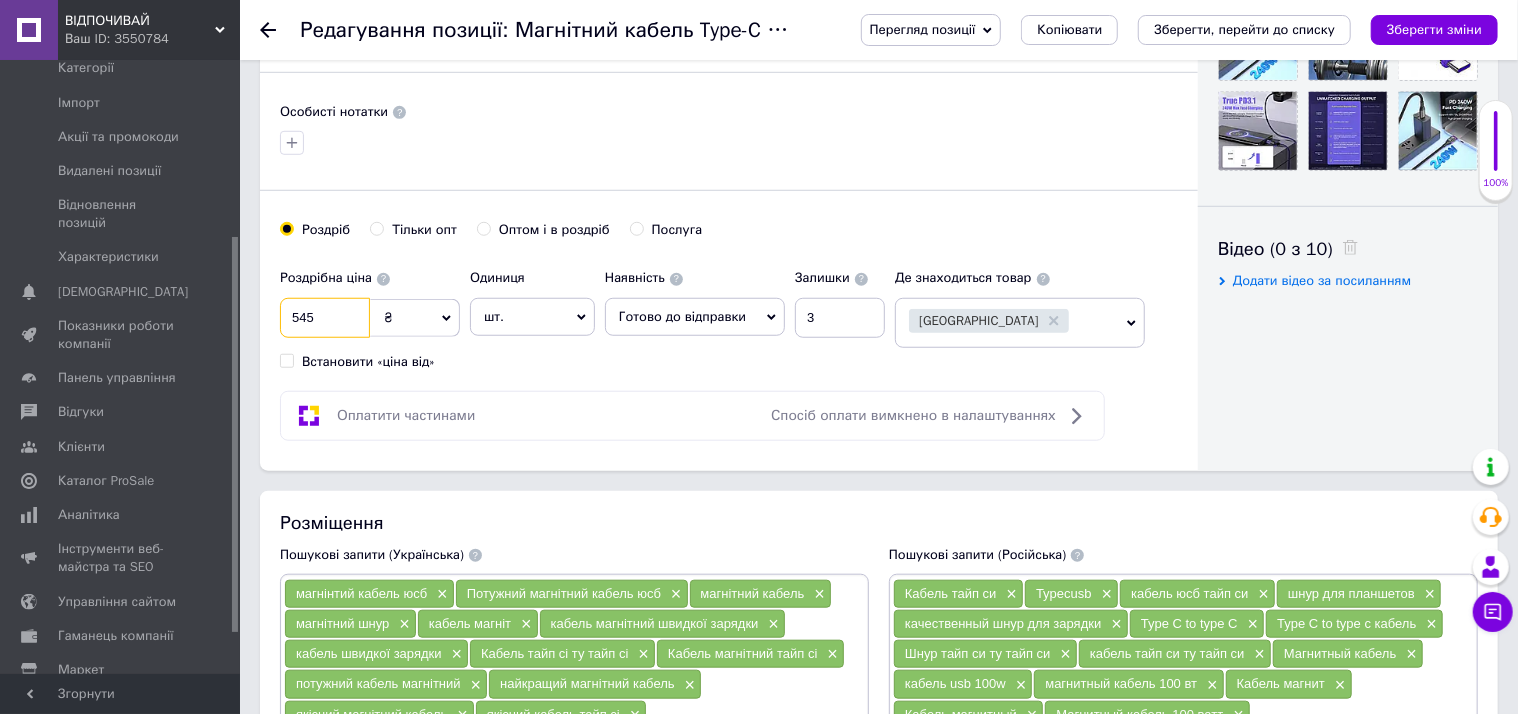 drag, startPoint x: 297, startPoint y: 339, endPoint x: 314, endPoint y: 339, distance: 17 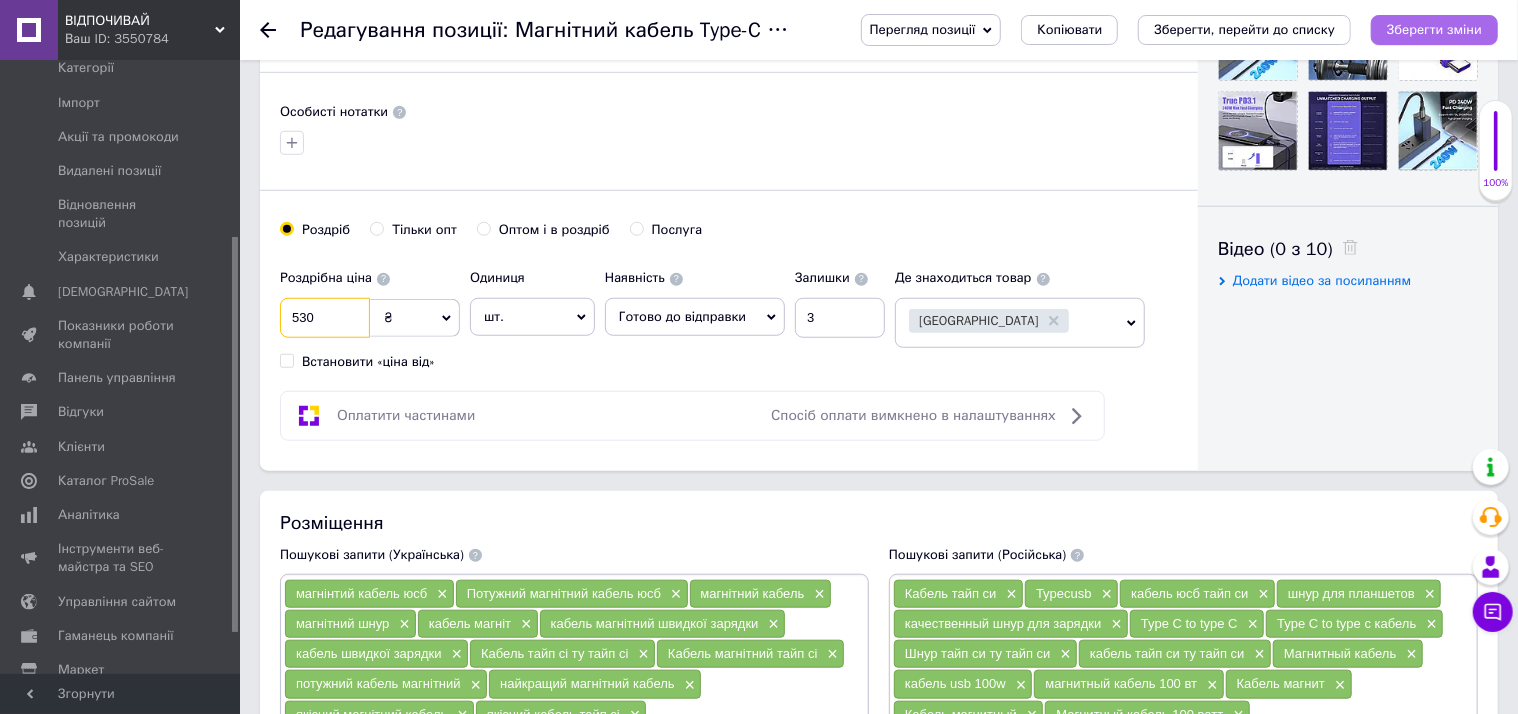 type on "530" 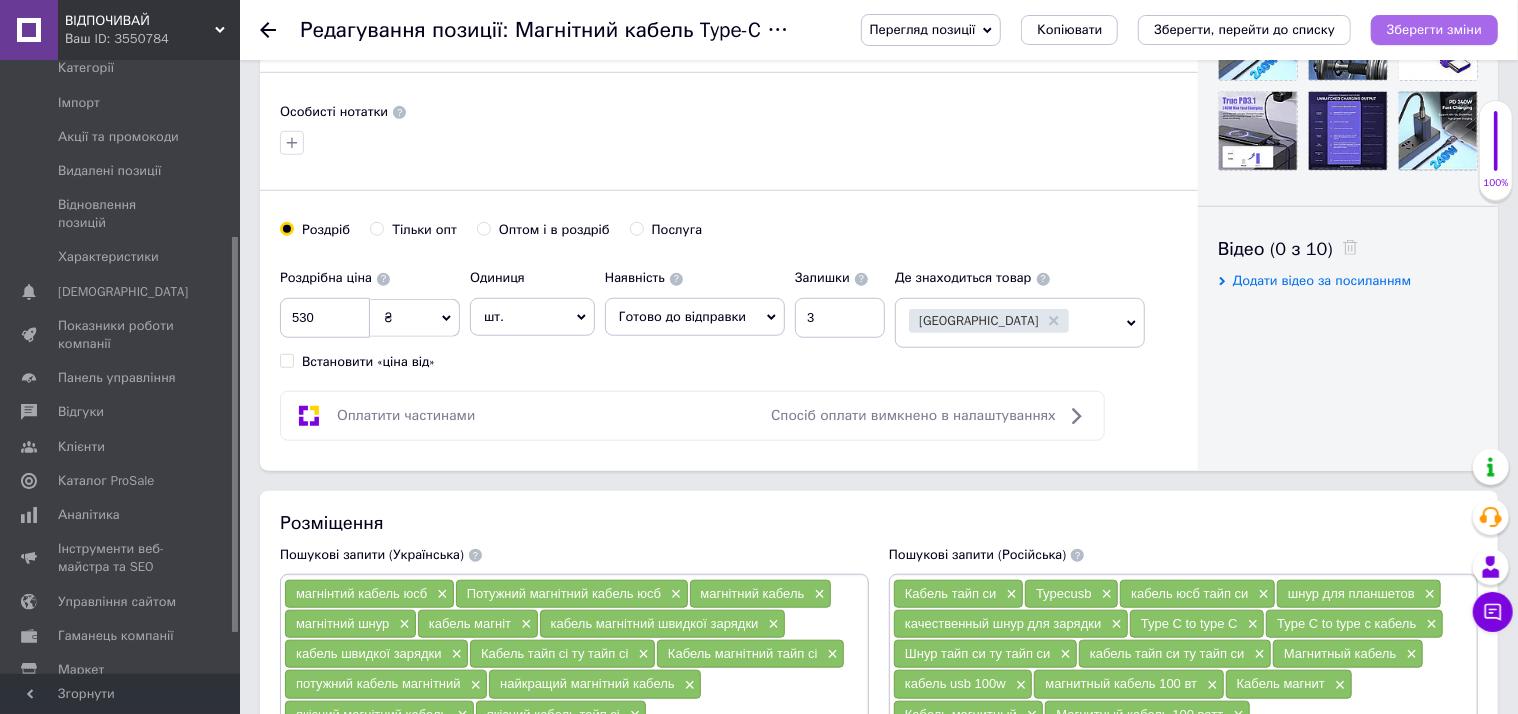 drag, startPoint x: 1454, startPoint y: 40, endPoint x: 1459, endPoint y: 27, distance: 13.928389 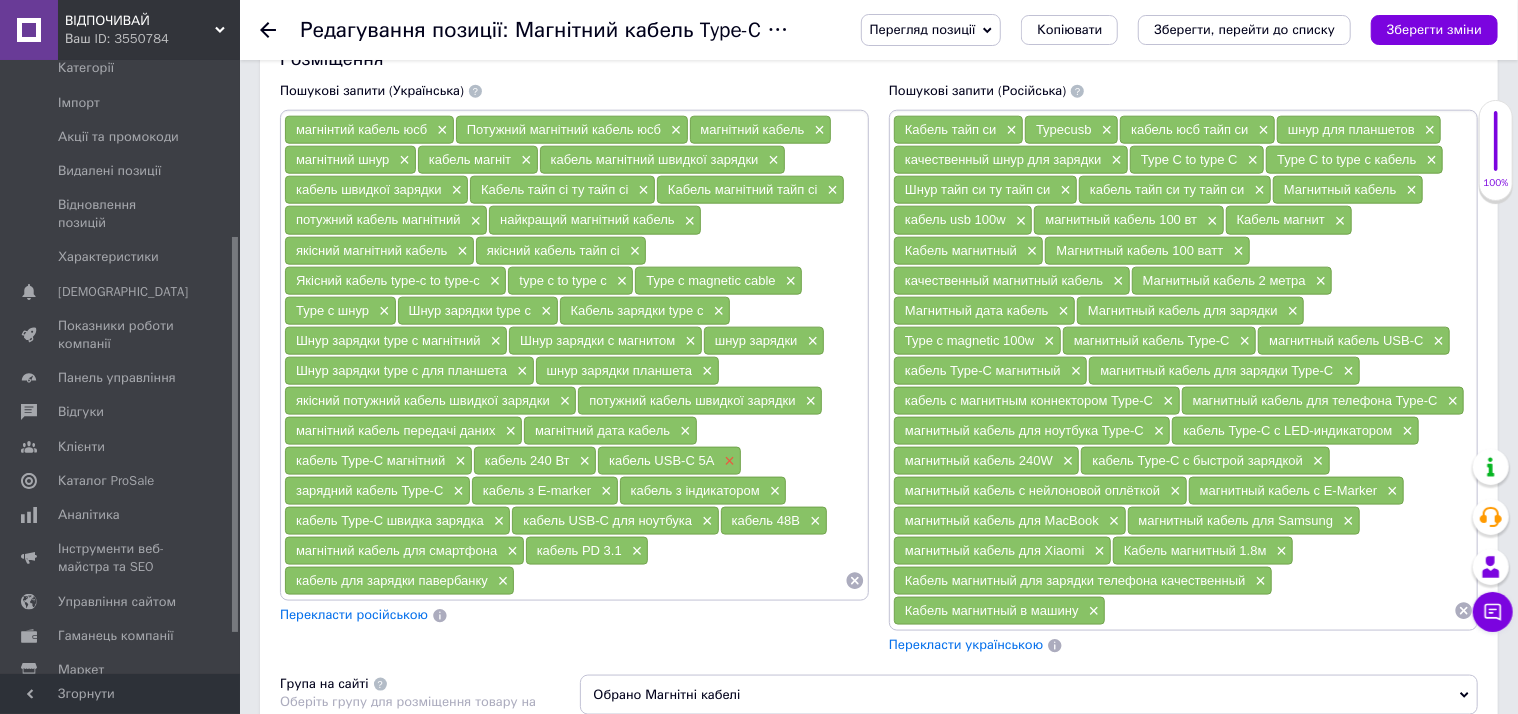 scroll, scrollTop: 1272, scrollLeft: 0, axis: vertical 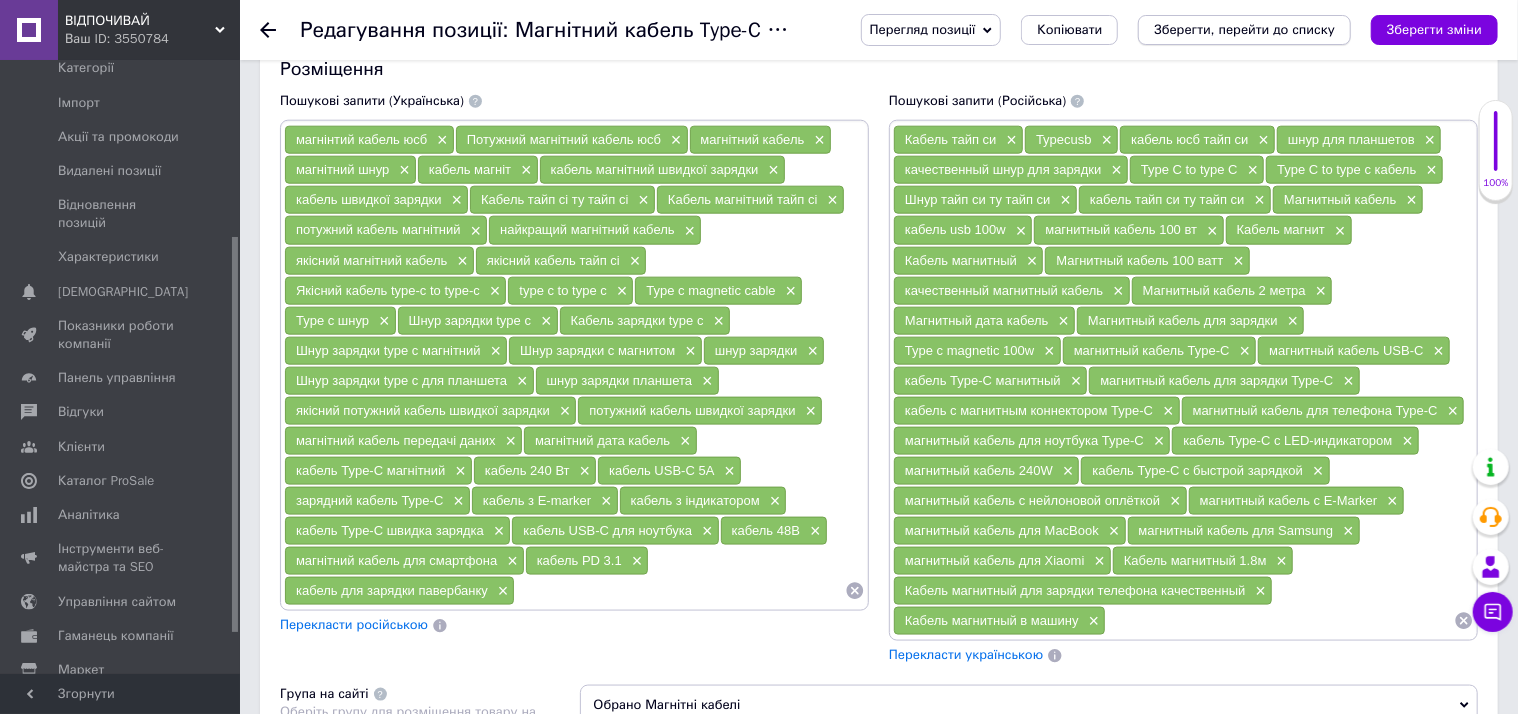 click on "Зберегти, перейти до списку" at bounding box center (1244, 29) 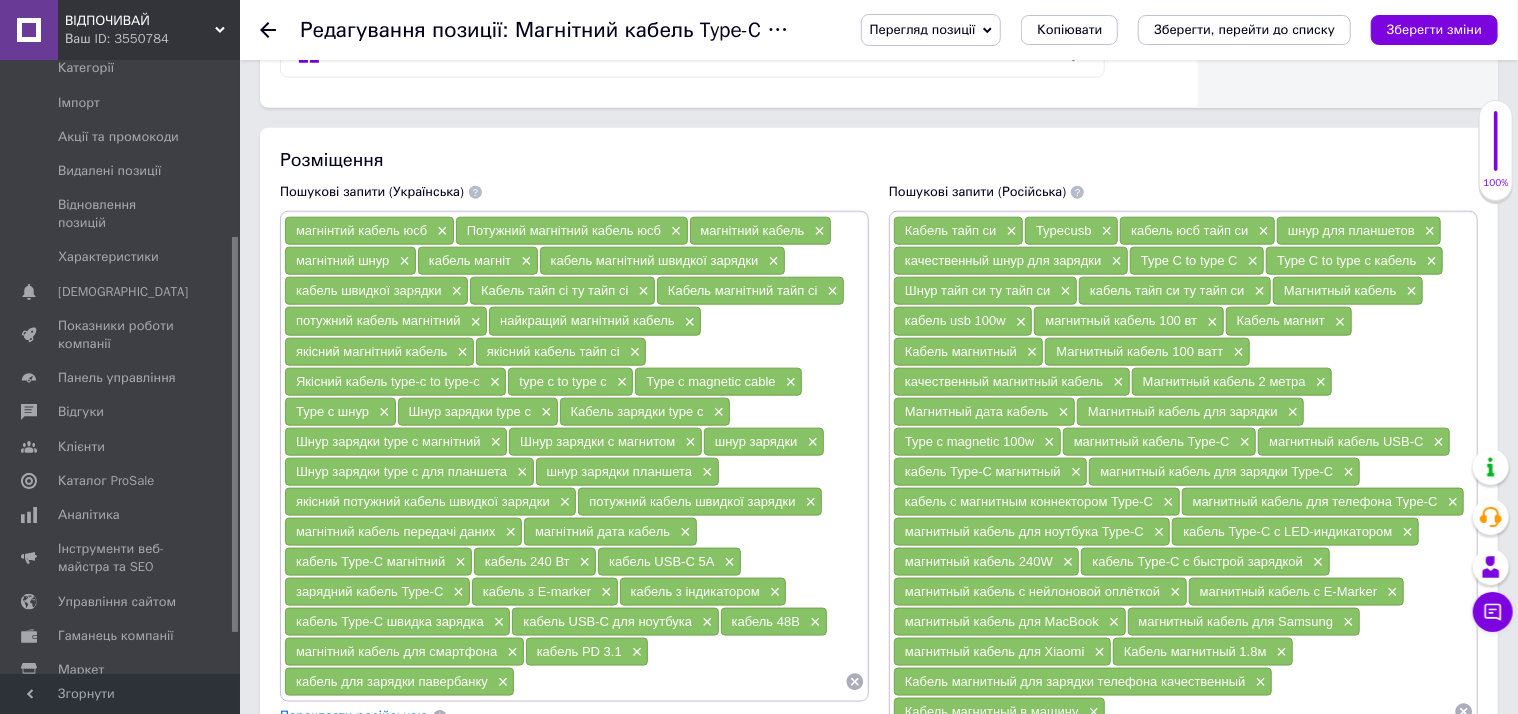 scroll, scrollTop: 909, scrollLeft: 0, axis: vertical 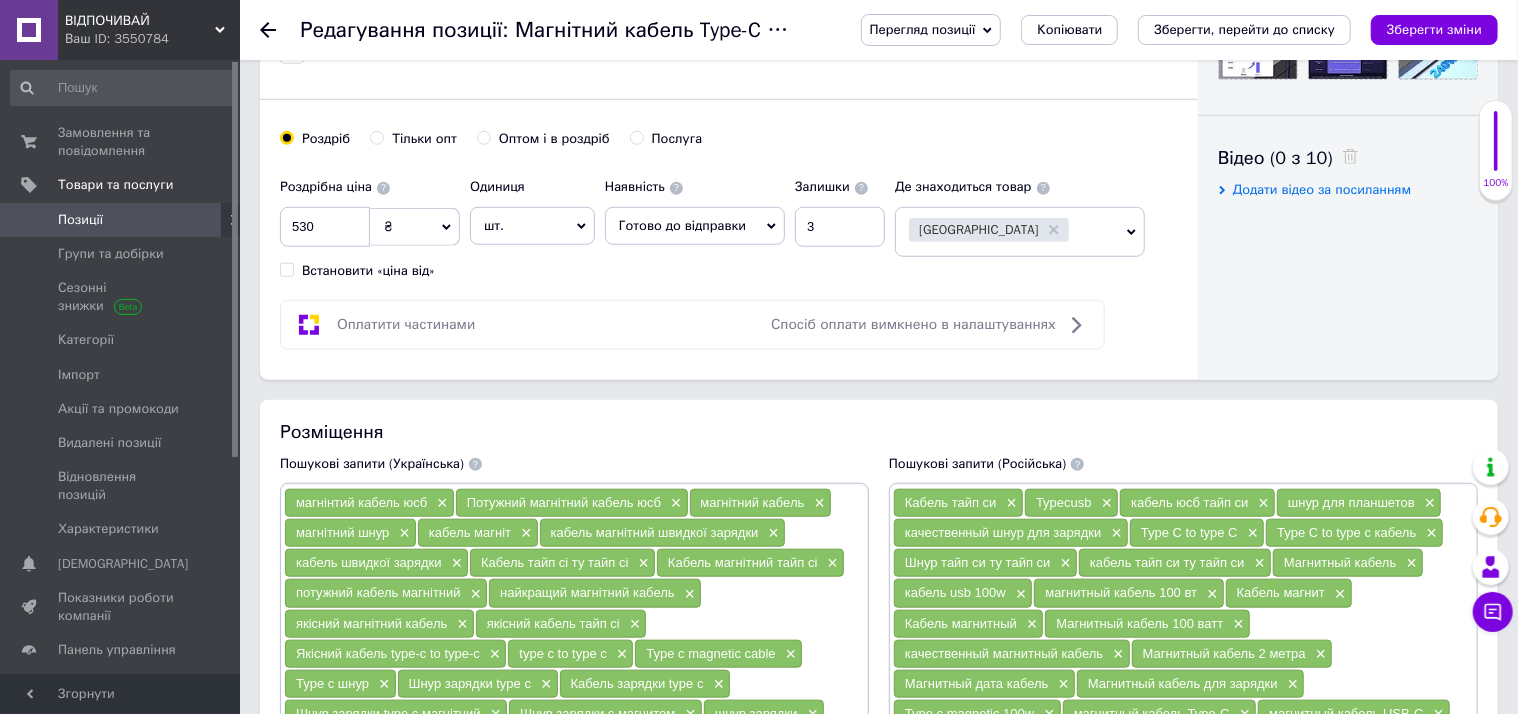click on "Позиції" at bounding box center [80, 220] 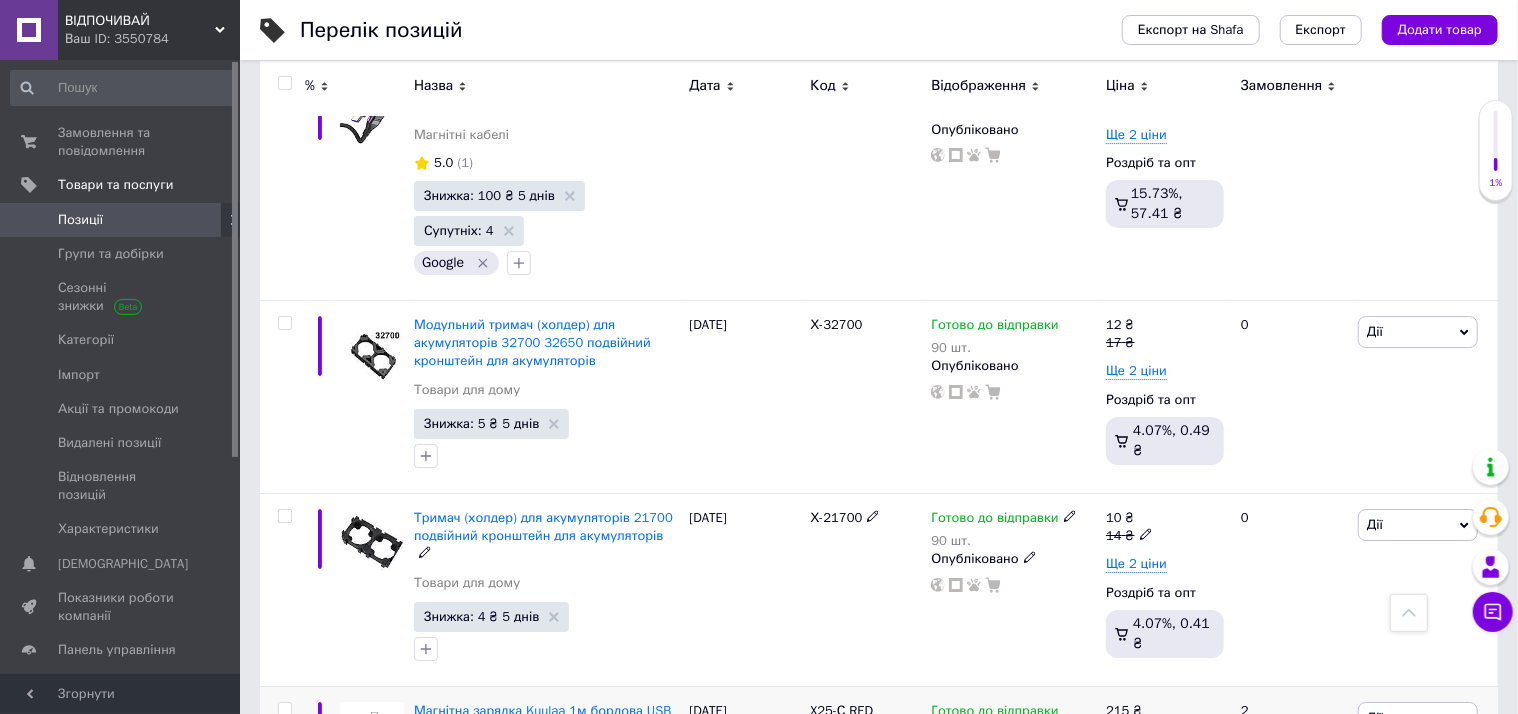 scroll, scrollTop: 3636, scrollLeft: 0, axis: vertical 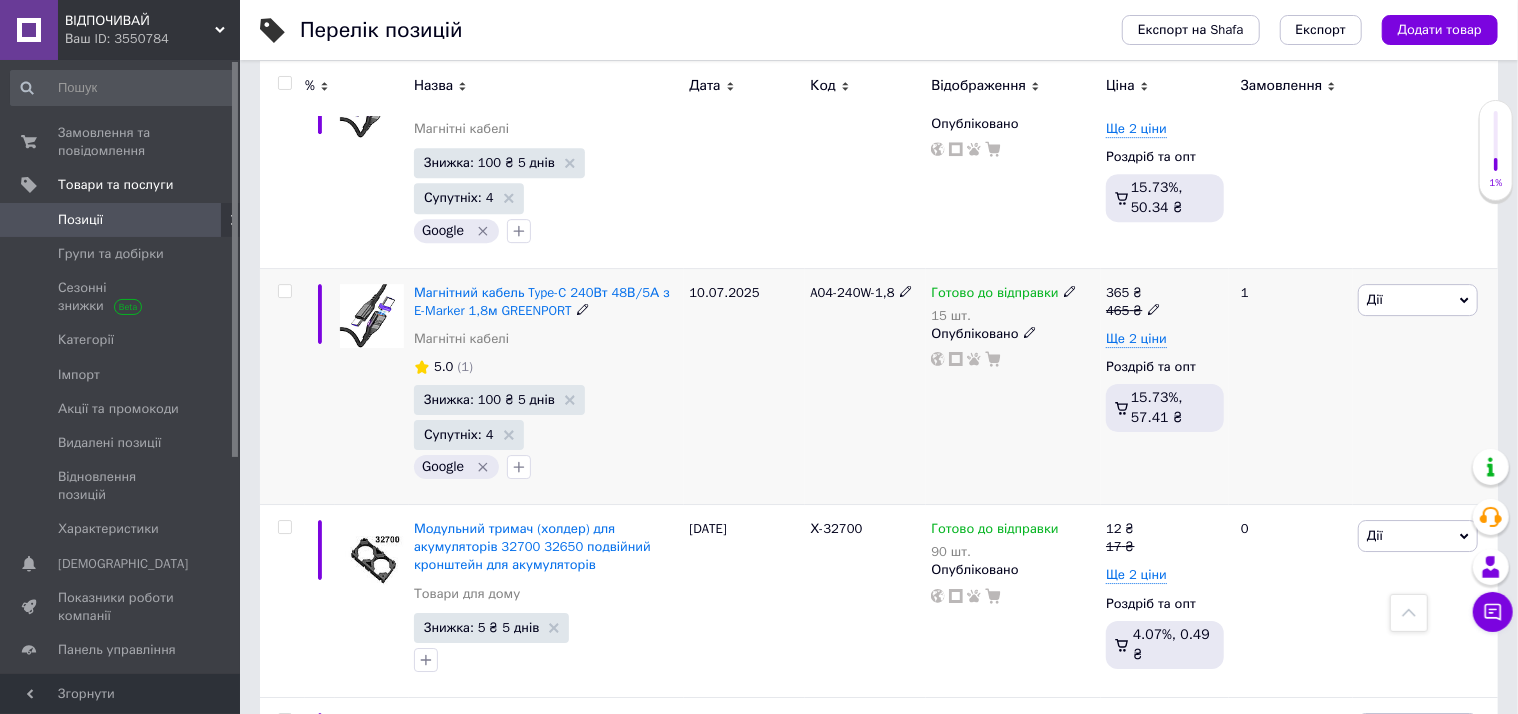 click 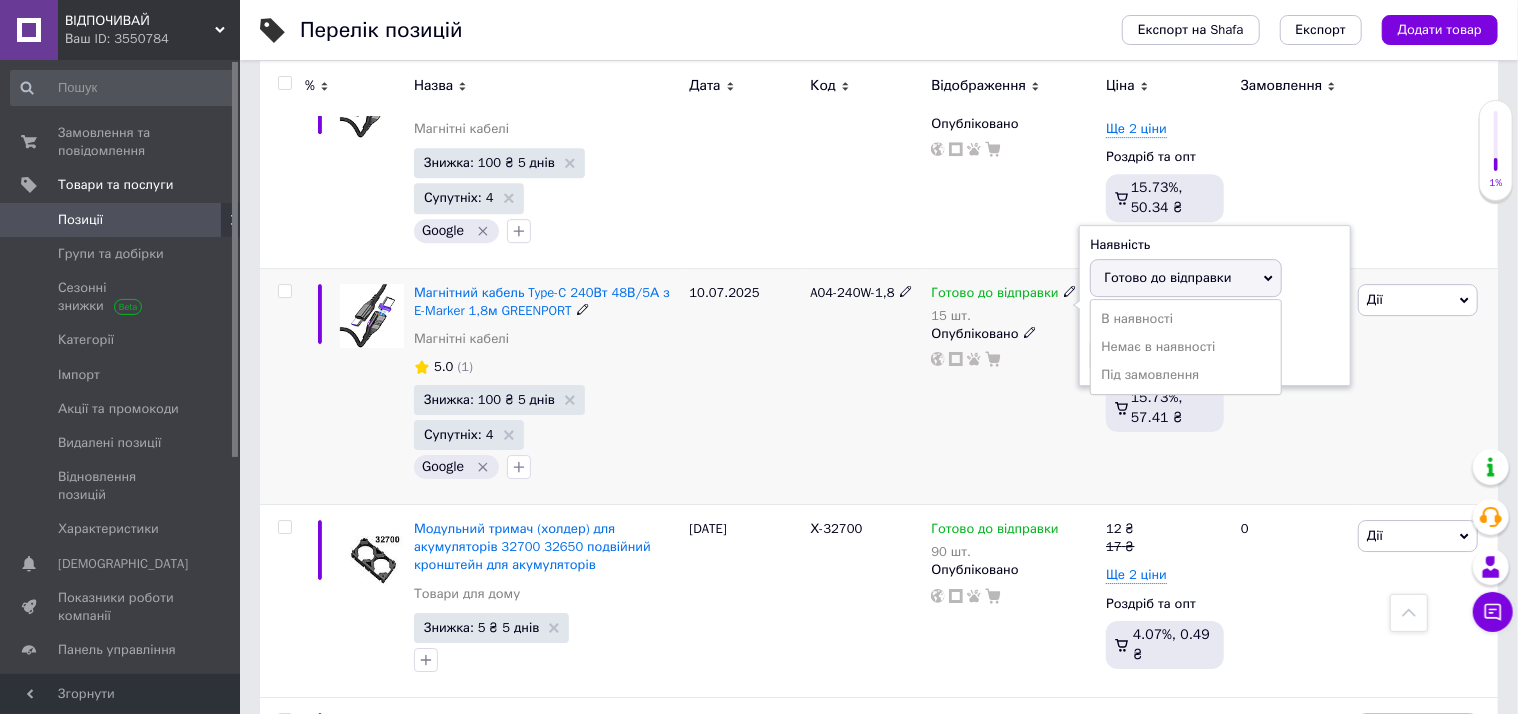 click on "Залишки 15 шт." at bounding box center [1215, 343] 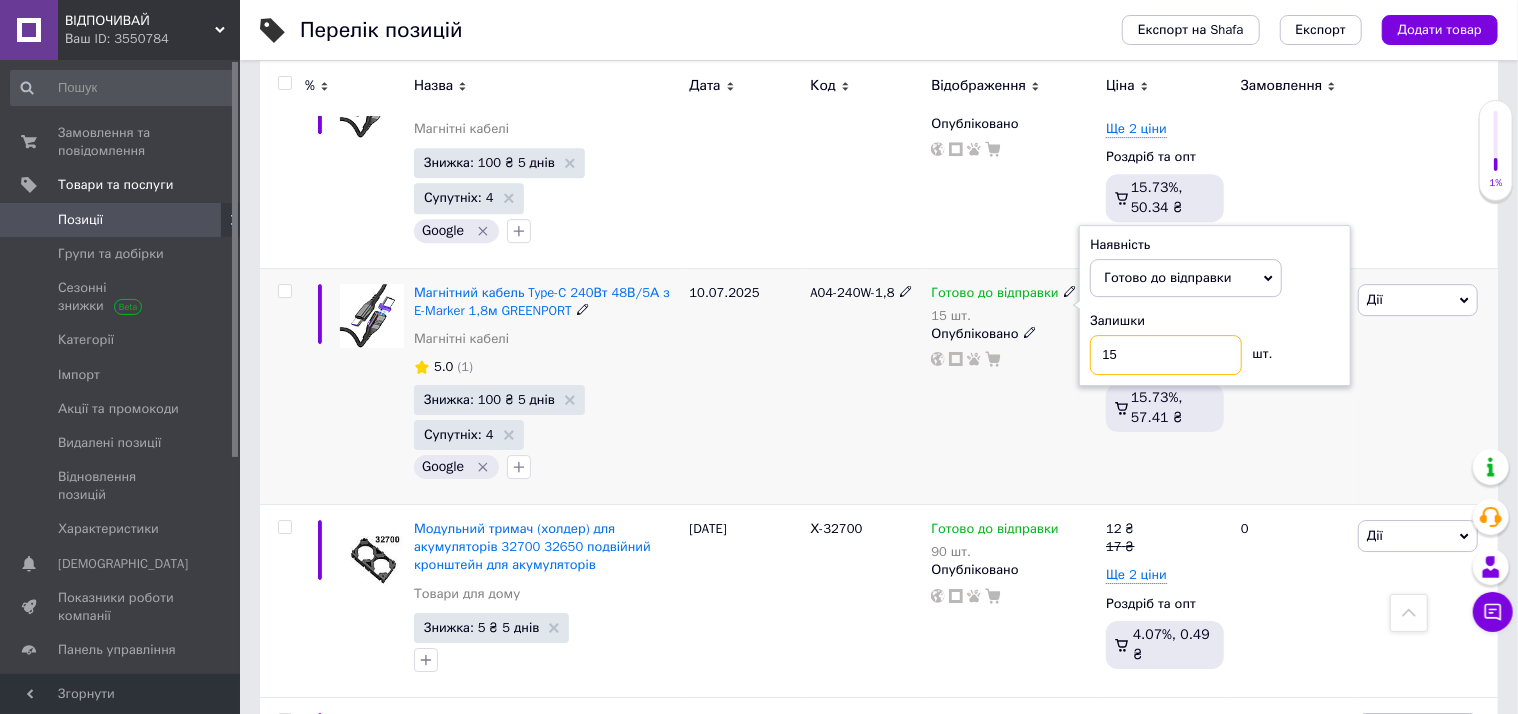 click on "15" at bounding box center (1166, 355) 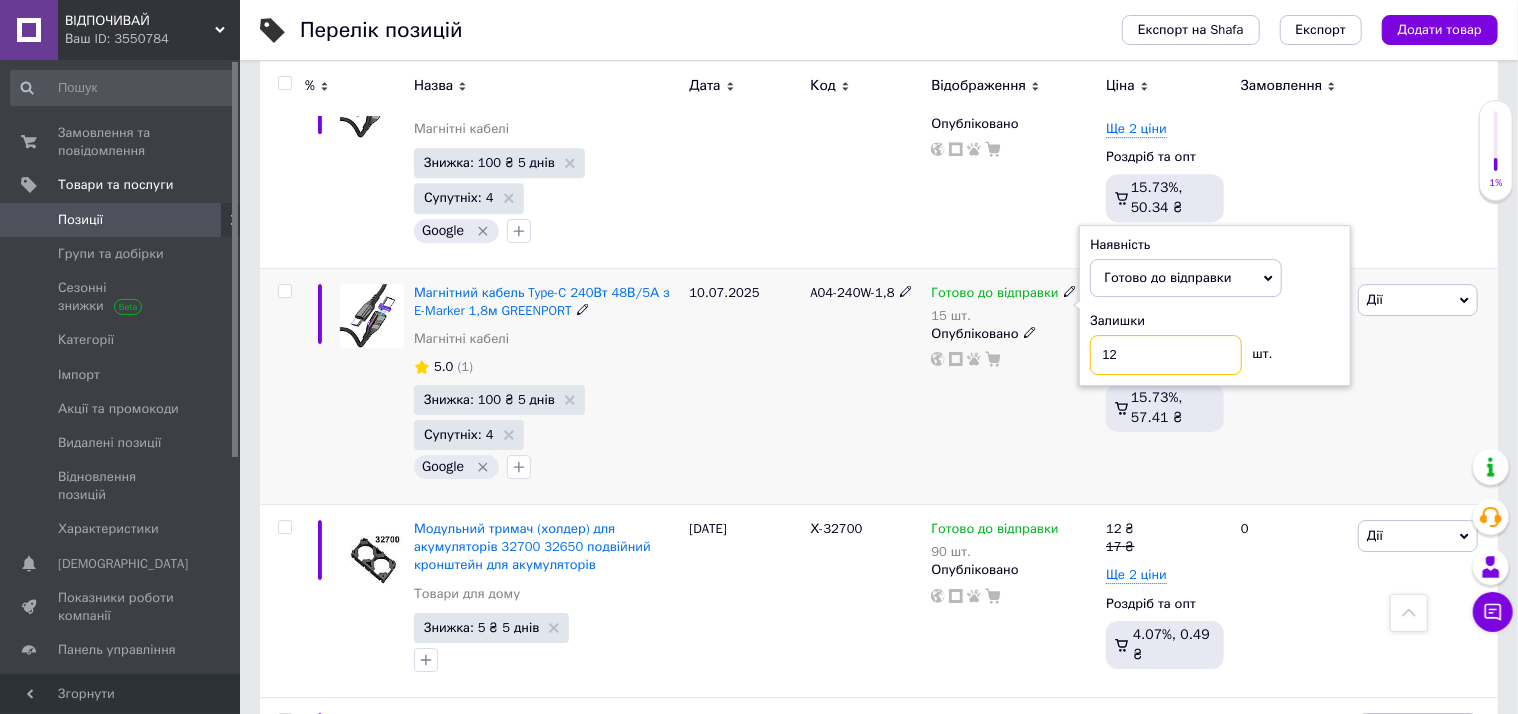 type on "12" 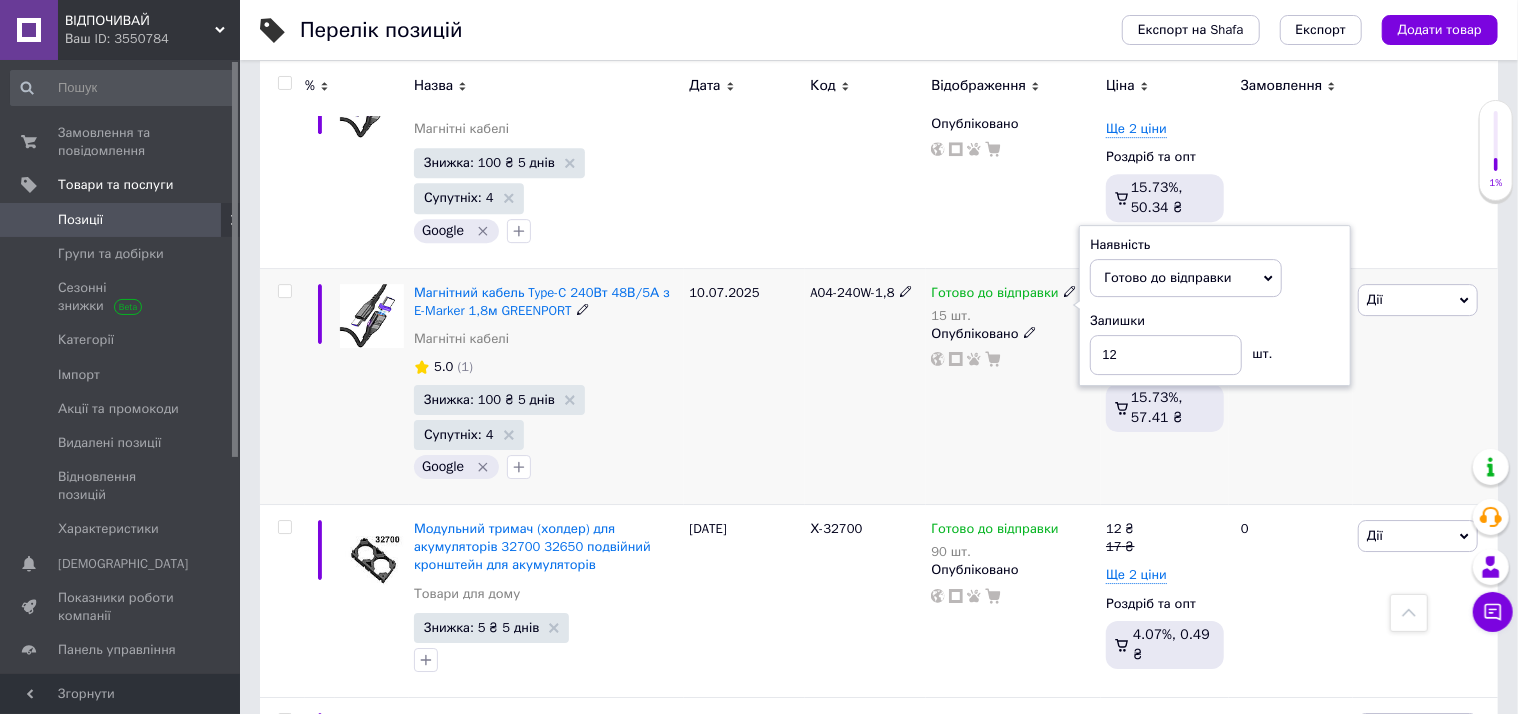 click on "1" at bounding box center [1291, 386] 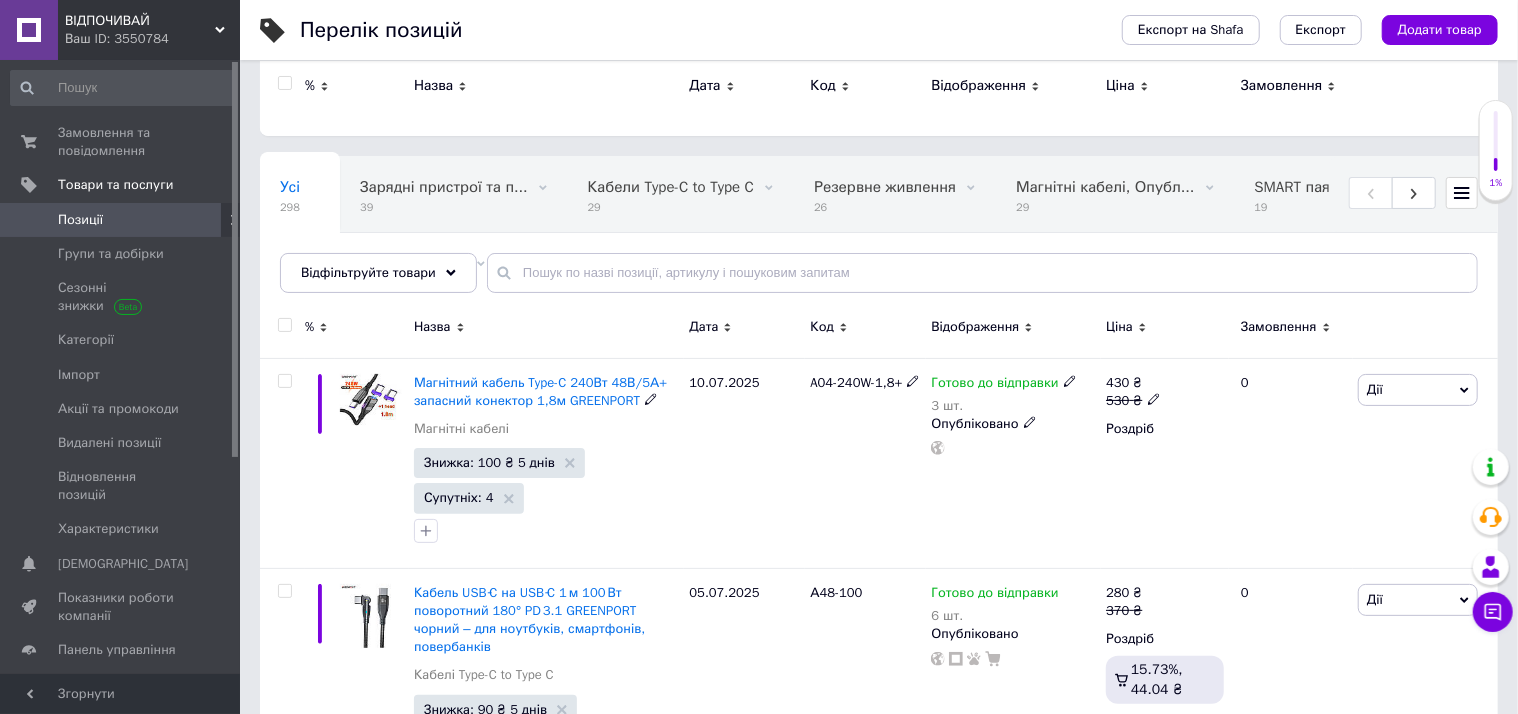 scroll, scrollTop: 0, scrollLeft: 0, axis: both 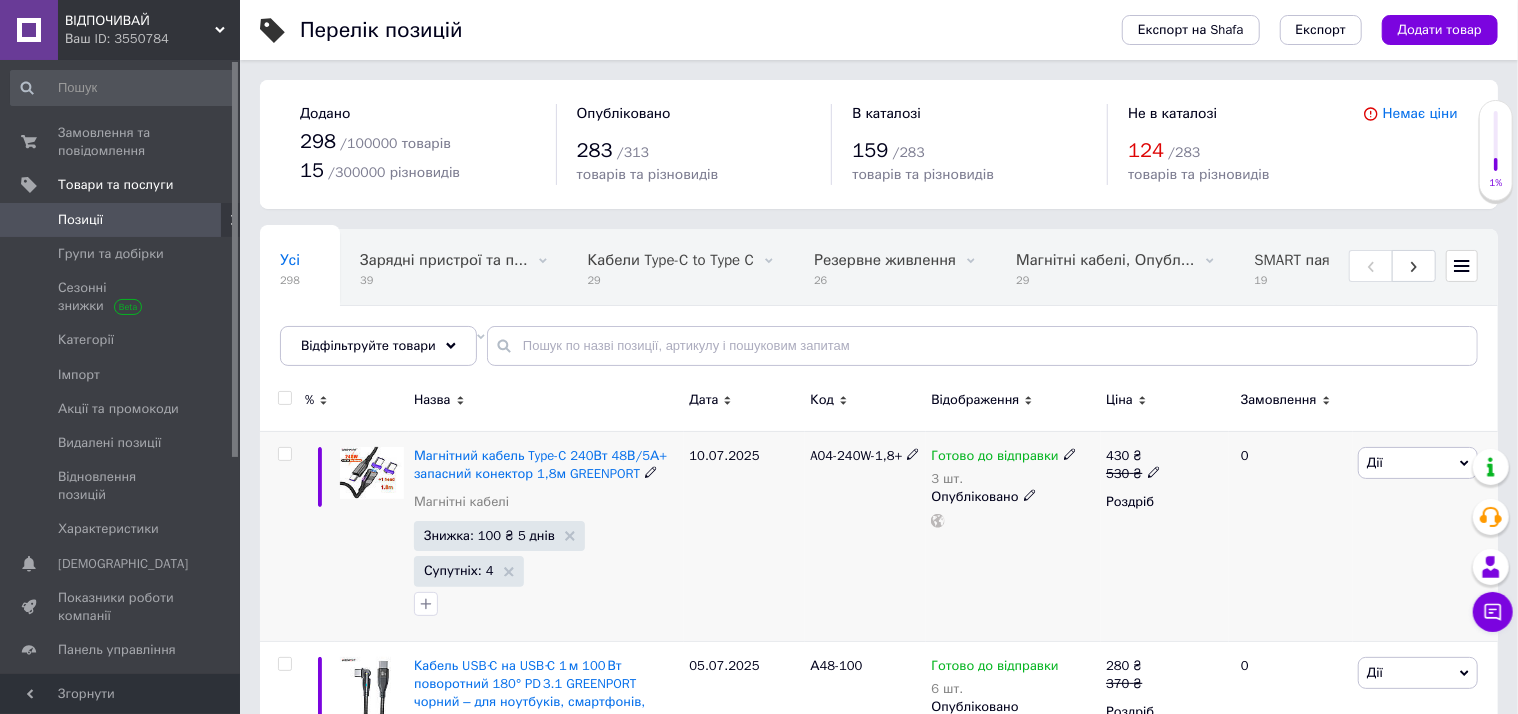 click 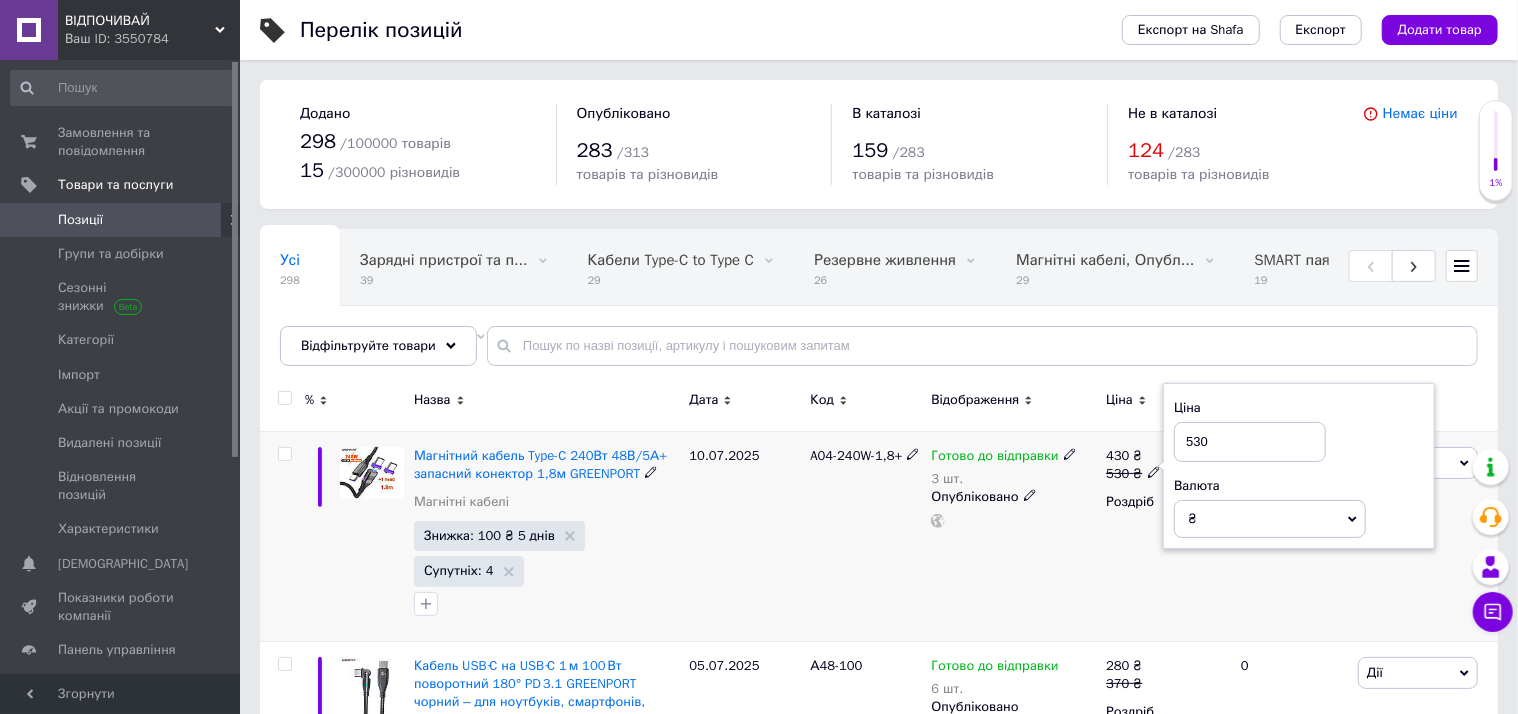 drag, startPoint x: 1192, startPoint y: 439, endPoint x: 1210, endPoint y: 441, distance: 18.110771 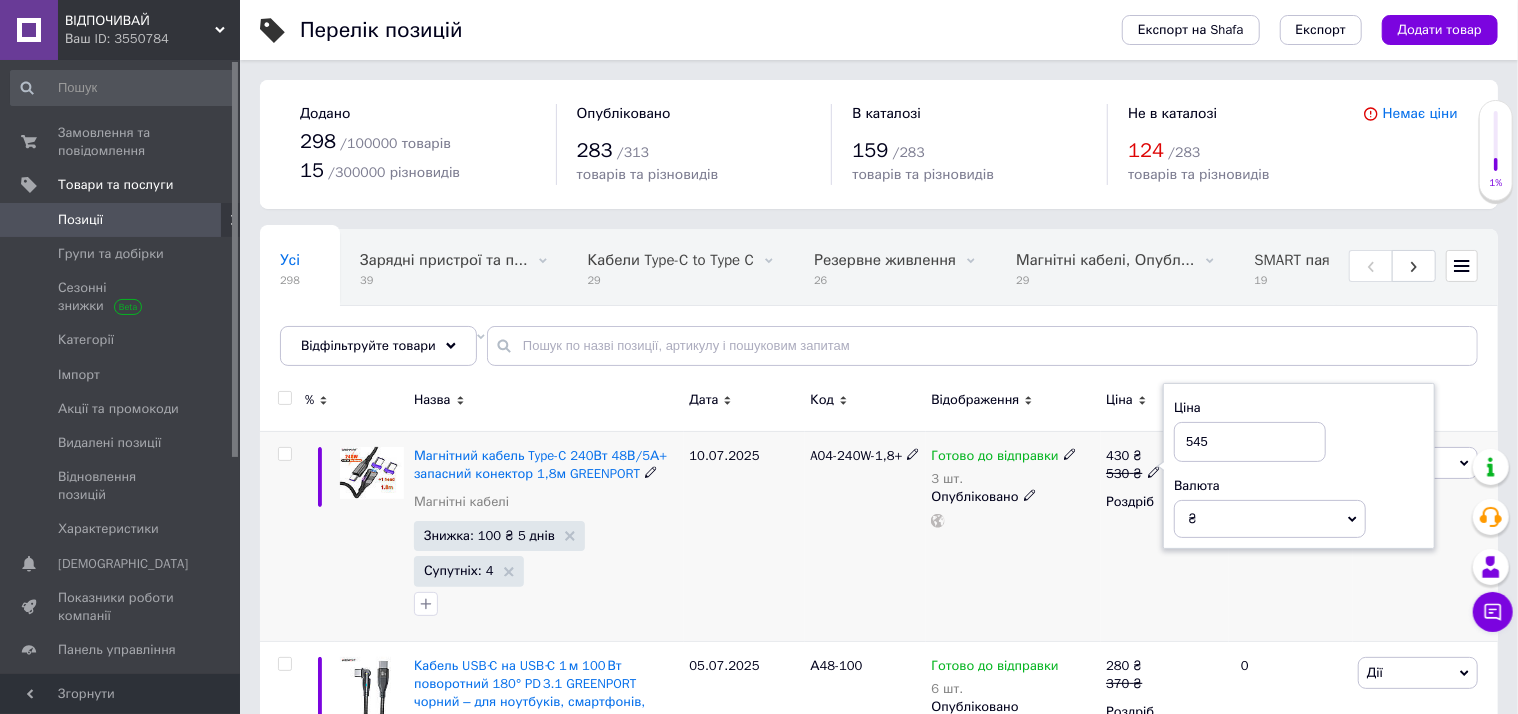 type on "545" 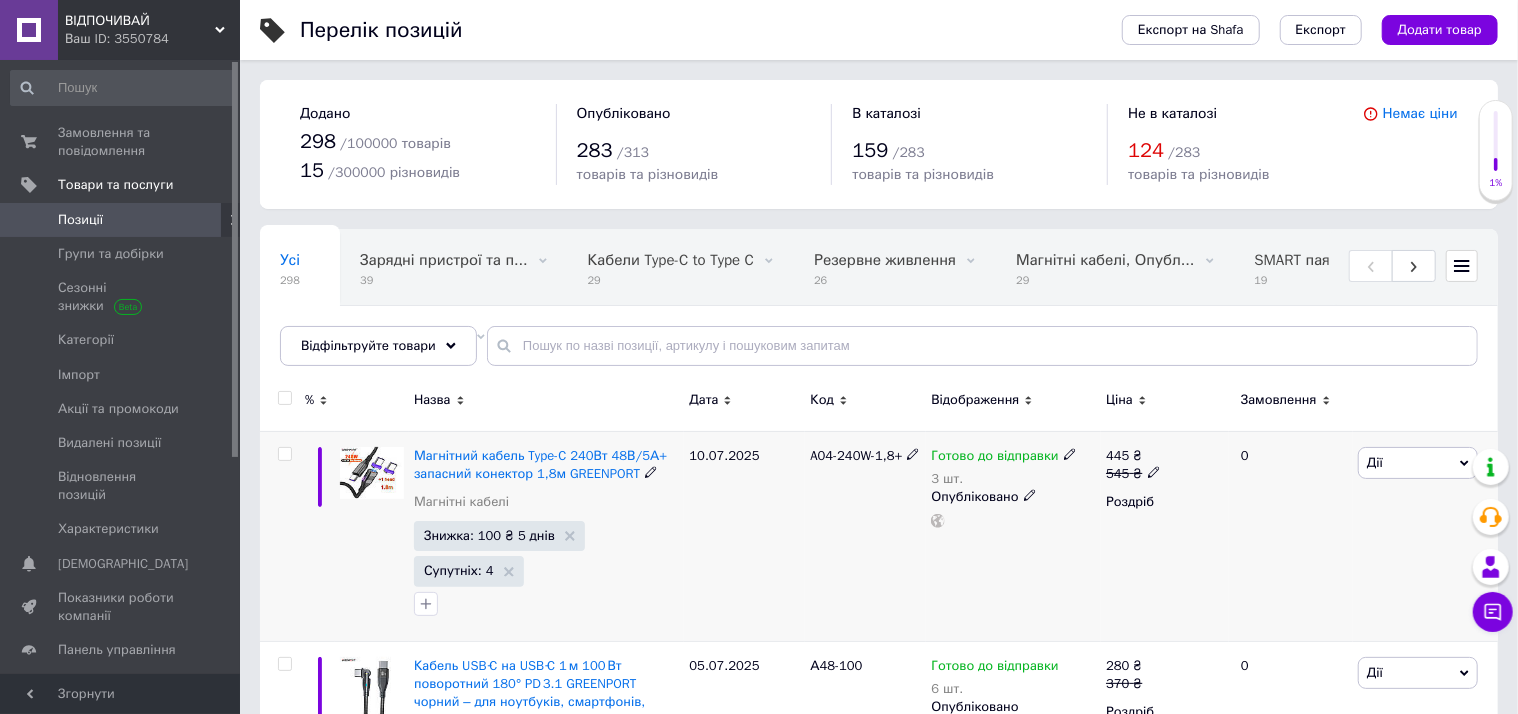 click on "Дії" at bounding box center (1418, 463) 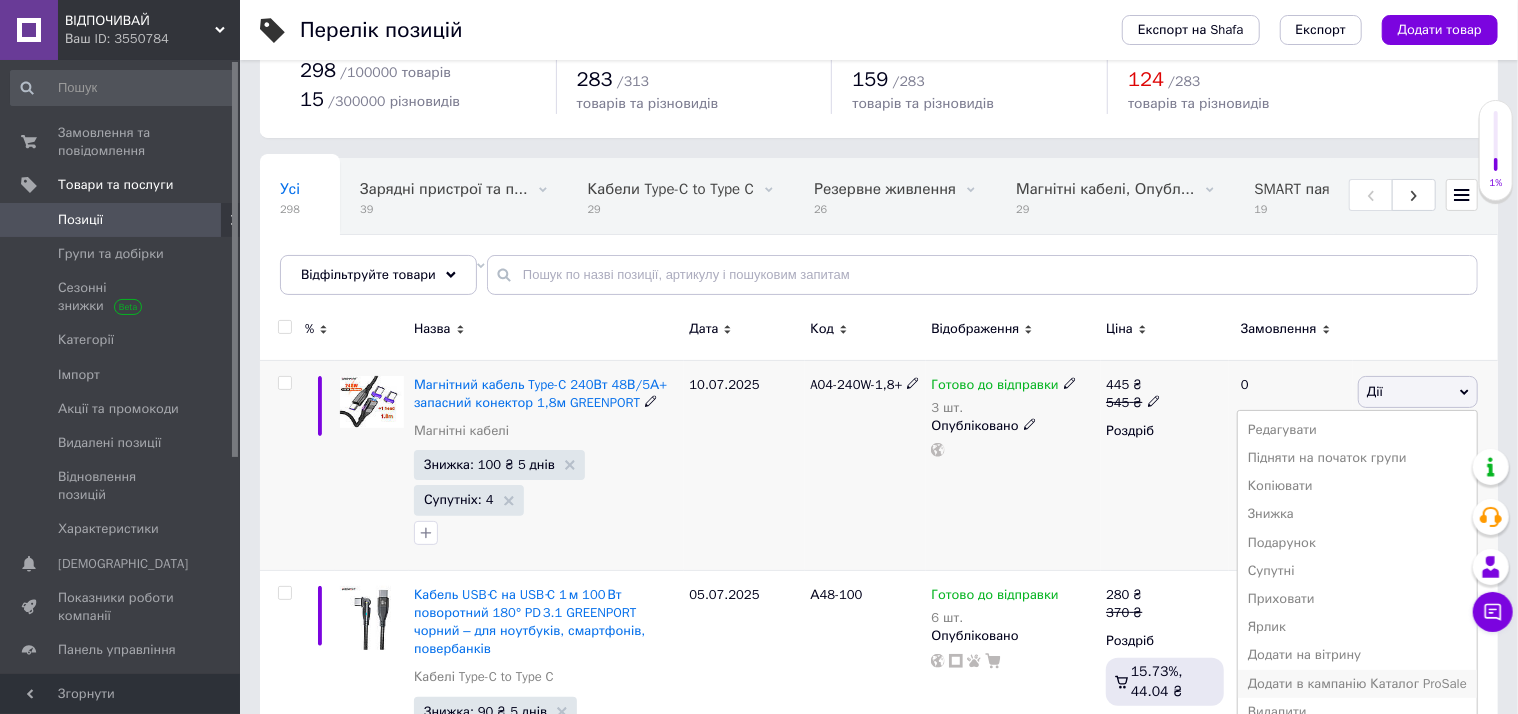 scroll, scrollTop: 181, scrollLeft: 0, axis: vertical 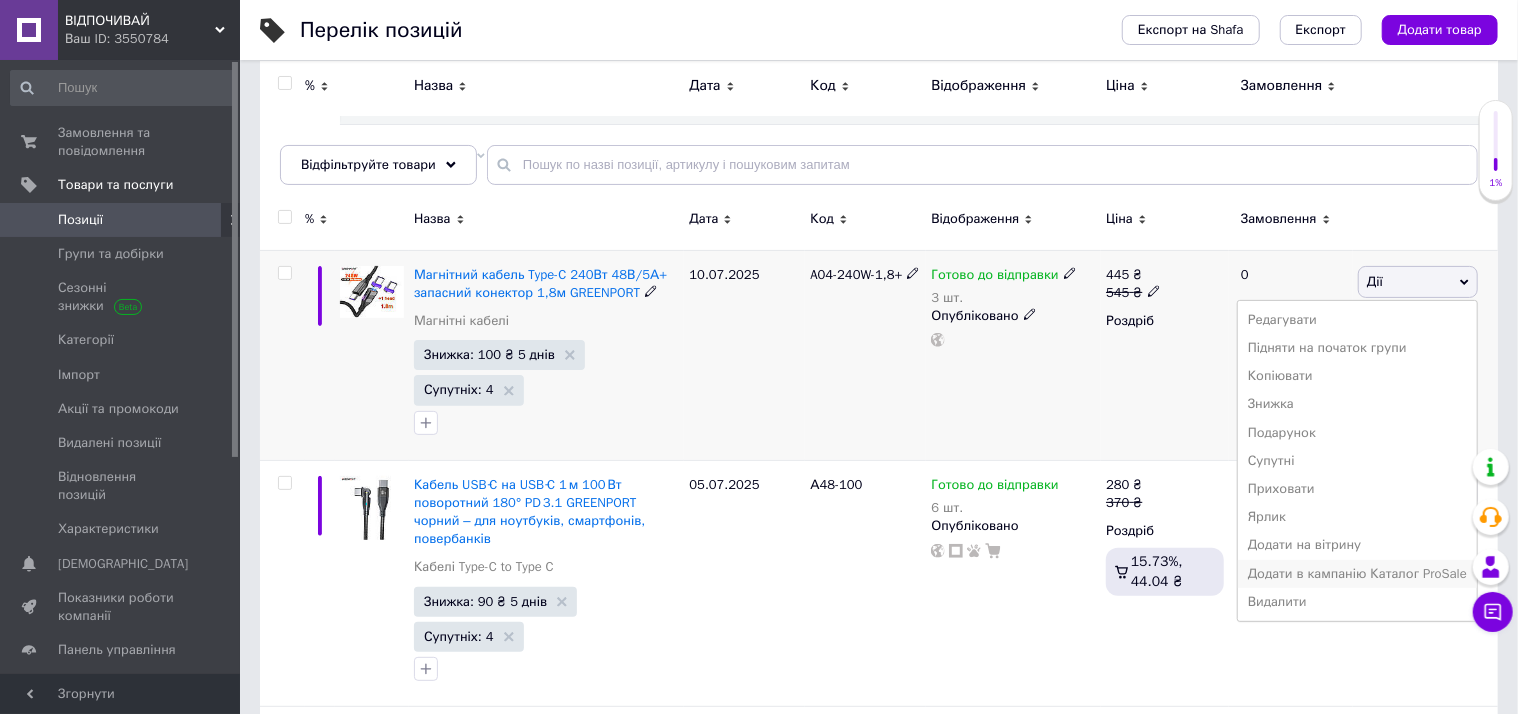 click on "Додати в кампанію Каталог ProSale" at bounding box center [1357, 574] 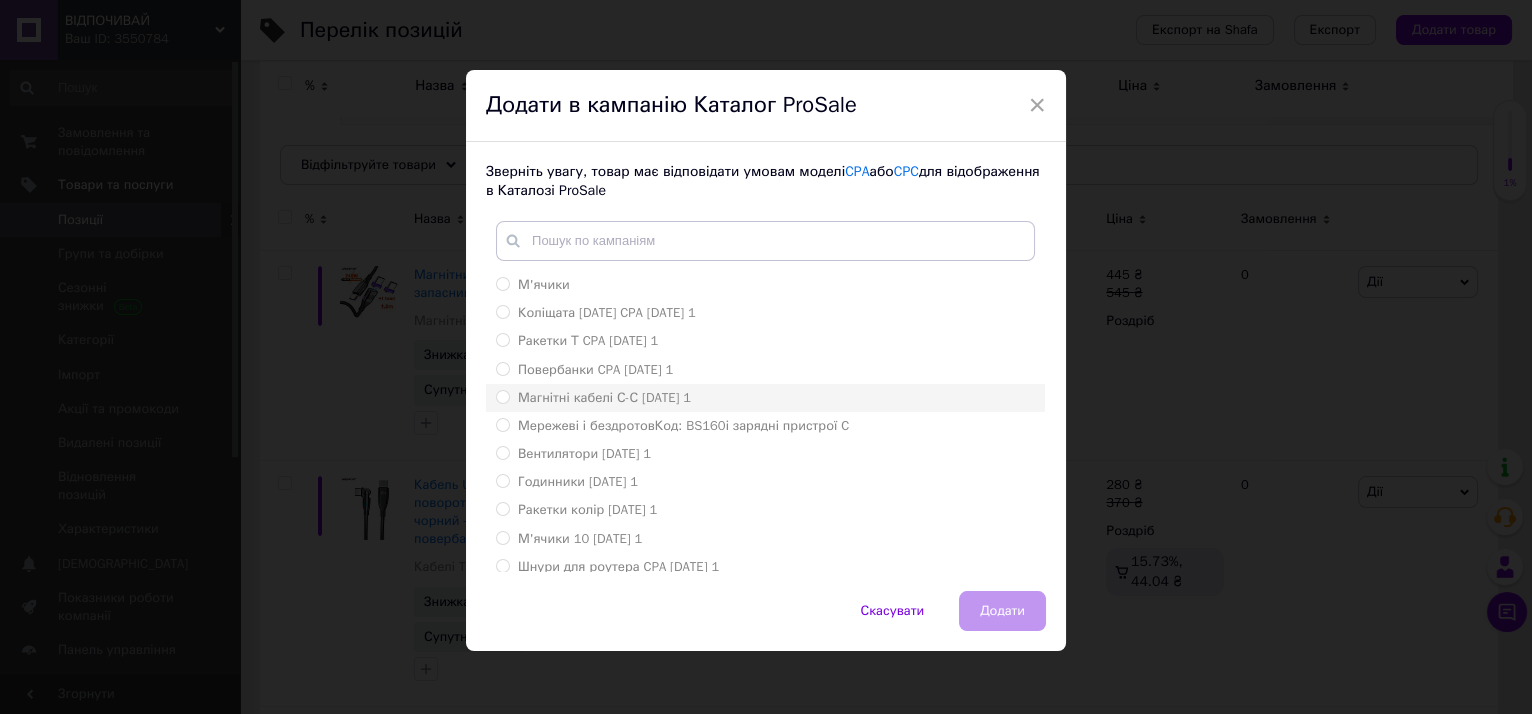 click on "Магнітні кабелі С-С  [DATE] 1" at bounding box center [502, 396] 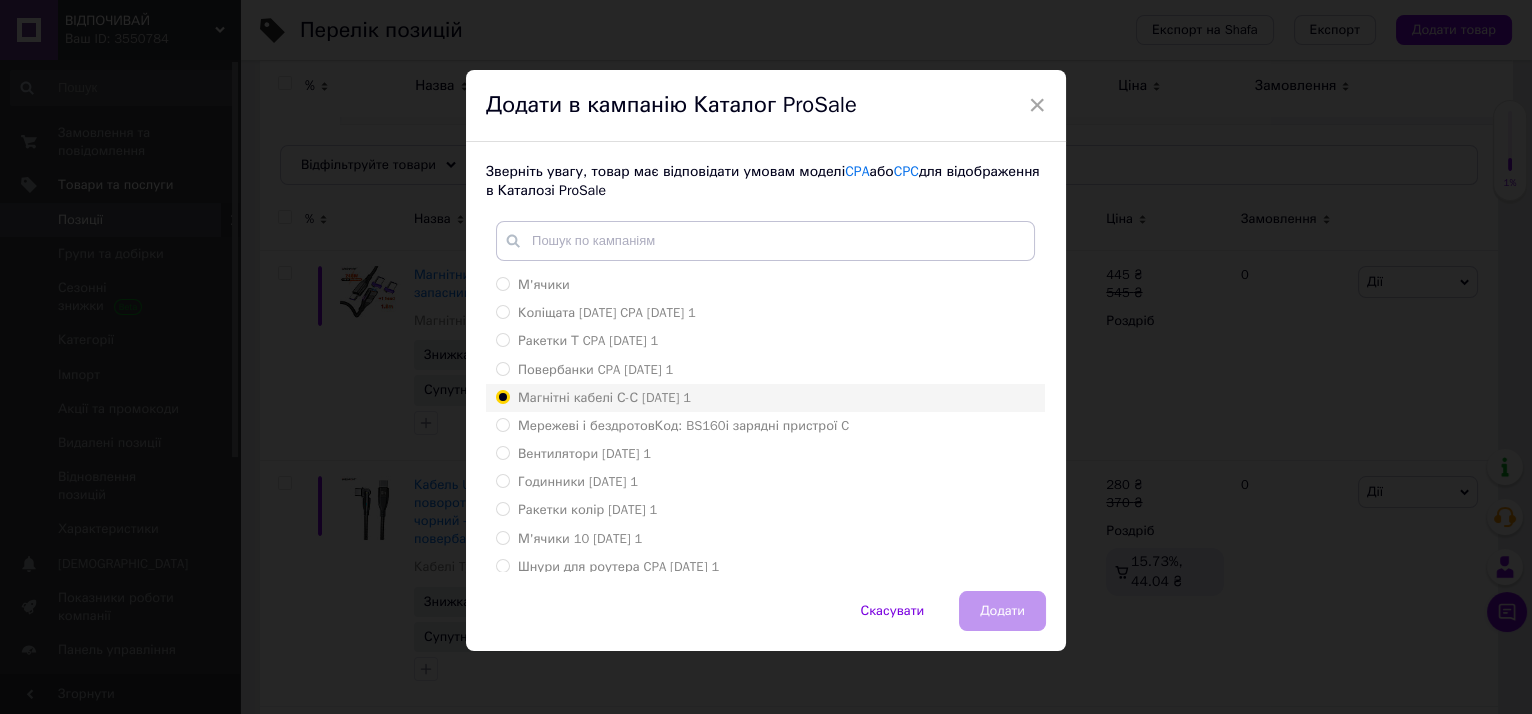 radio on "true" 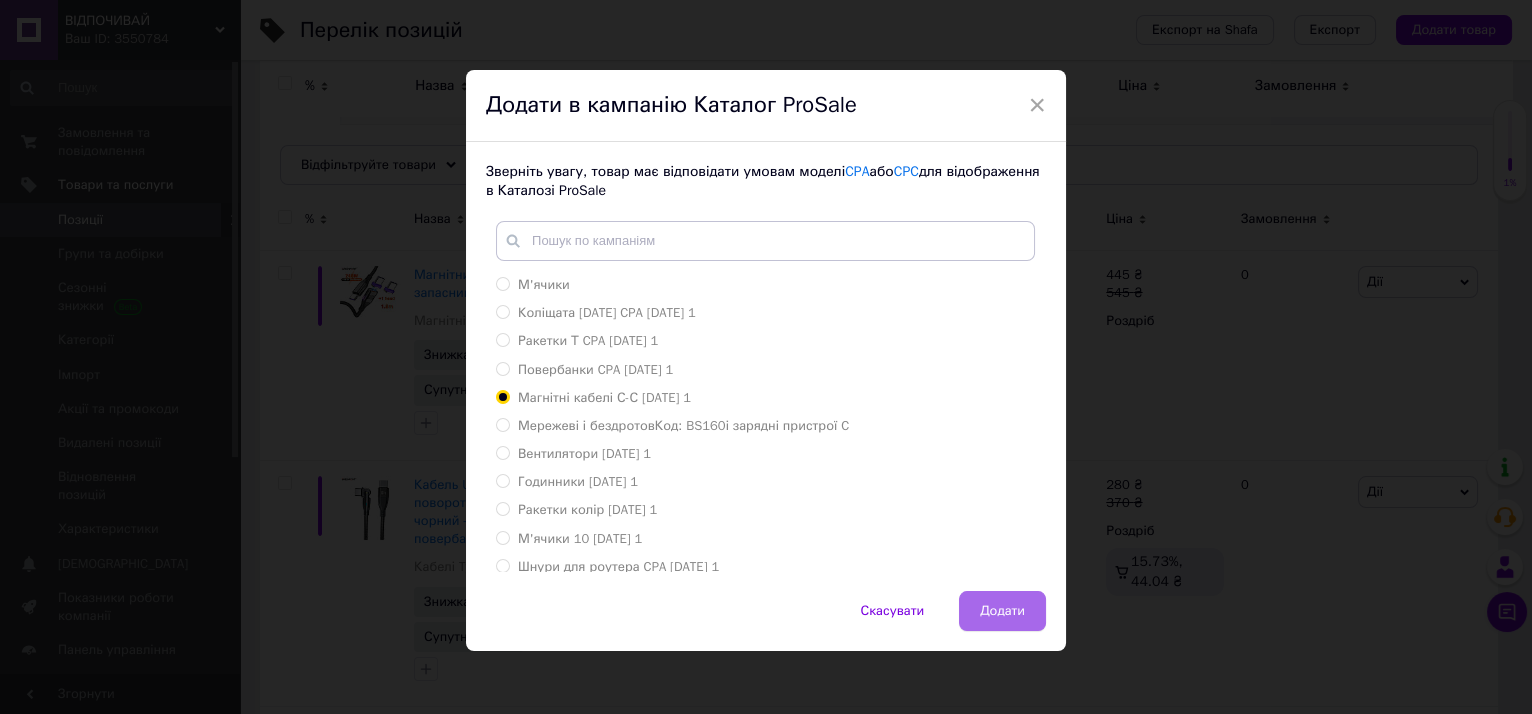 click on "Додати" at bounding box center [1002, 611] 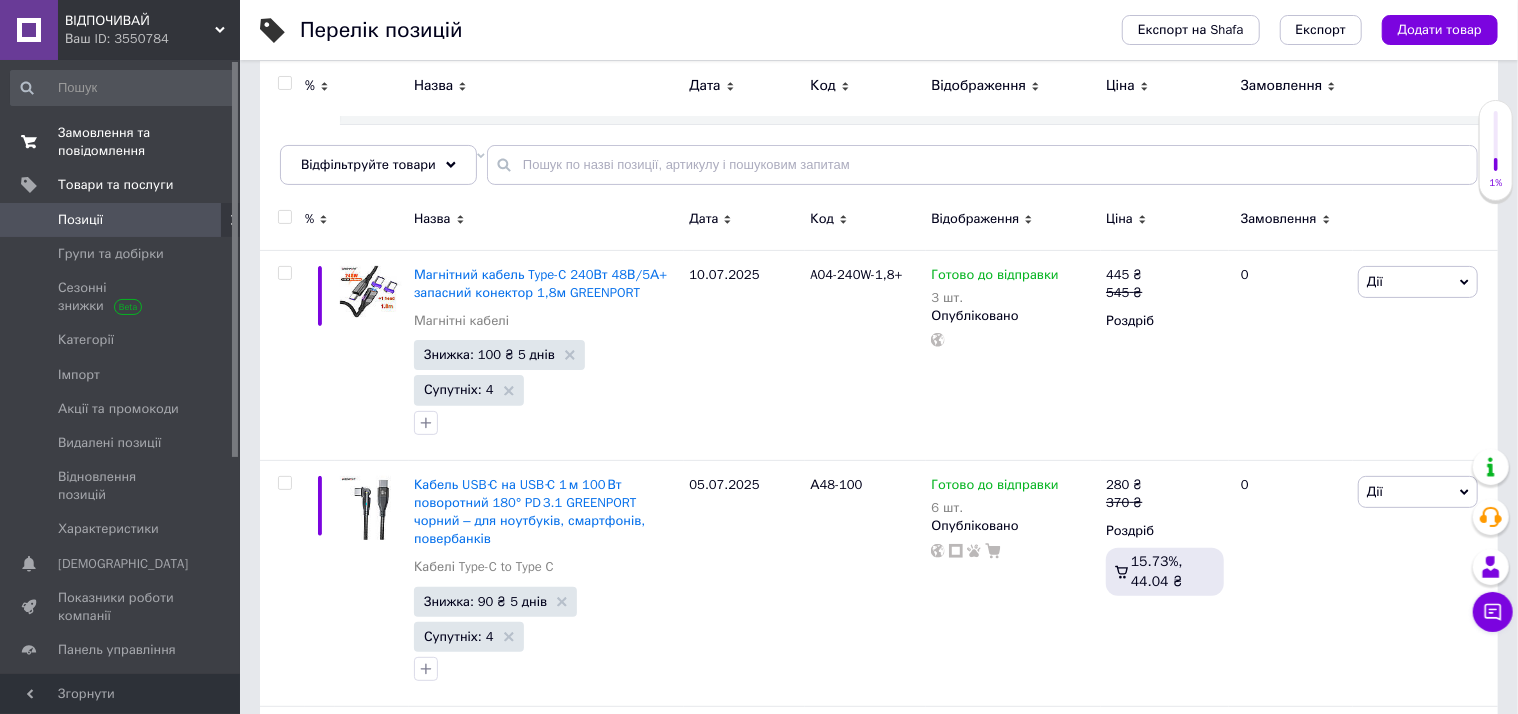 click on "Замовлення та повідомлення" at bounding box center [121, 142] 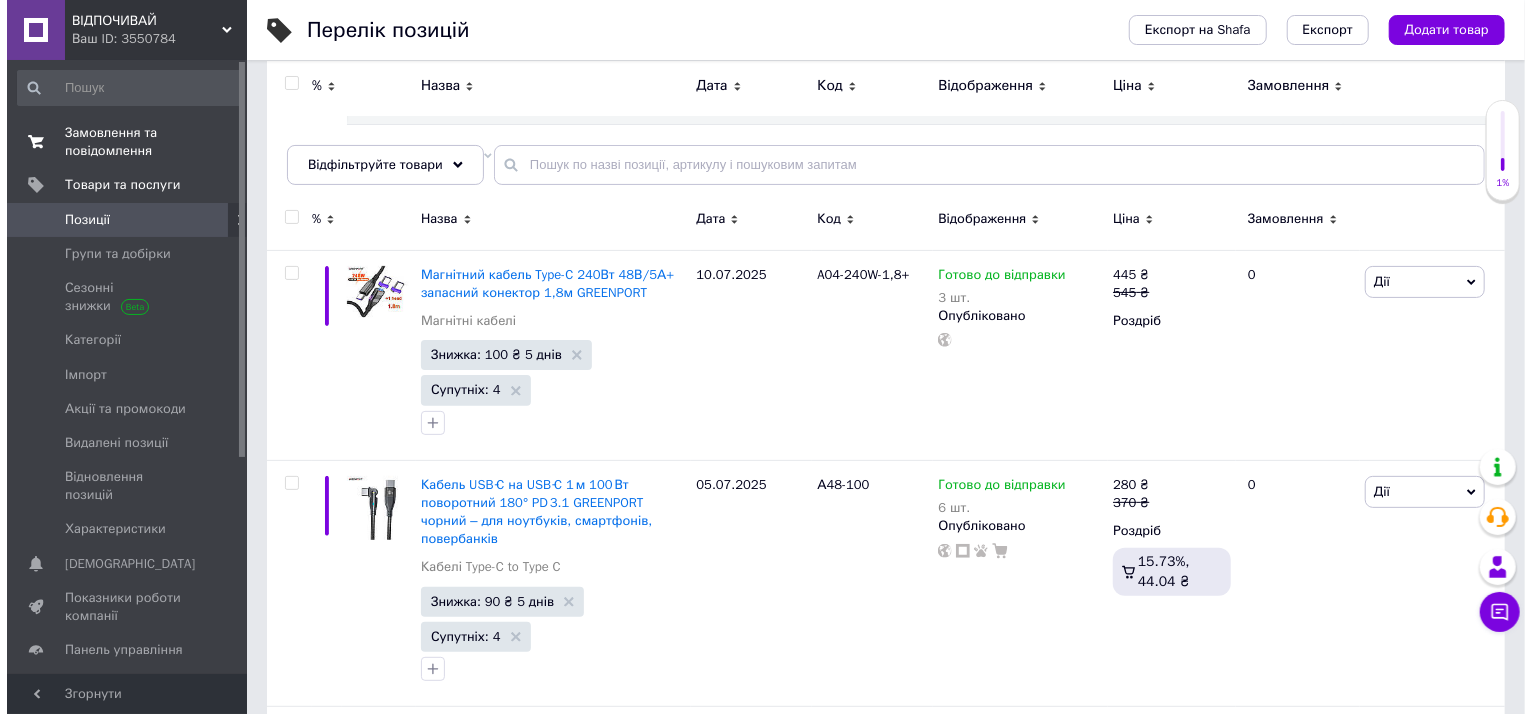 scroll, scrollTop: 0, scrollLeft: 0, axis: both 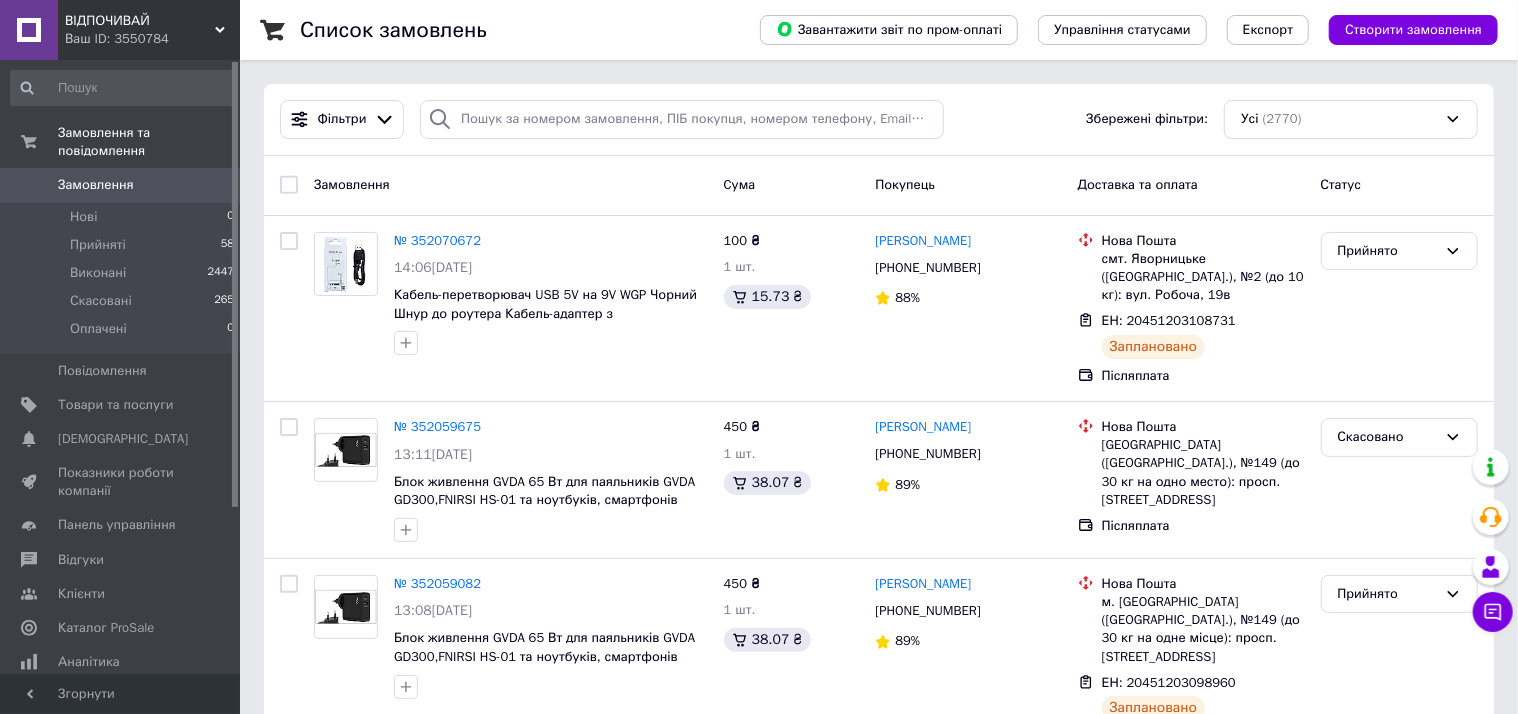 click on "Замовлення" at bounding box center [96, 185] 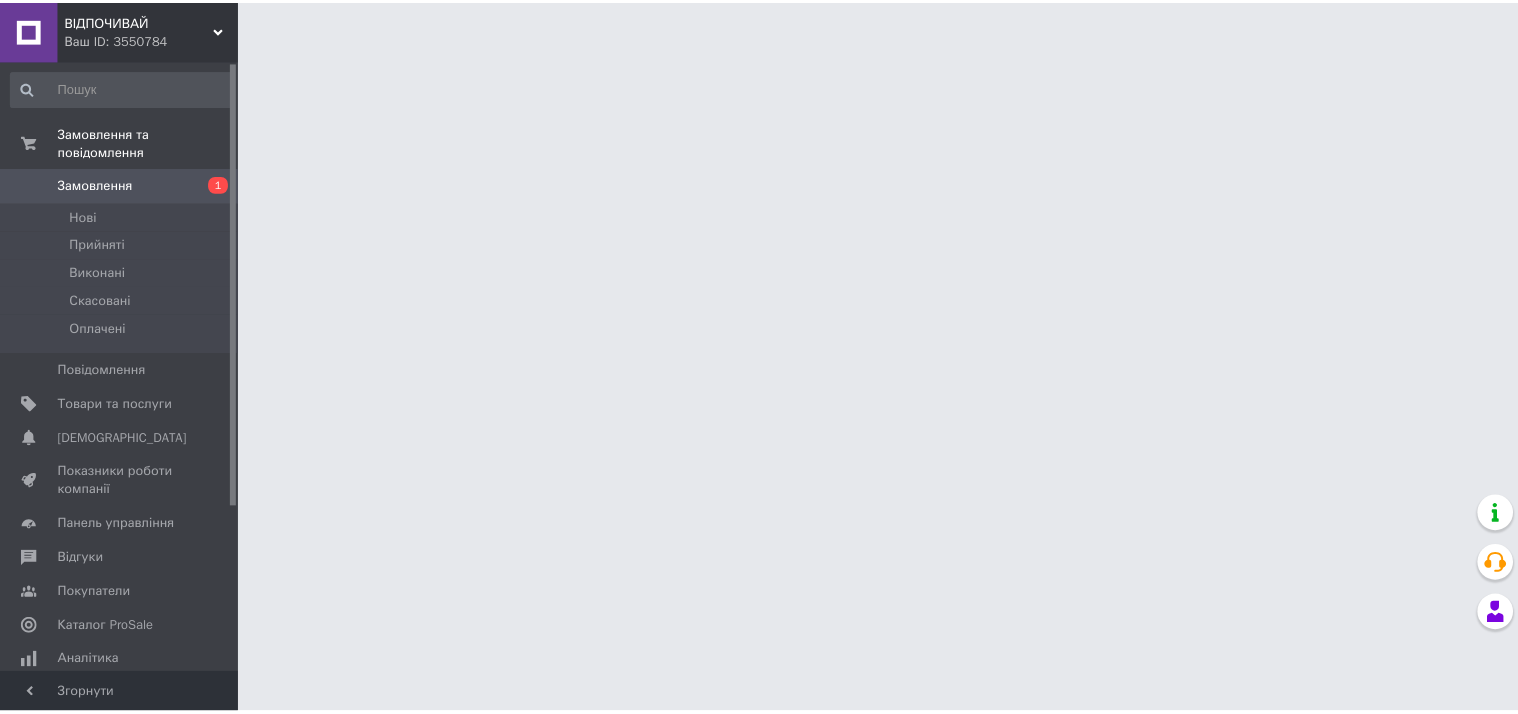 scroll, scrollTop: 0, scrollLeft: 0, axis: both 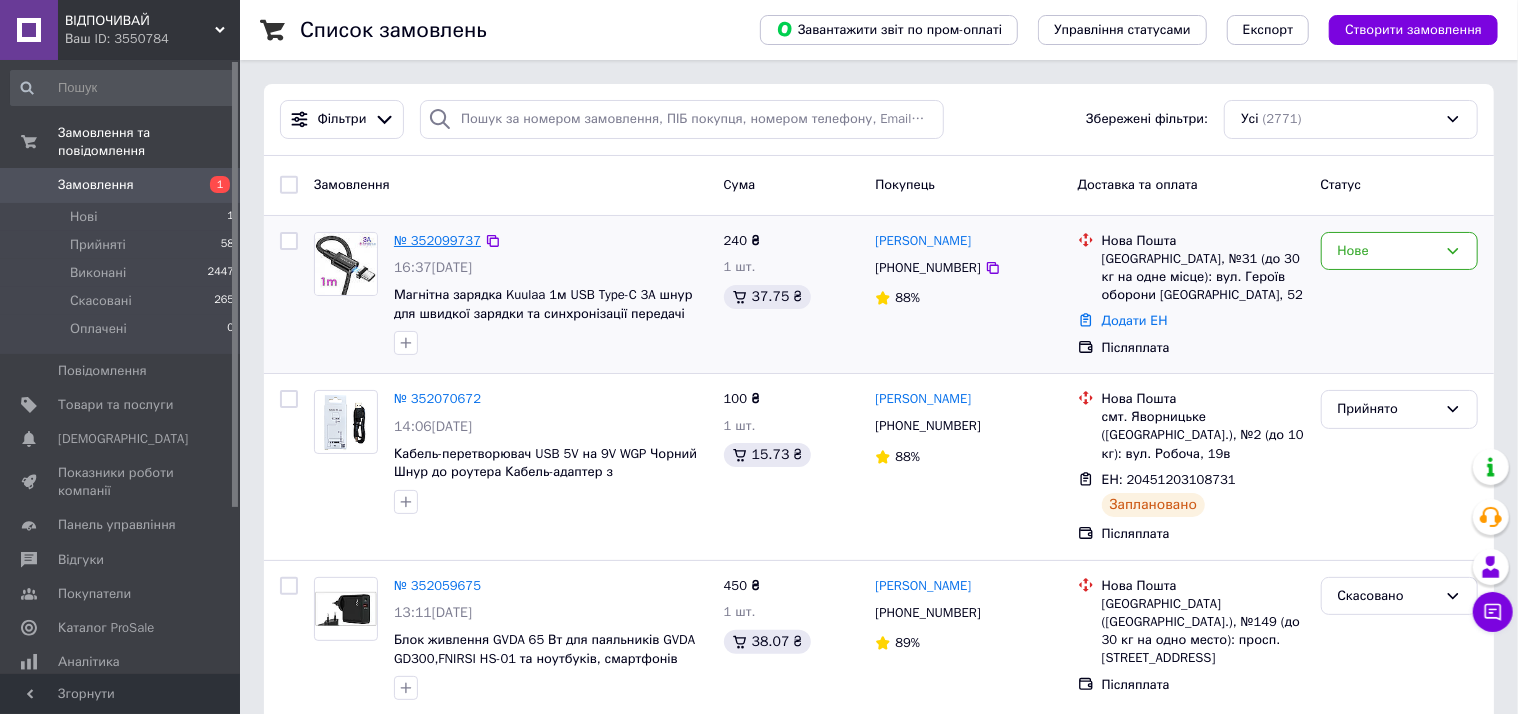 click on "№ 352099737" at bounding box center (437, 240) 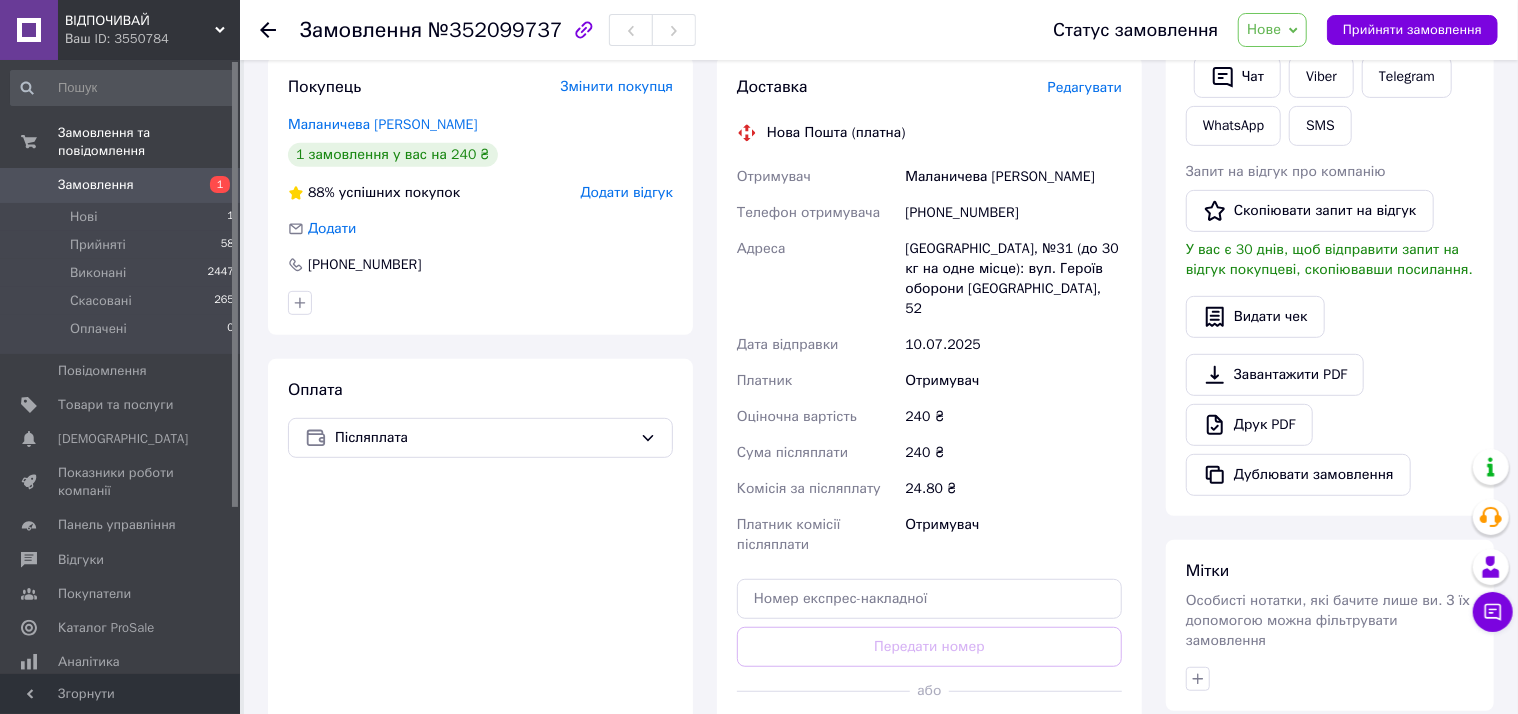 scroll, scrollTop: 263, scrollLeft: 0, axis: vertical 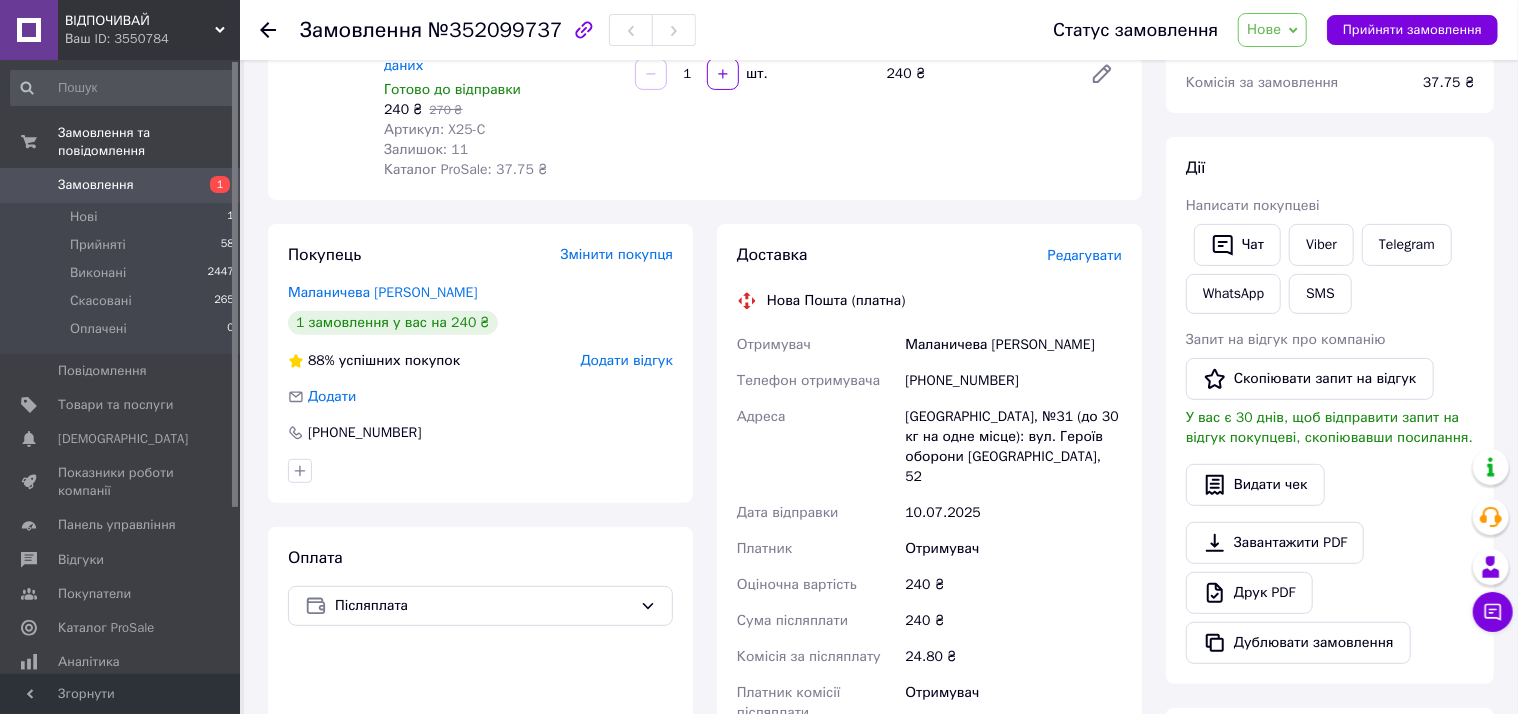 click 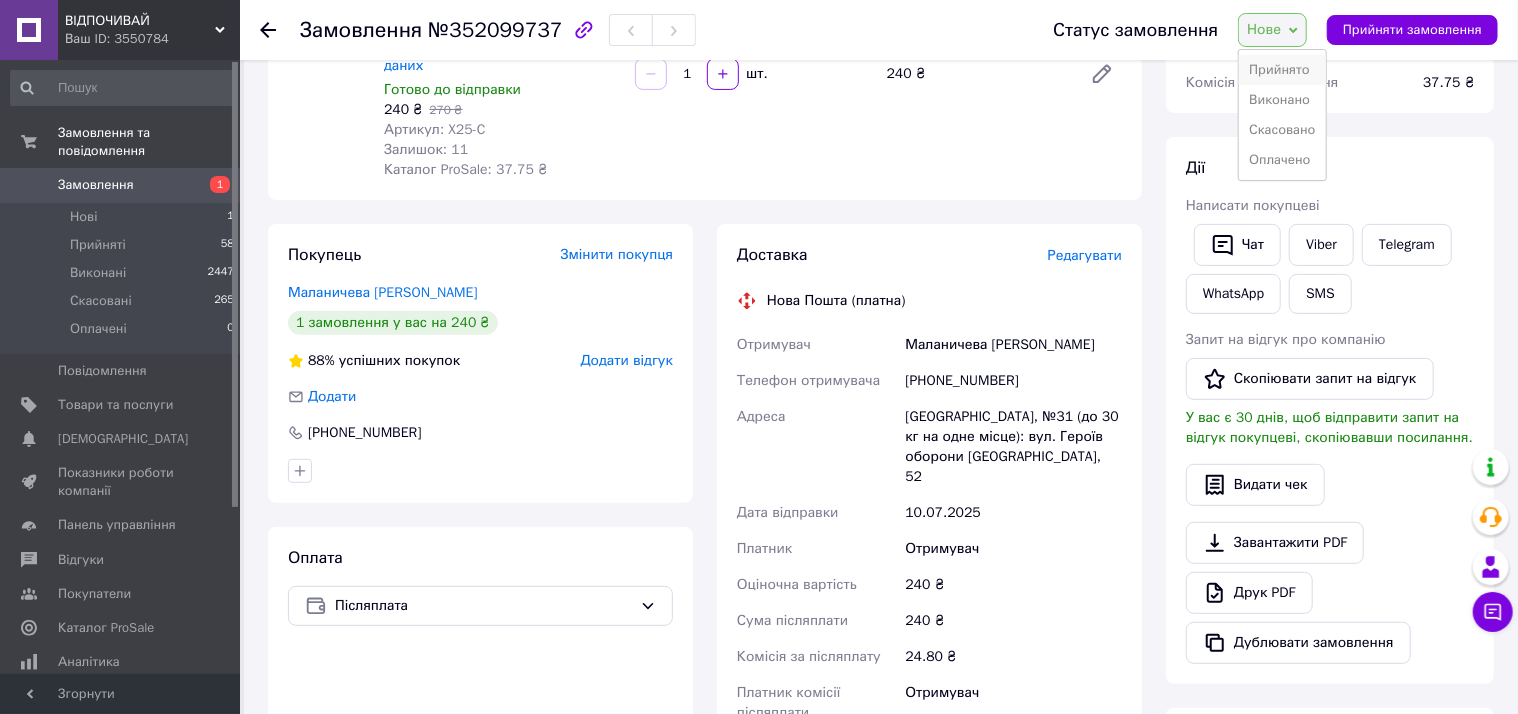 click on "Прийнято" at bounding box center (1282, 70) 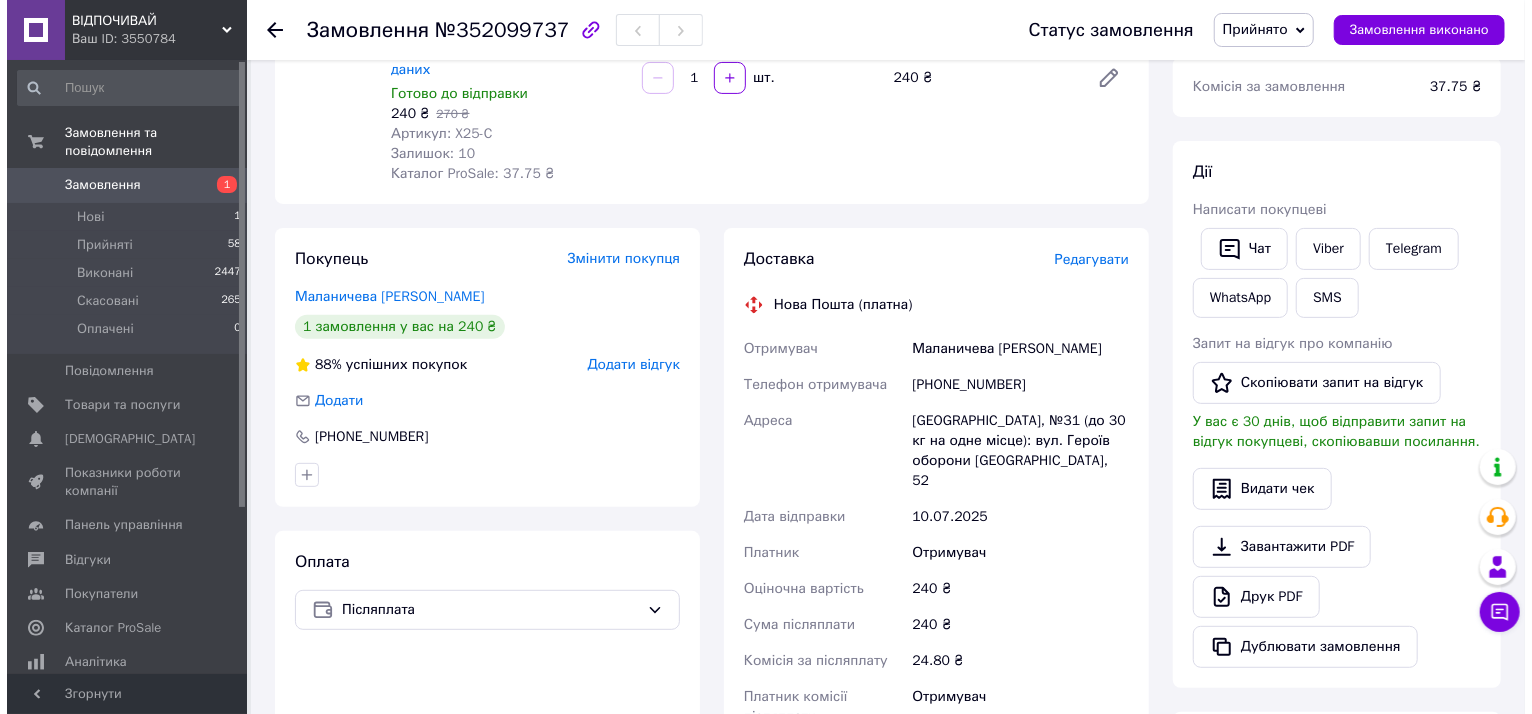 scroll, scrollTop: 272, scrollLeft: 0, axis: vertical 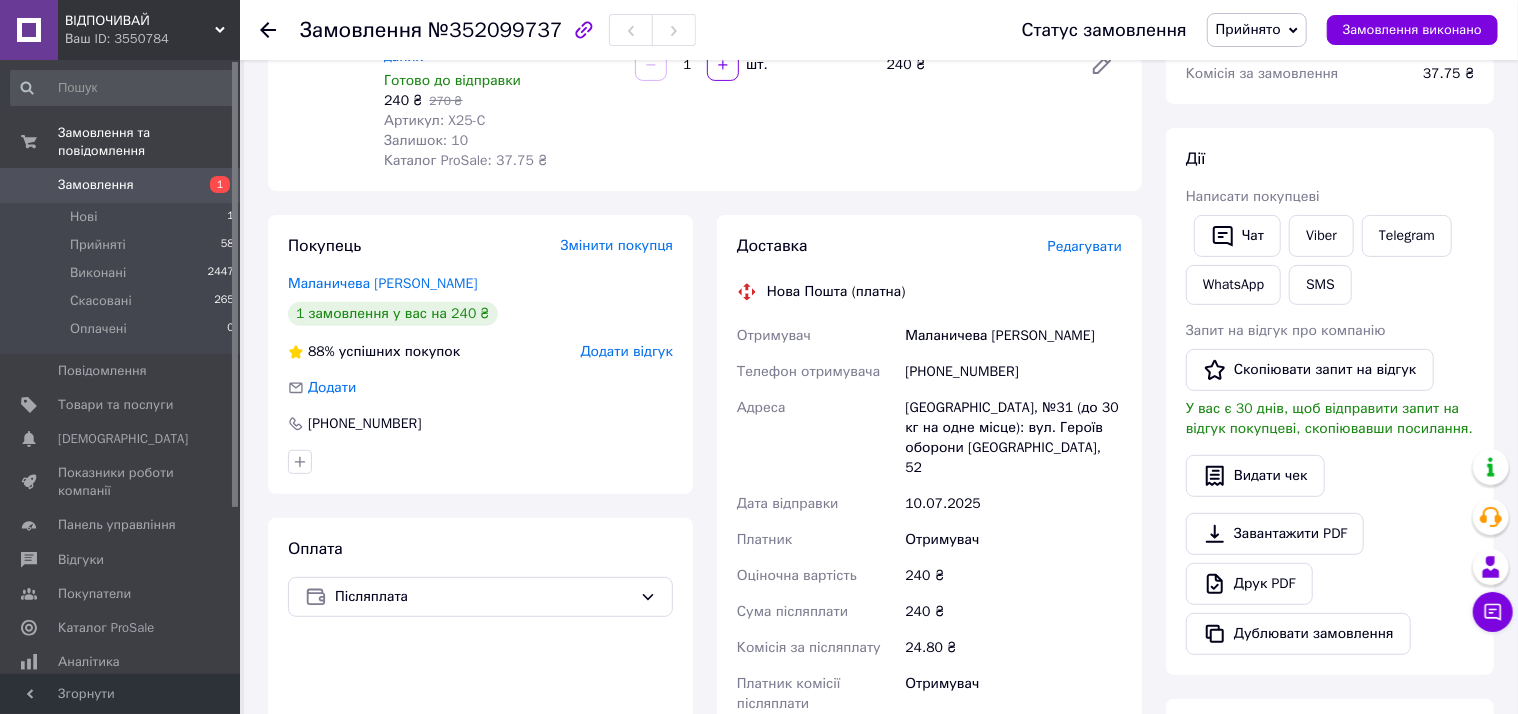 click on "Редагувати" at bounding box center (1085, 246) 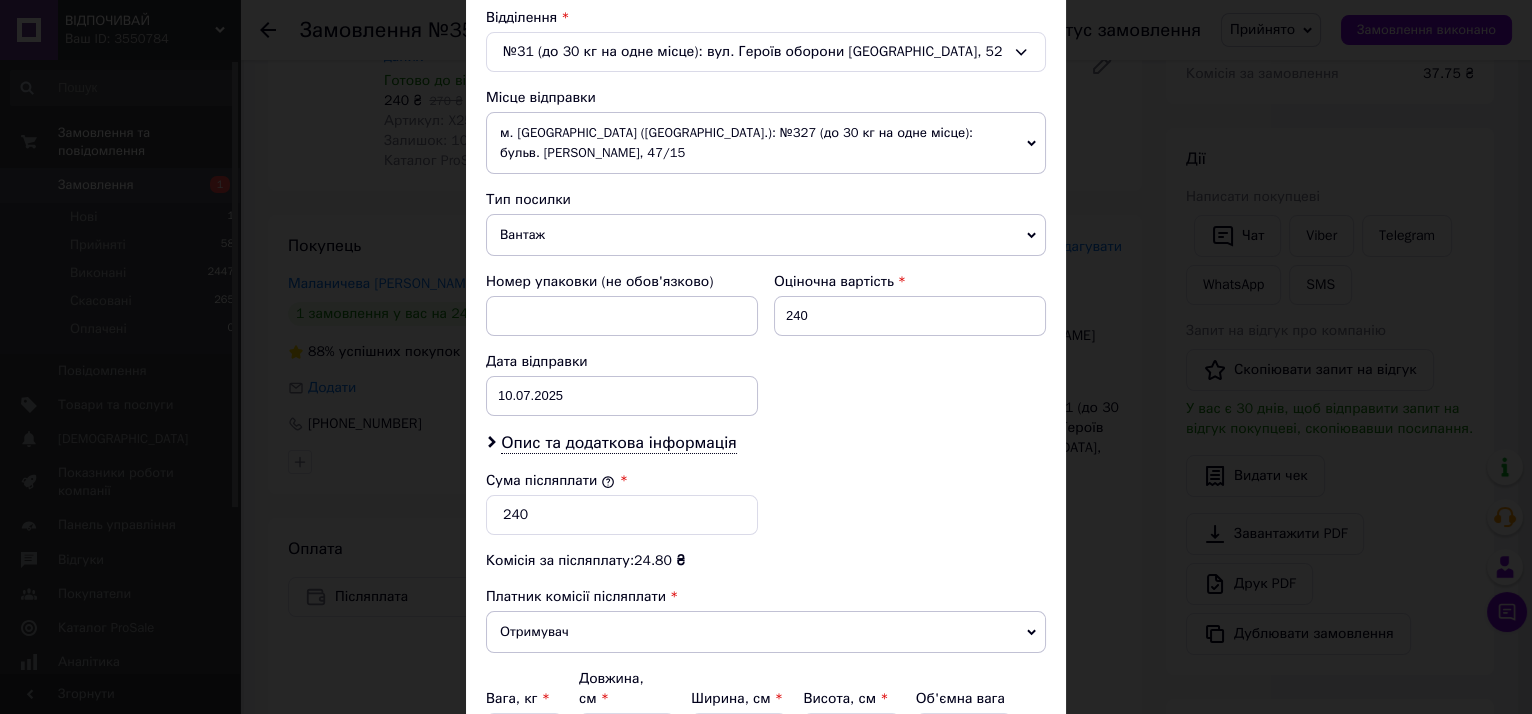 scroll, scrollTop: 636, scrollLeft: 0, axis: vertical 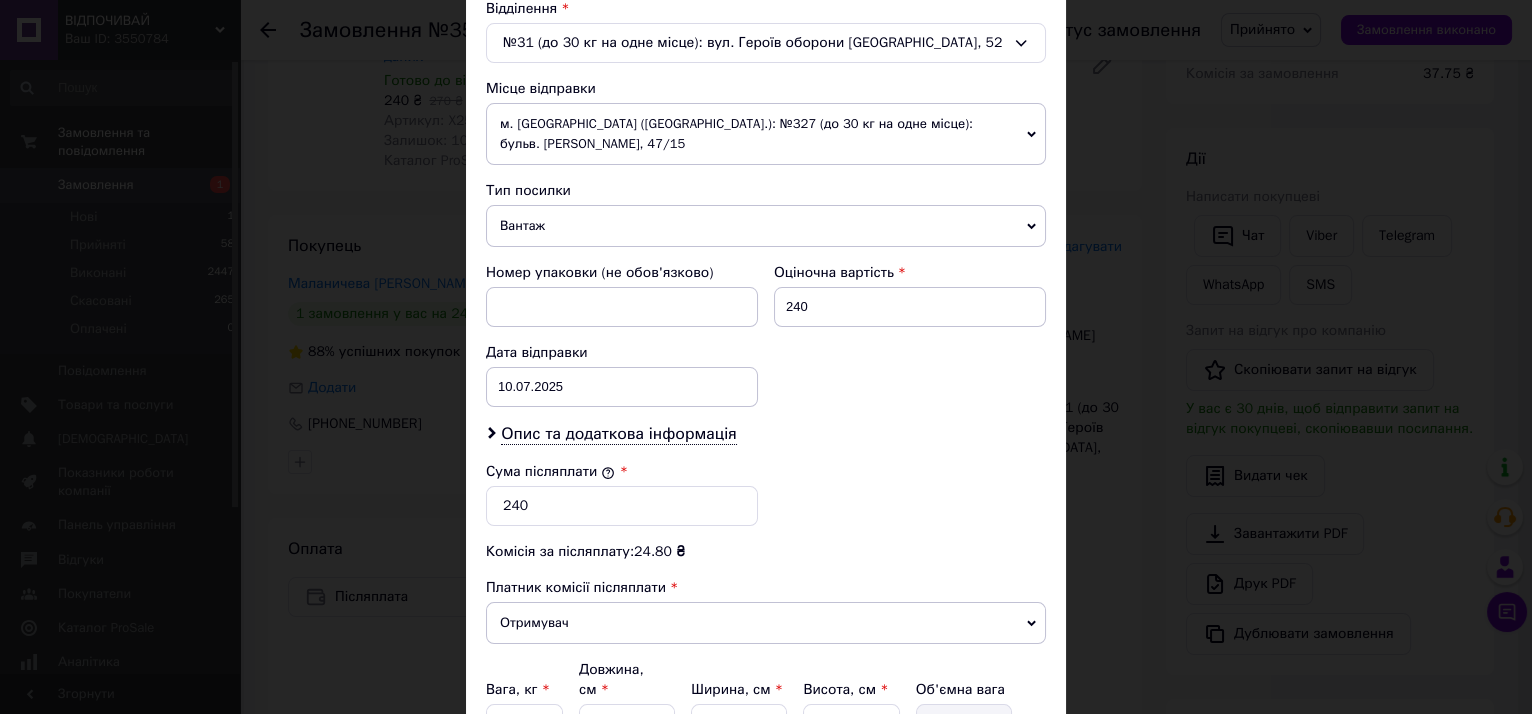click 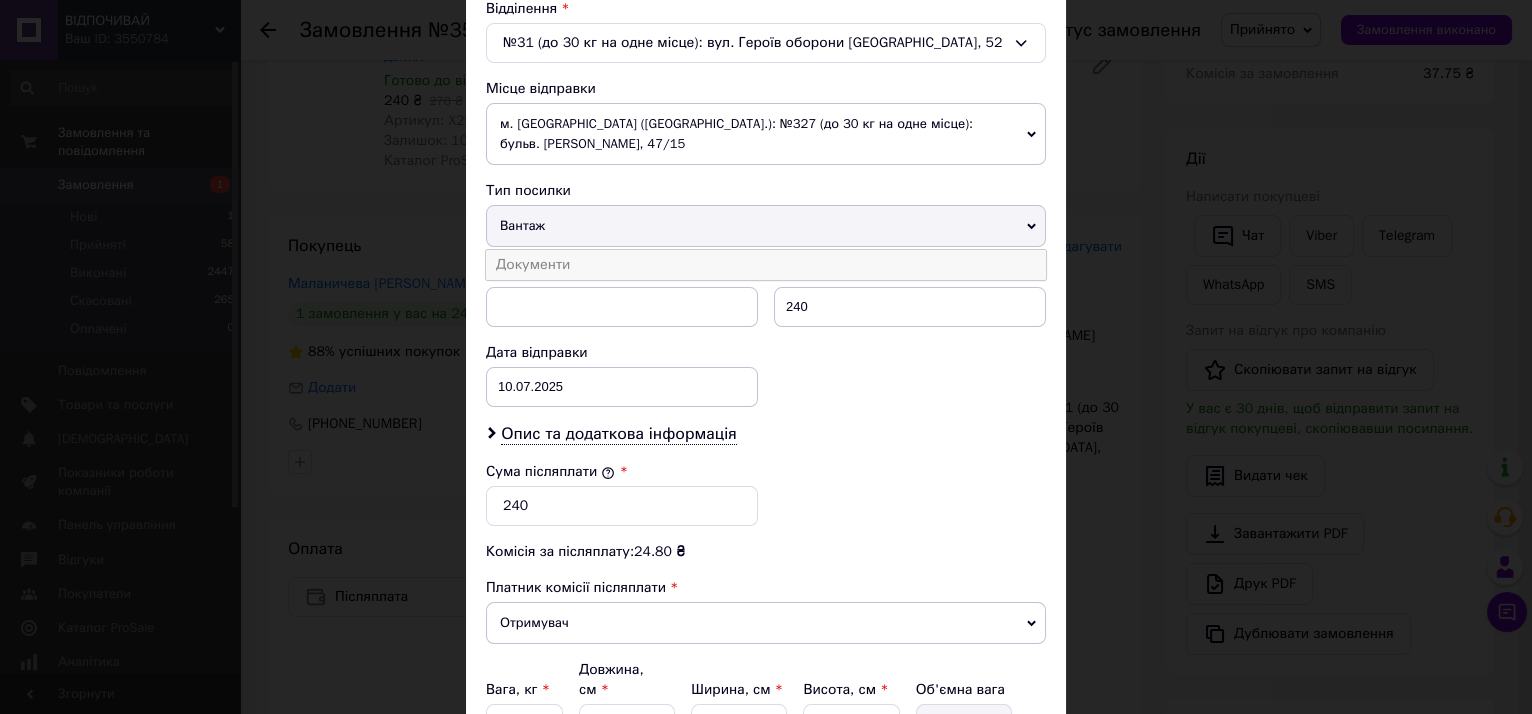 click on "Документи" at bounding box center (766, 265) 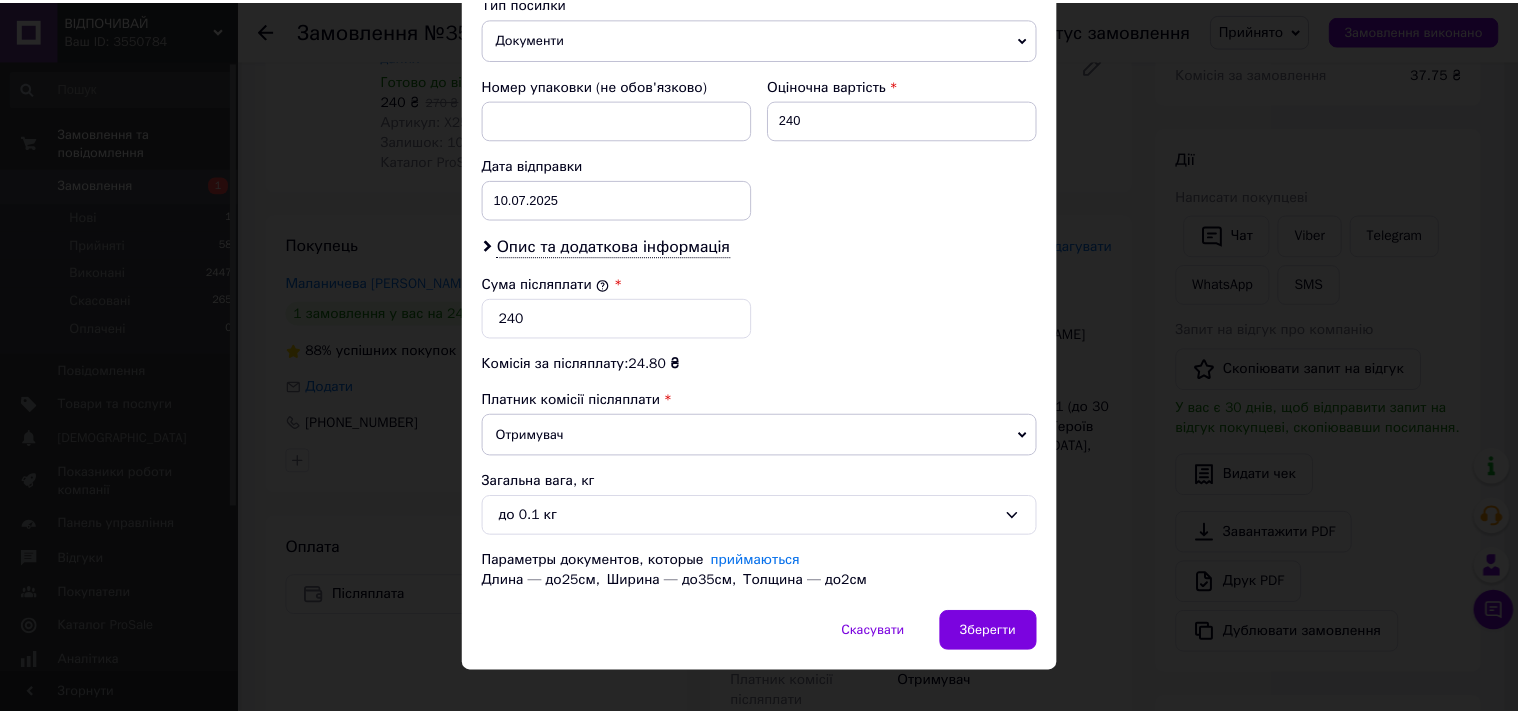 scroll, scrollTop: 826, scrollLeft: 0, axis: vertical 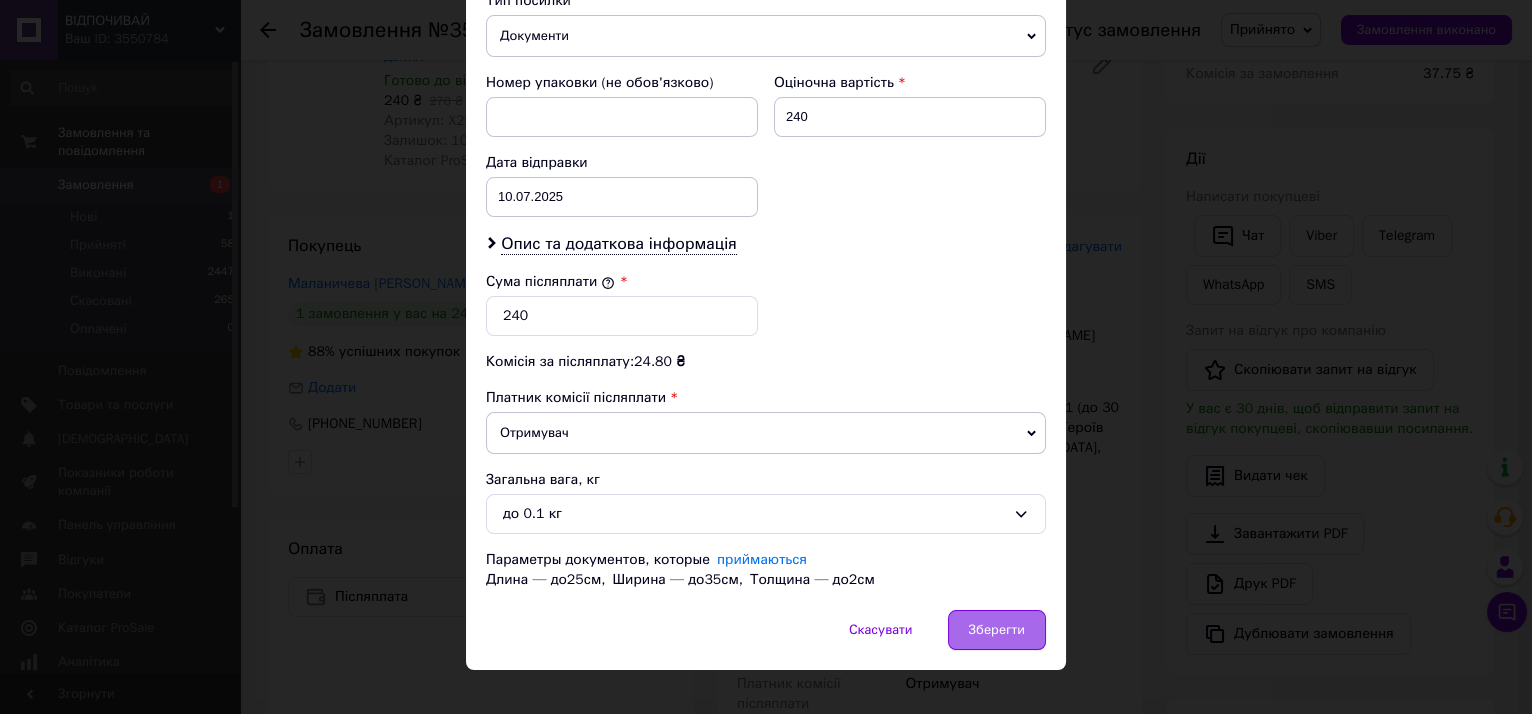 click on "Зберегти" at bounding box center (997, 630) 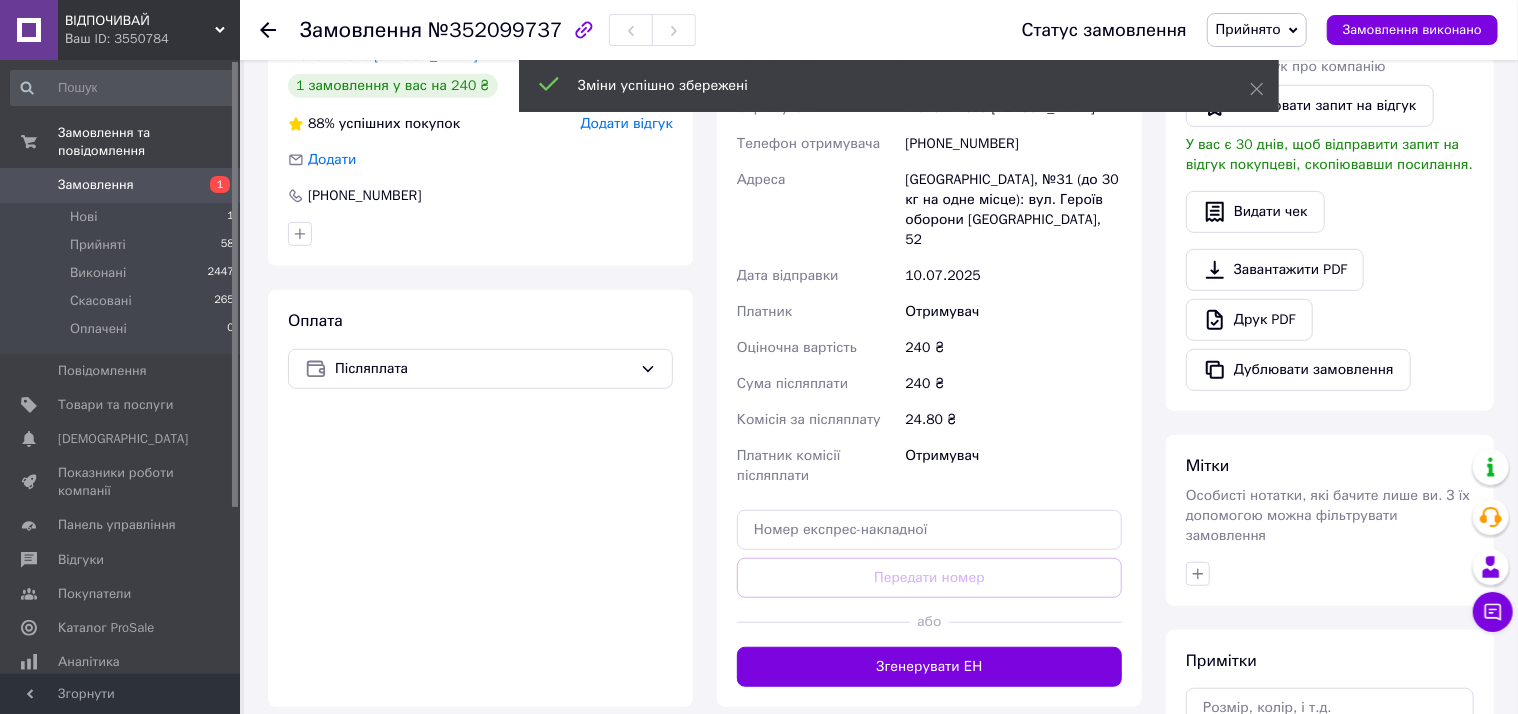 scroll, scrollTop: 545, scrollLeft: 0, axis: vertical 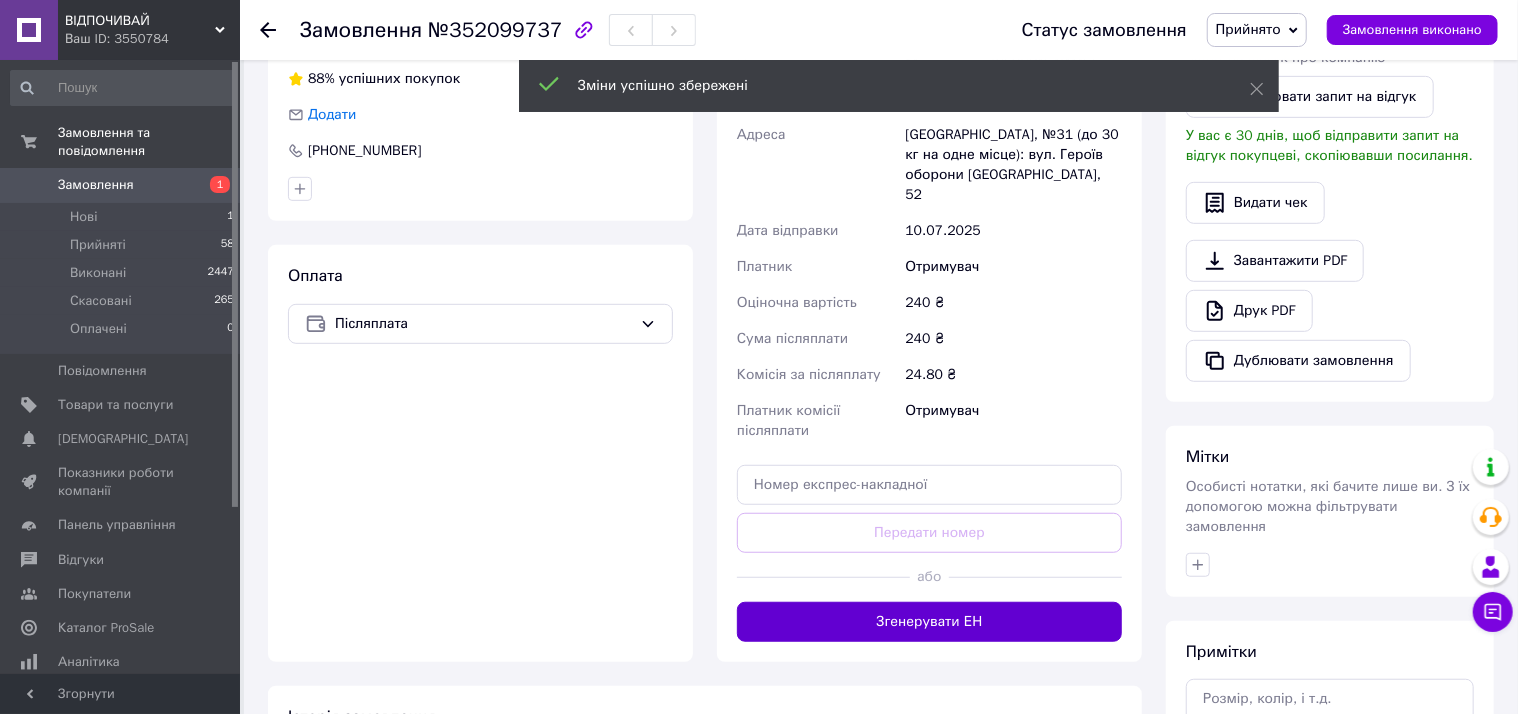click on "Згенерувати ЕН" at bounding box center [929, 622] 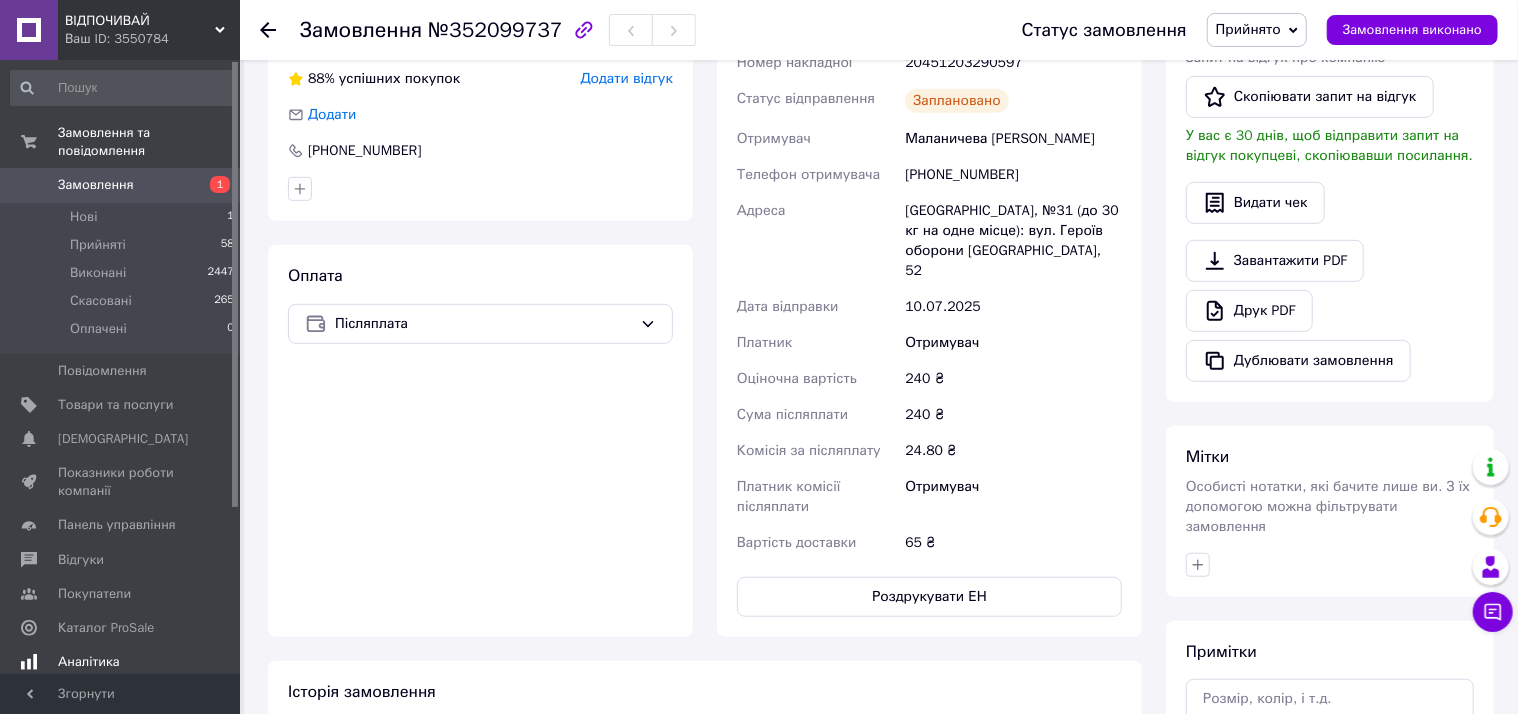 scroll, scrollTop: 90, scrollLeft: 0, axis: vertical 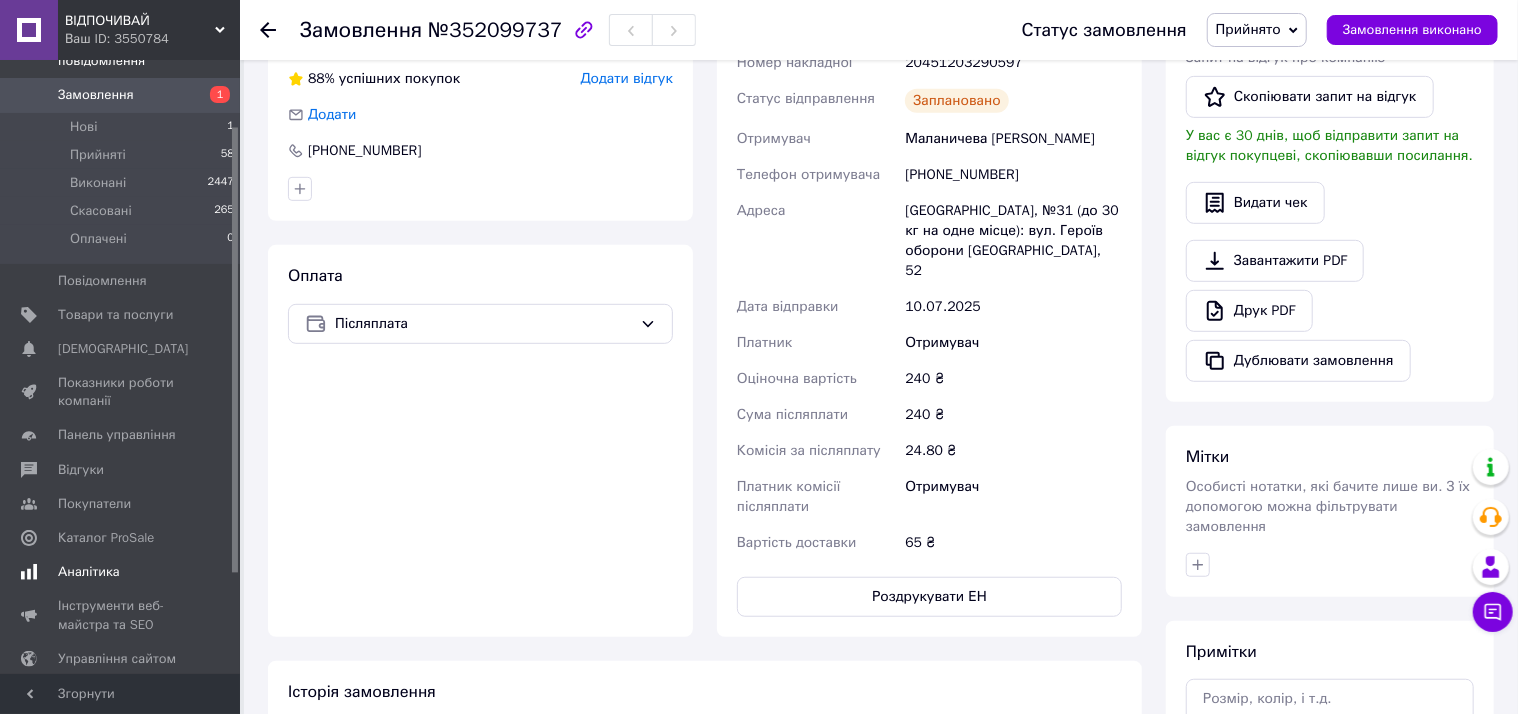 click on "Аналітика" at bounding box center (89, 572) 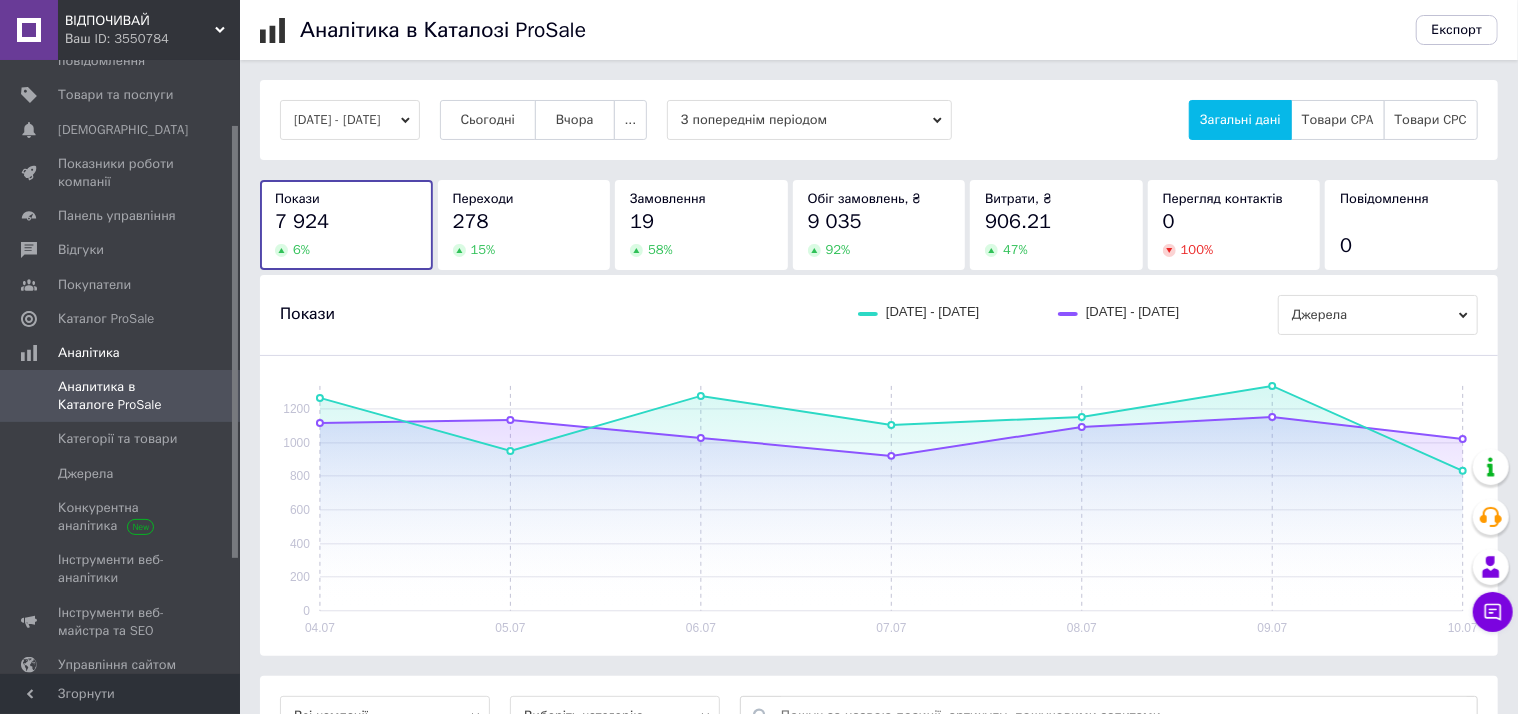 click on "Аналитика в Каталоге ProSale" at bounding box center [121, 396] 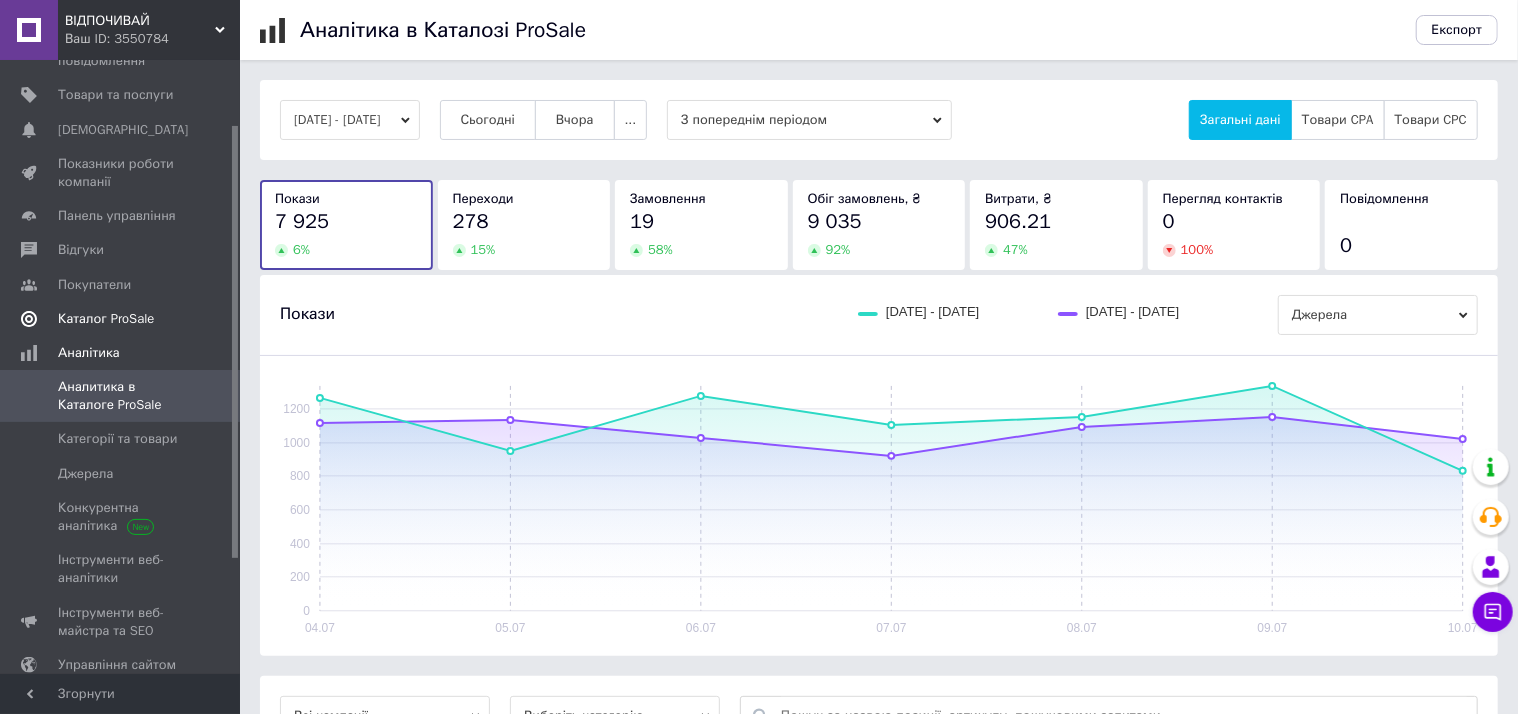 click on "Каталог ProSale" at bounding box center (106, 319) 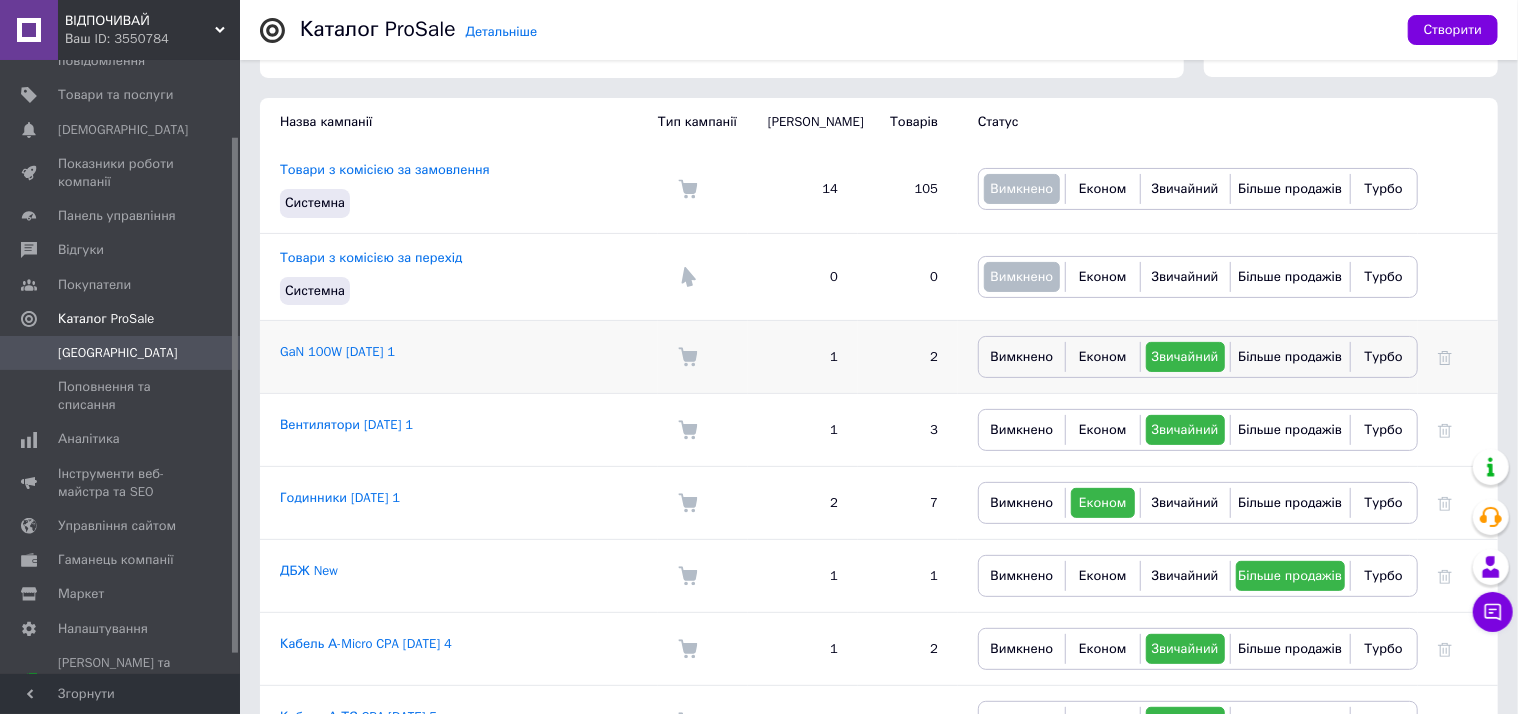 scroll, scrollTop: 181, scrollLeft: 0, axis: vertical 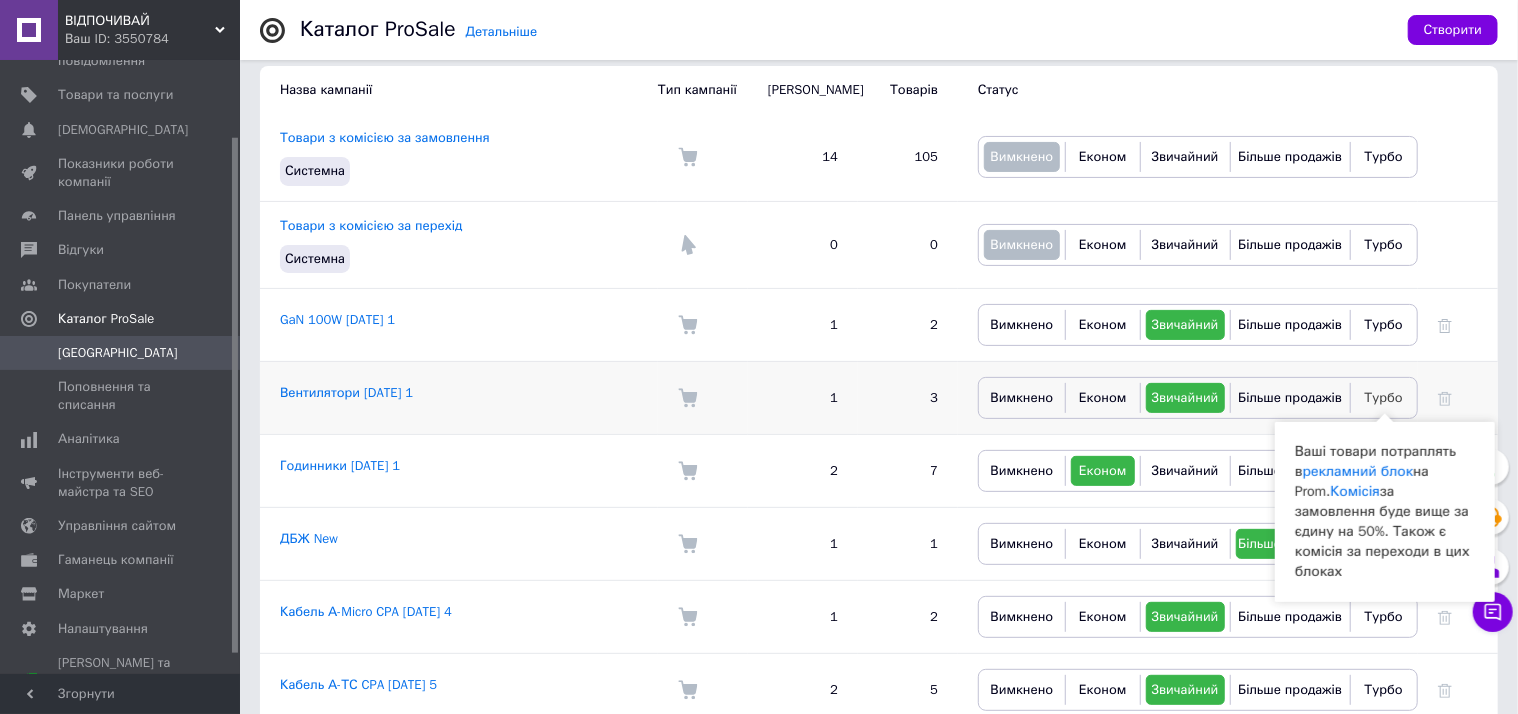 click on "Турбо" at bounding box center [1384, 397] 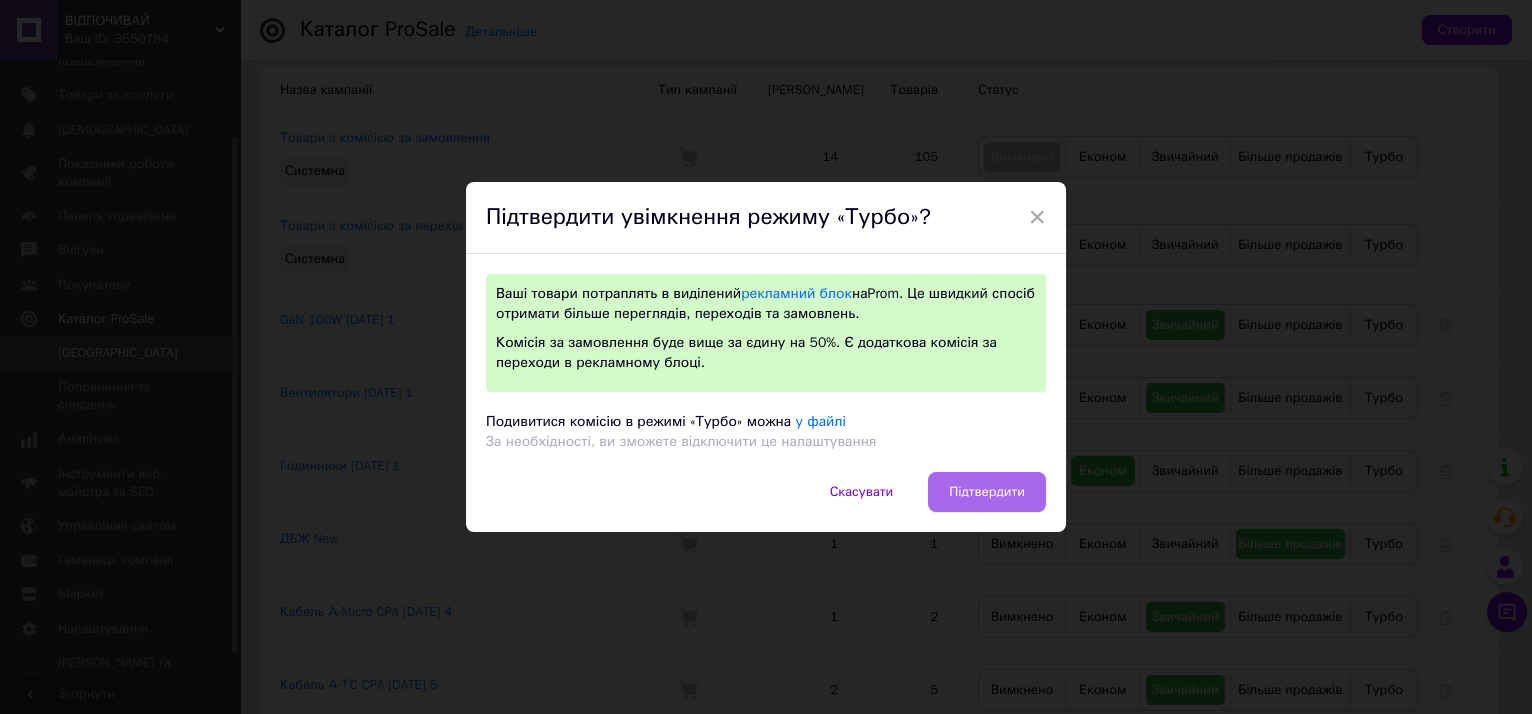 click on "Підтвердити" at bounding box center (987, 492) 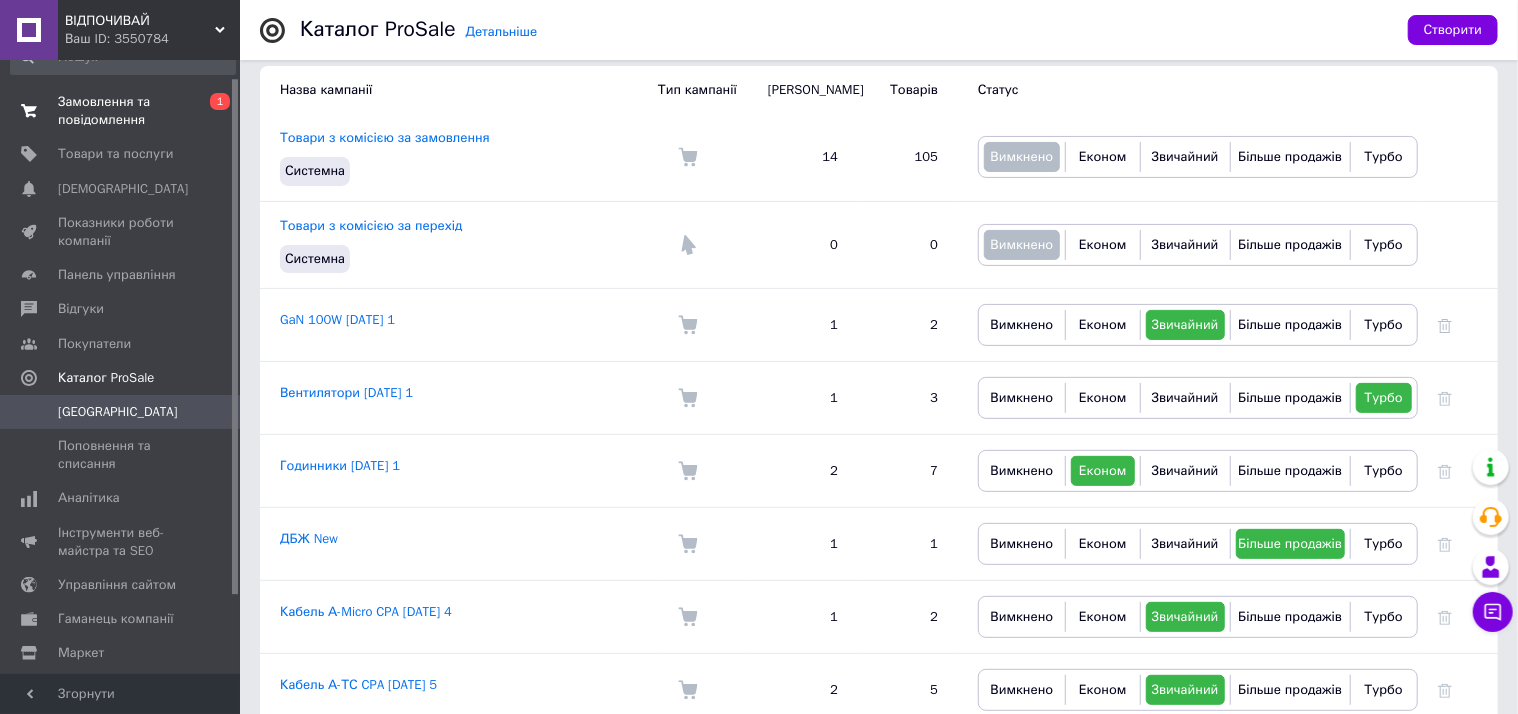 scroll, scrollTop: 0, scrollLeft: 0, axis: both 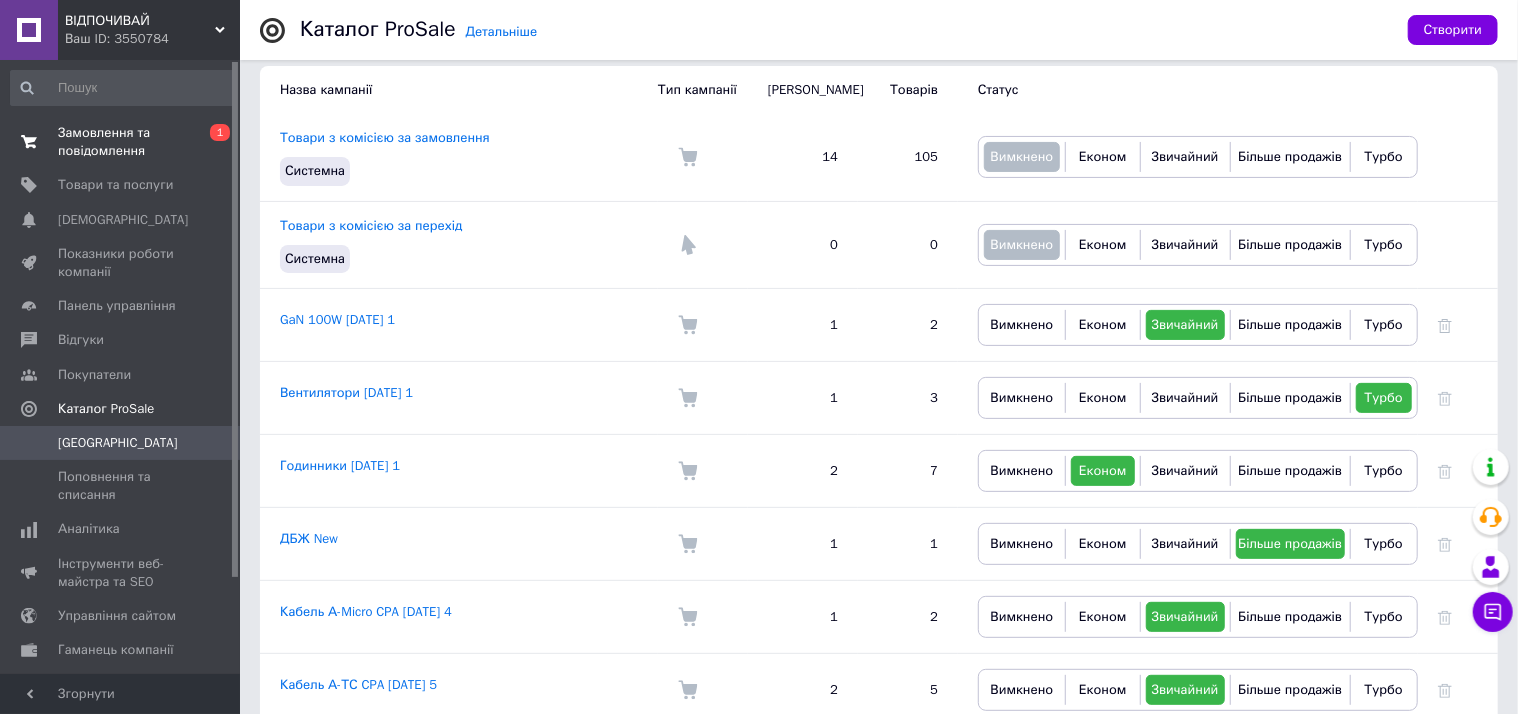 click on "Замовлення та повідомлення" at bounding box center (121, 142) 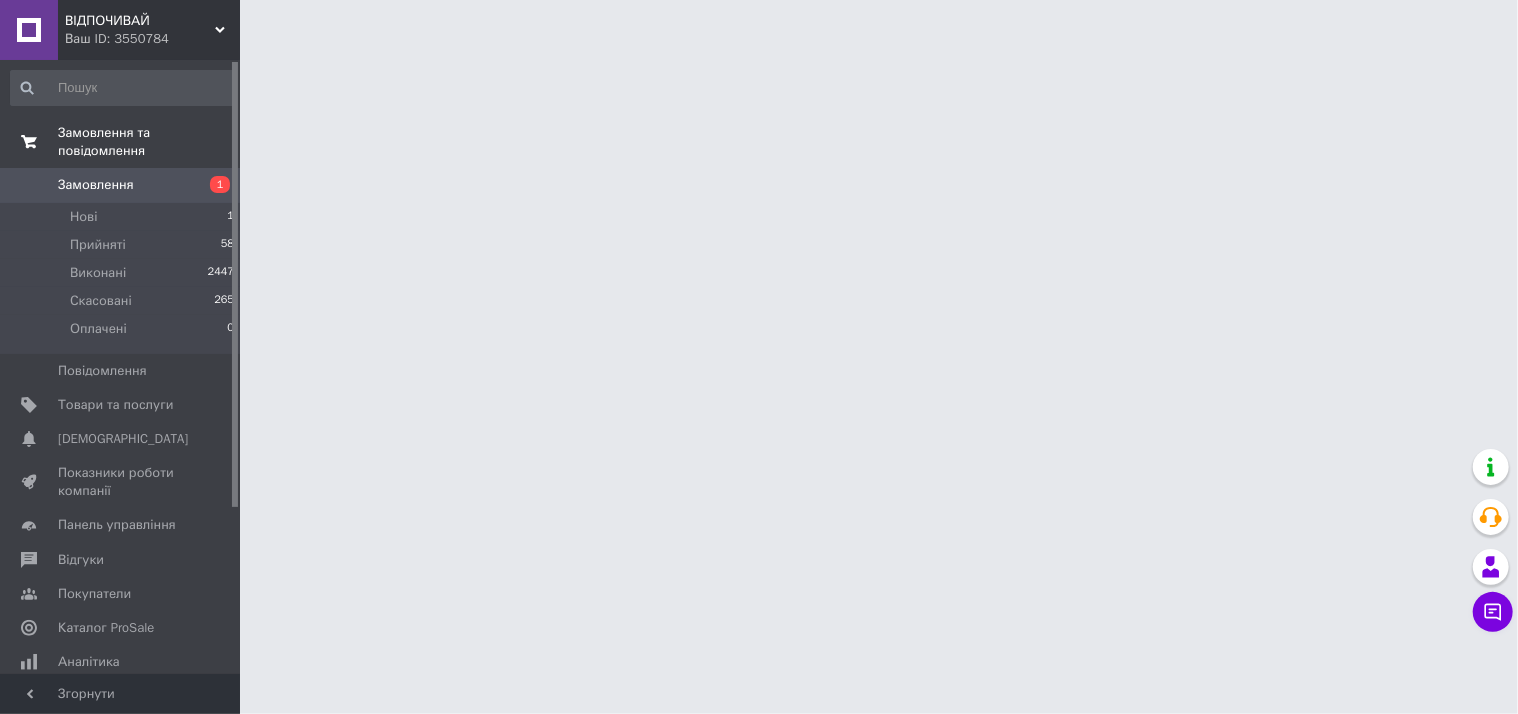 scroll, scrollTop: 0, scrollLeft: 0, axis: both 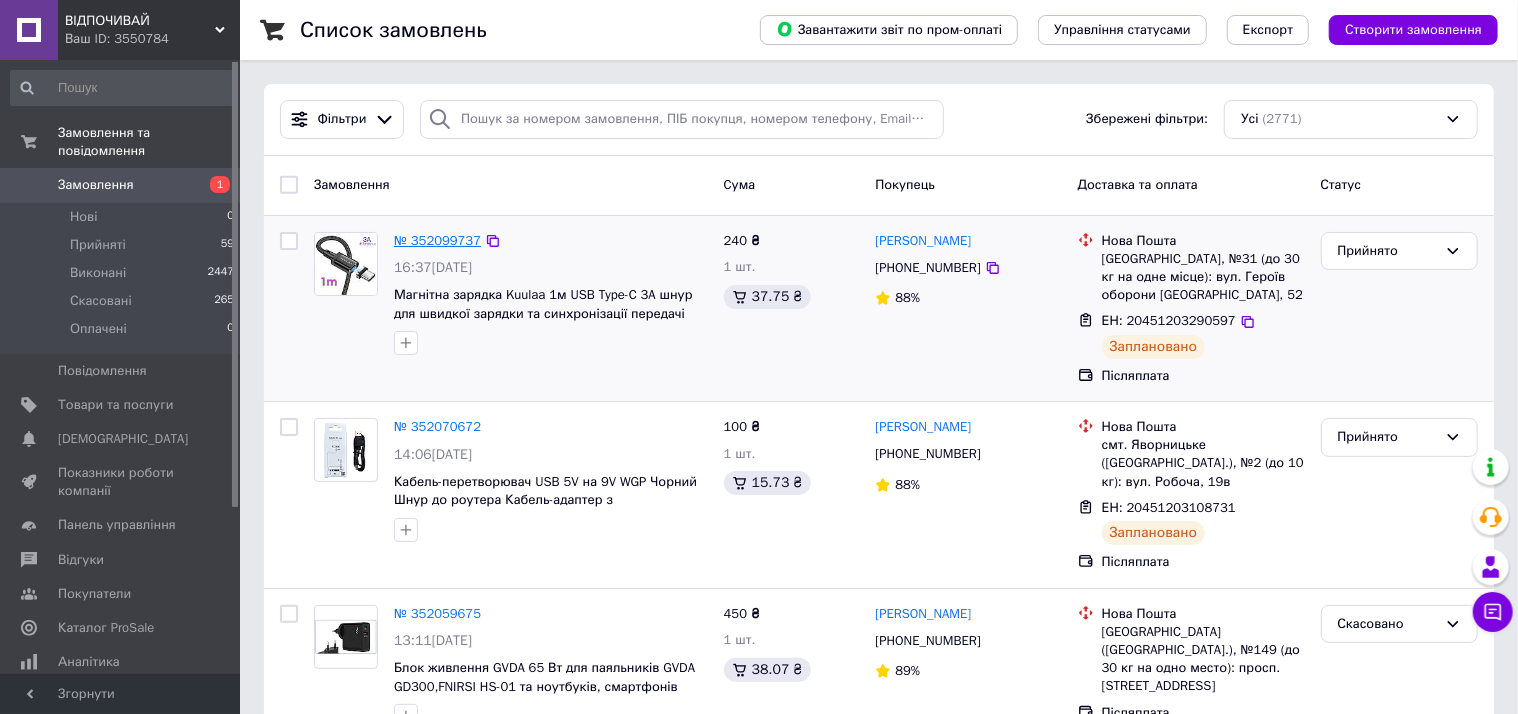 click on "№ 352099737" at bounding box center [437, 240] 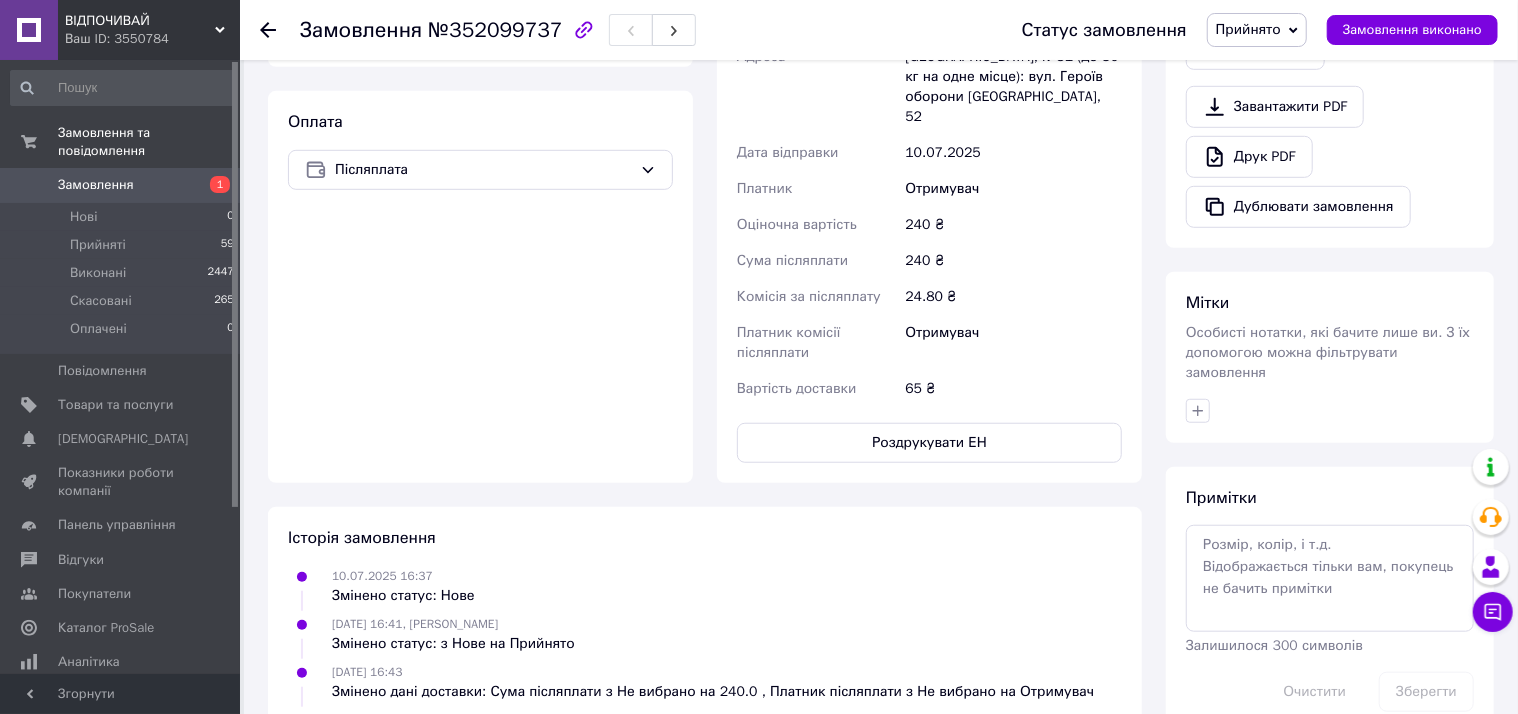 scroll, scrollTop: 703, scrollLeft: 0, axis: vertical 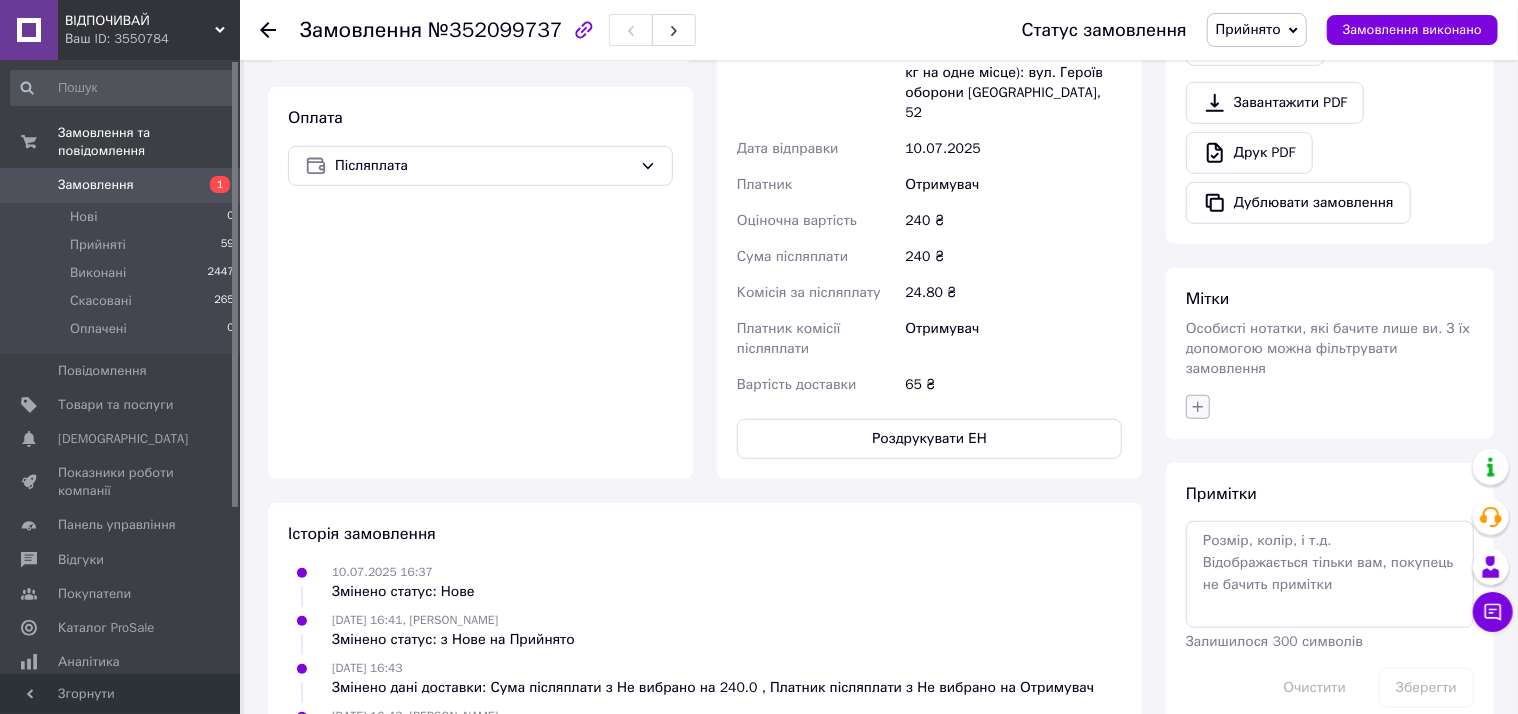 click 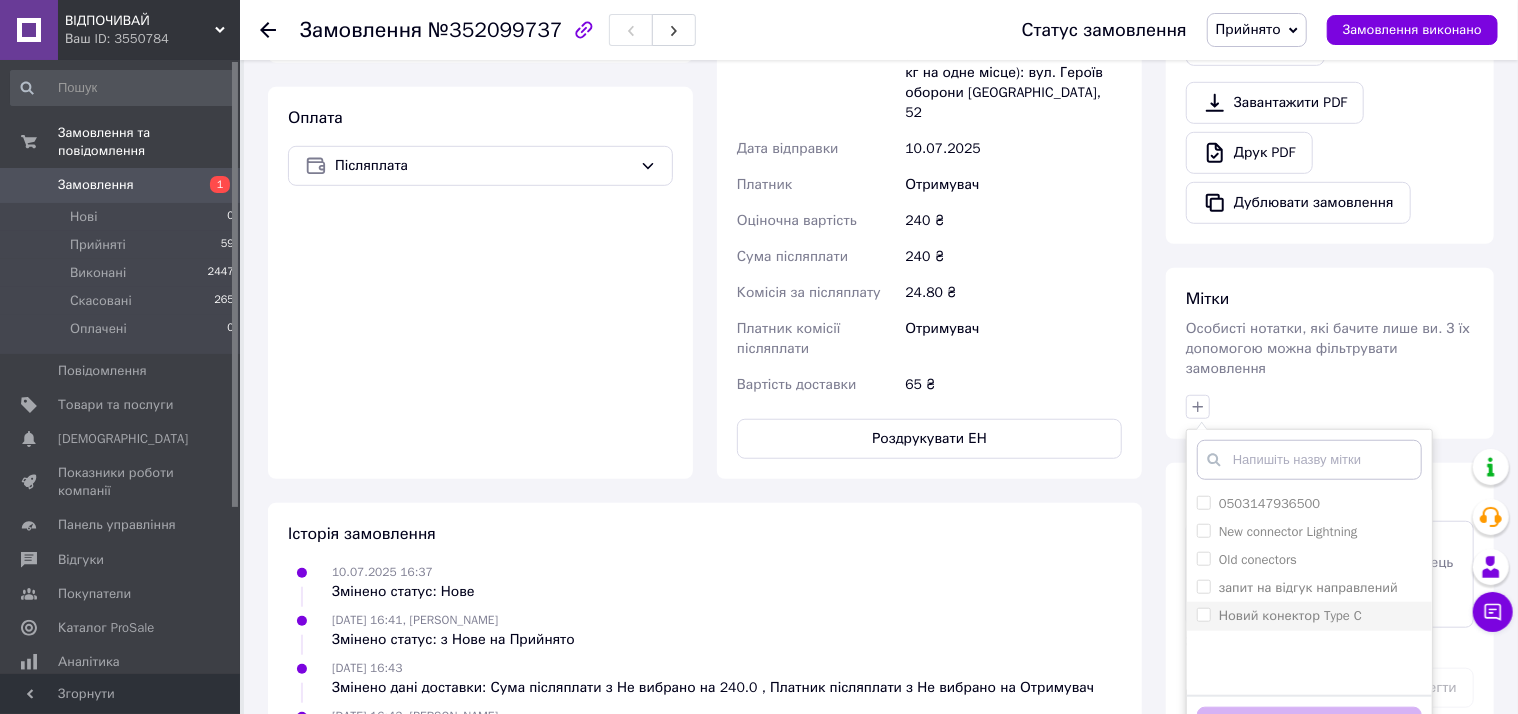 click on "Новий конектор Type C" at bounding box center [1203, 614] 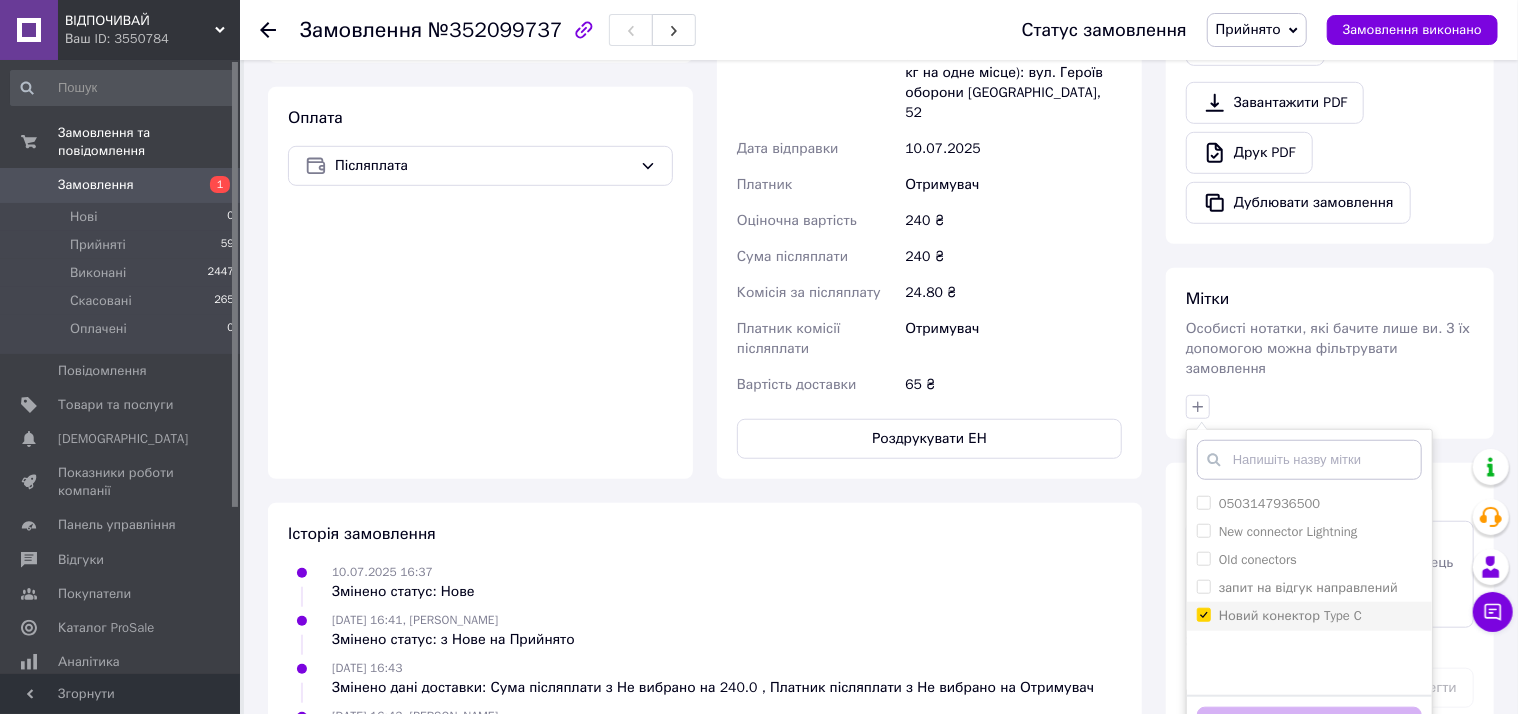 checkbox on "true" 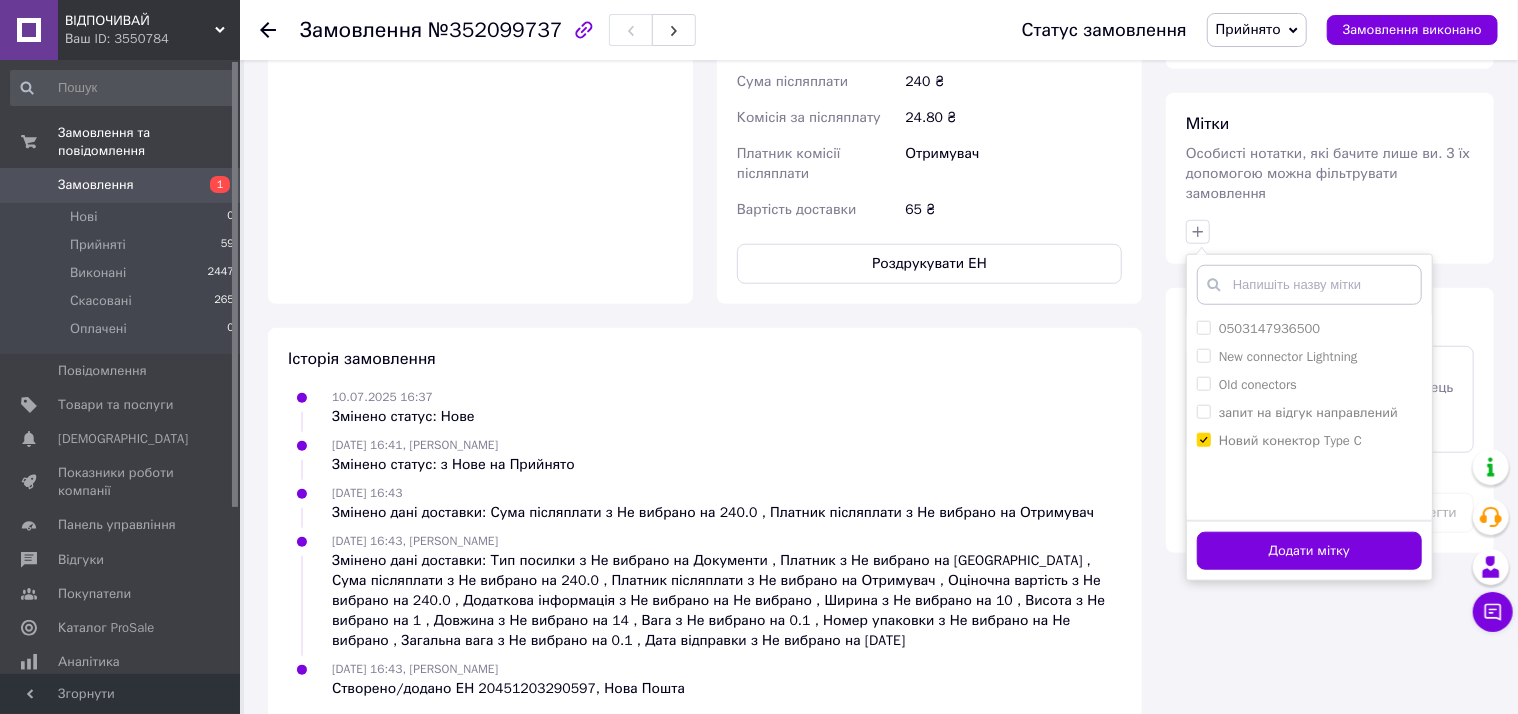 scroll, scrollTop: 885, scrollLeft: 0, axis: vertical 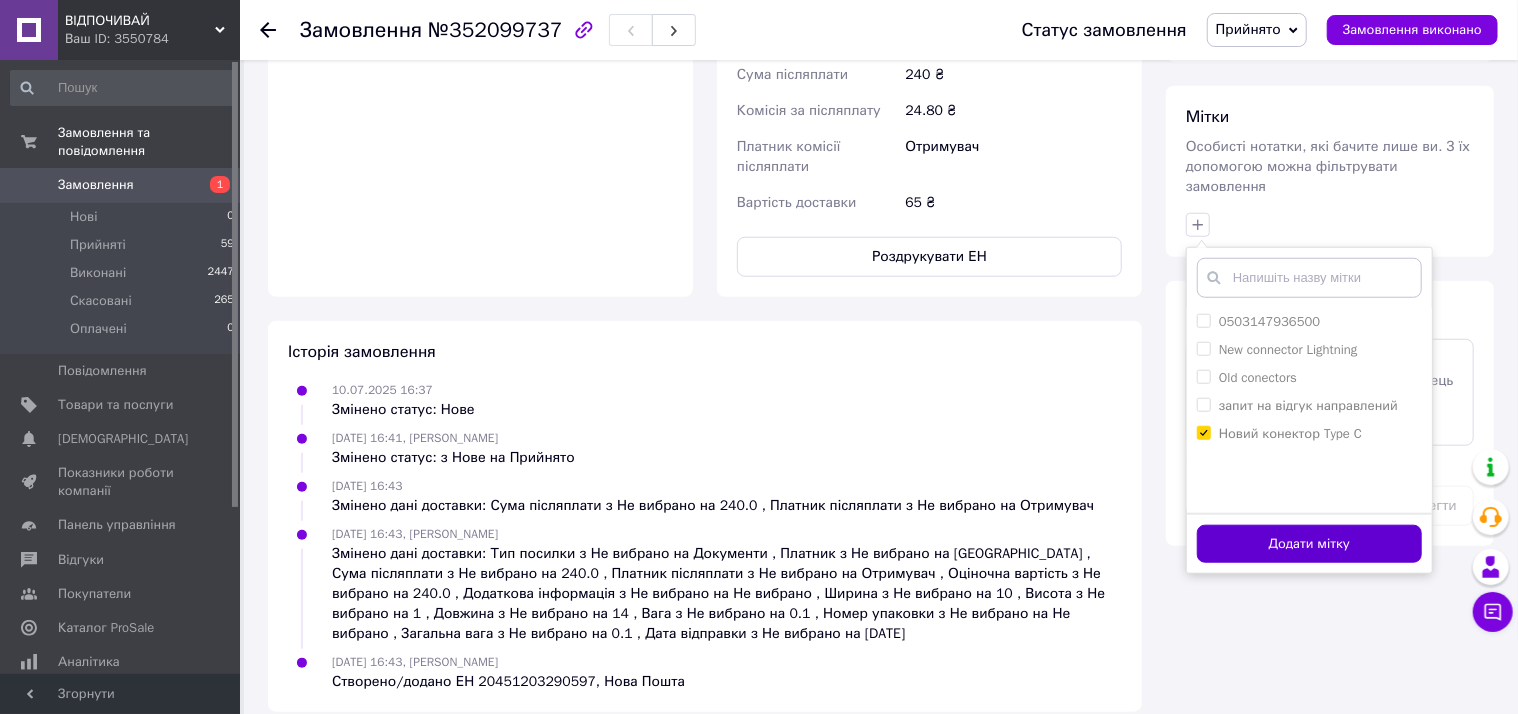 click on "Додати мітку" at bounding box center (1309, 544) 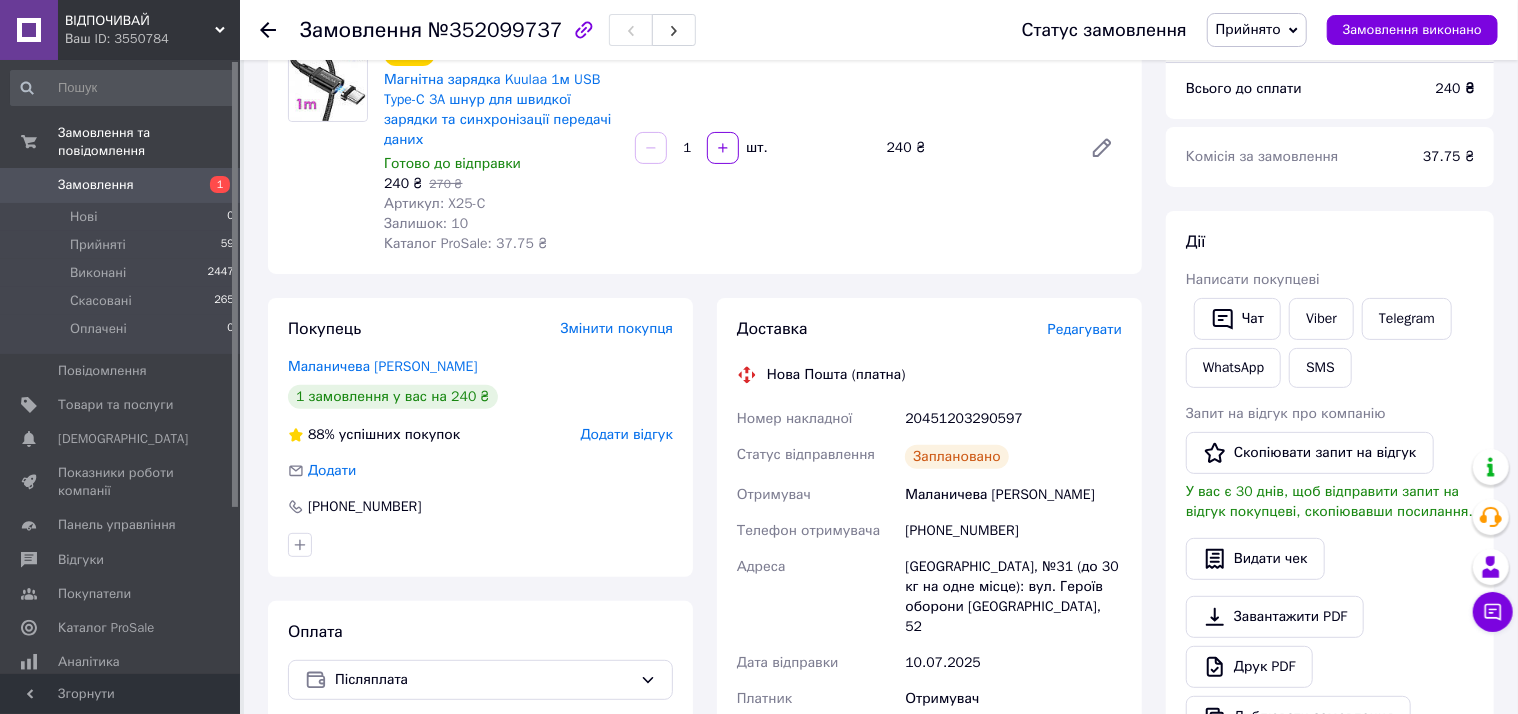 scroll, scrollTop: 0, scrollLeft: 0, axis: both 